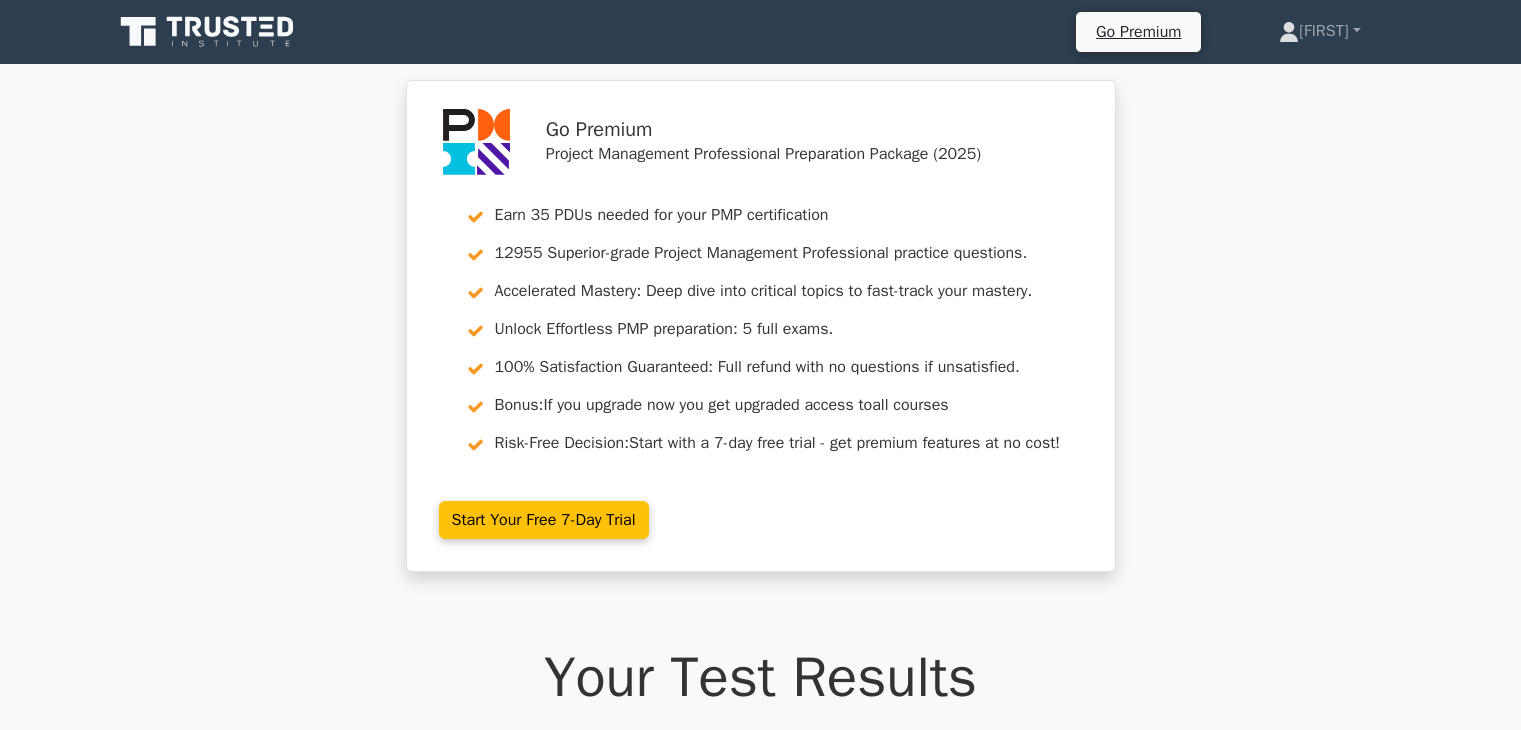 scroll, scrollTop: 0, scrollLeft: 0, axis: both 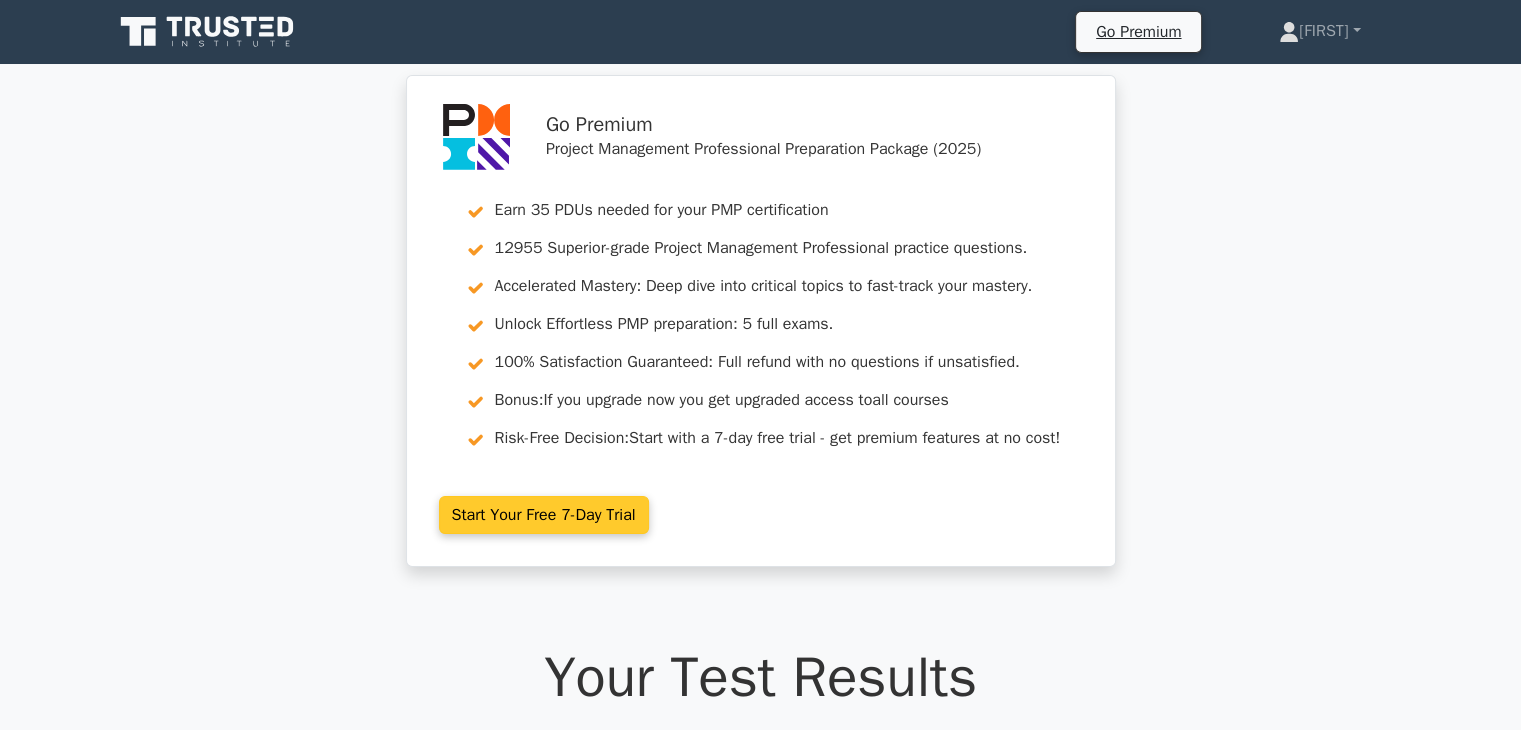 click on "Start Your Free 7-Day Trial" at bounding box center (544, 515) 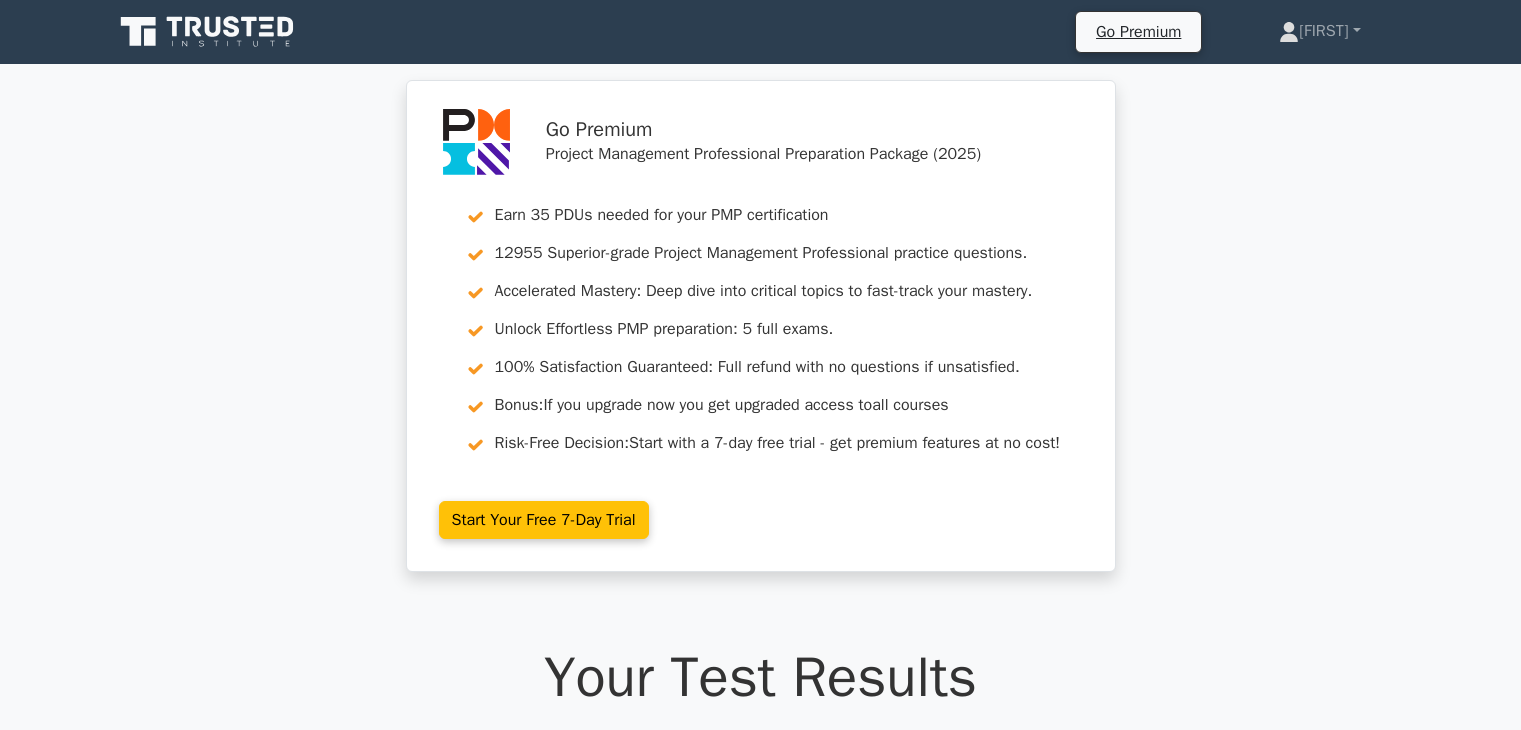scroll, scrollTop: 0, scrollLeft: 0, axis: both 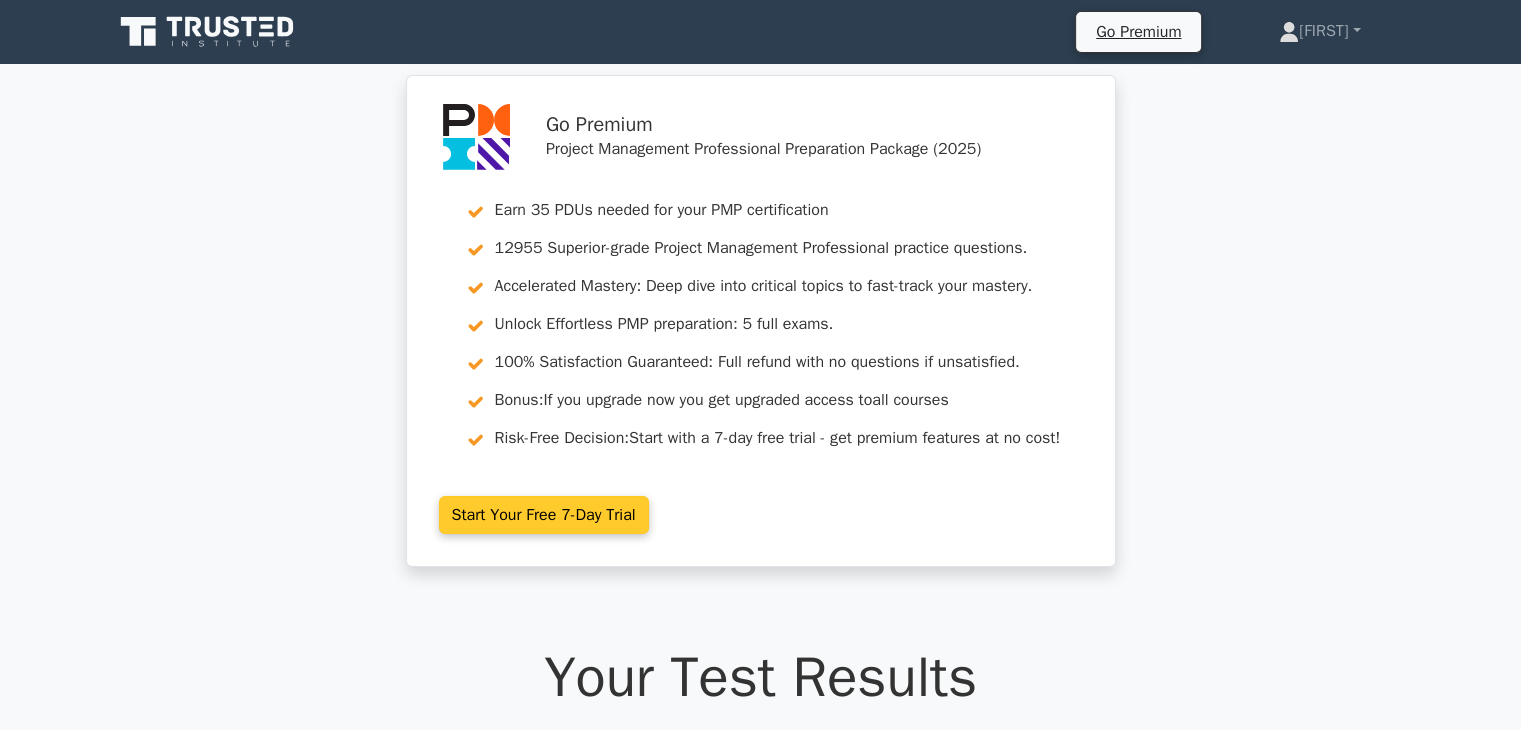 click on "Start Your Free 7-Day Trial" at bounding box center [544, 515] 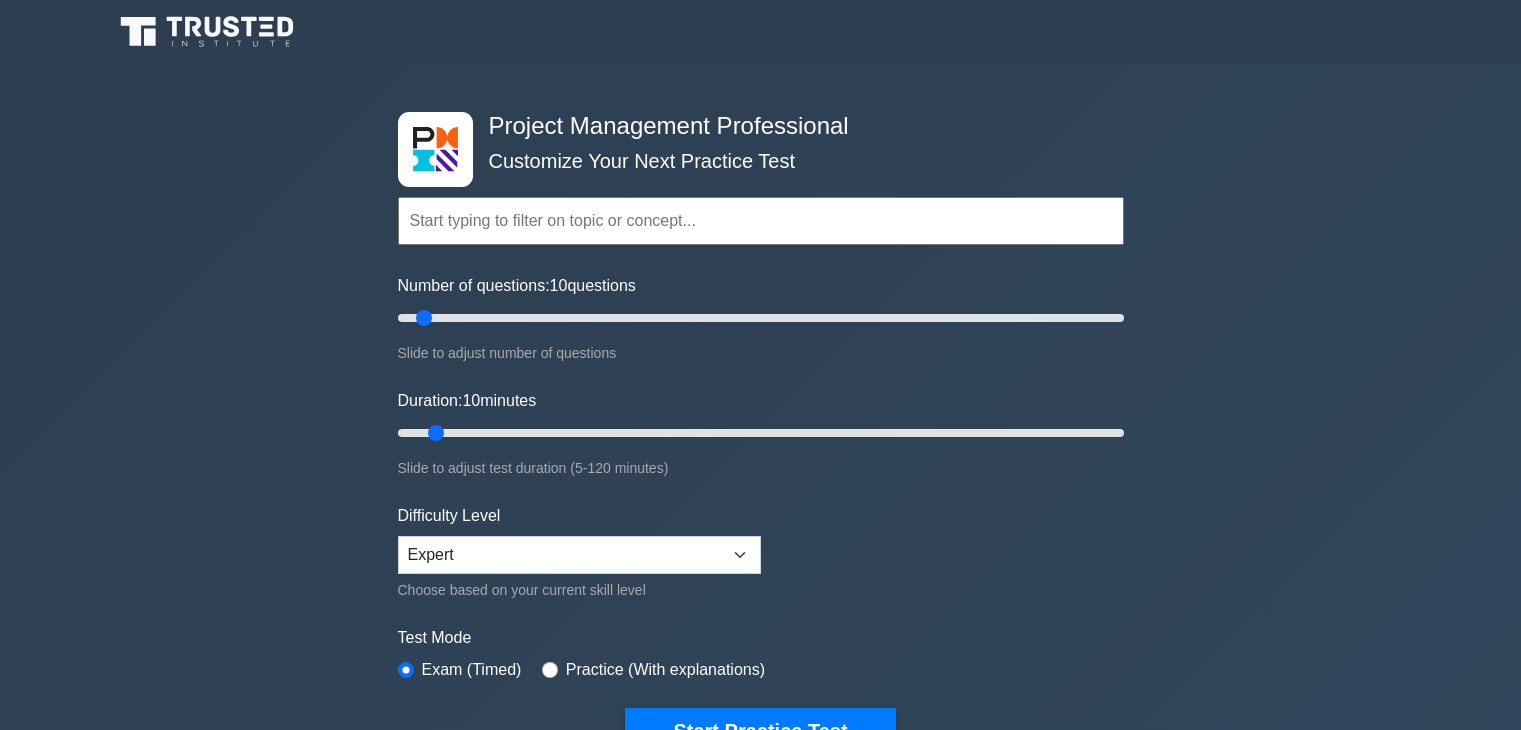 scroll, scrollTop: 0, scrollLeft: 0, axis: both 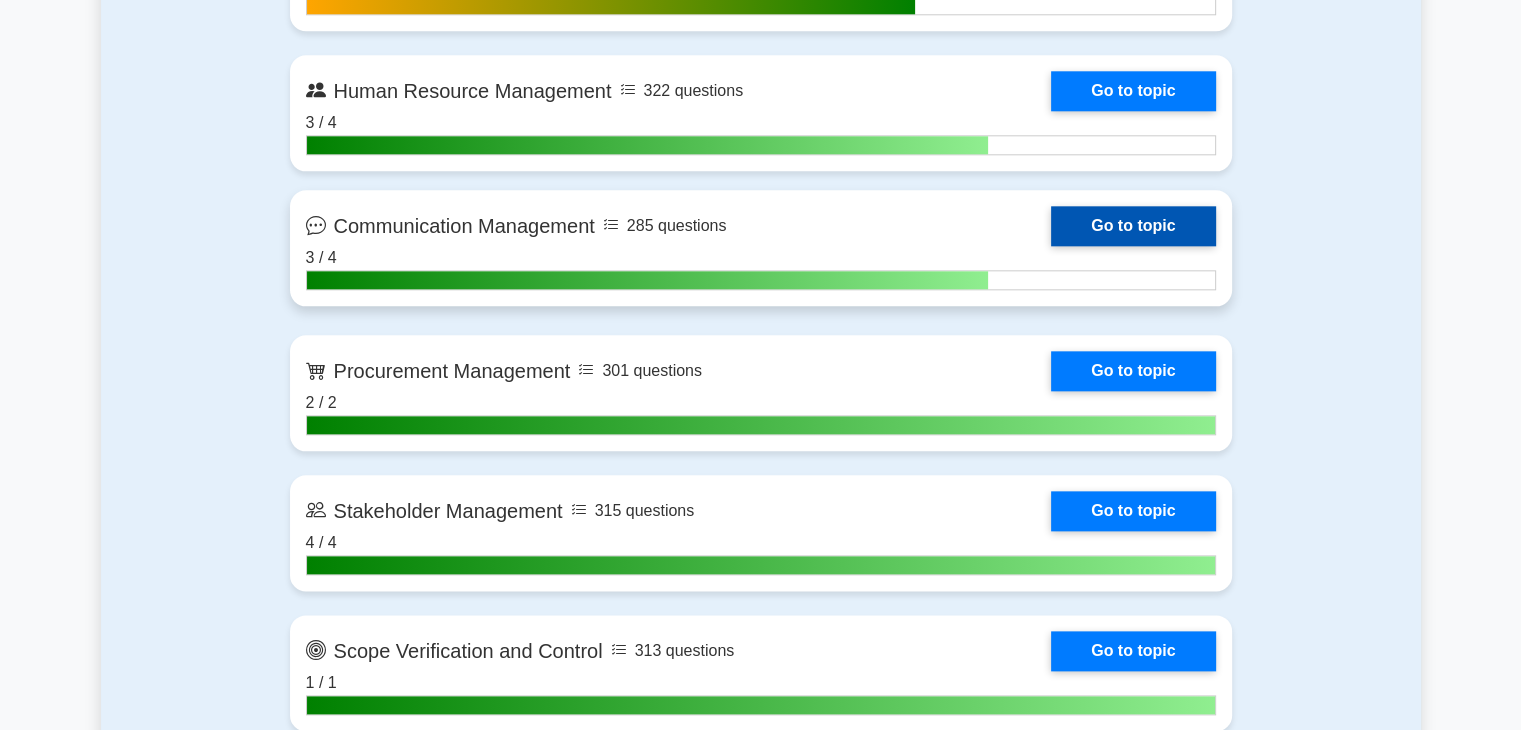 click on "Go to topic" at bounding box center [1133, 226] 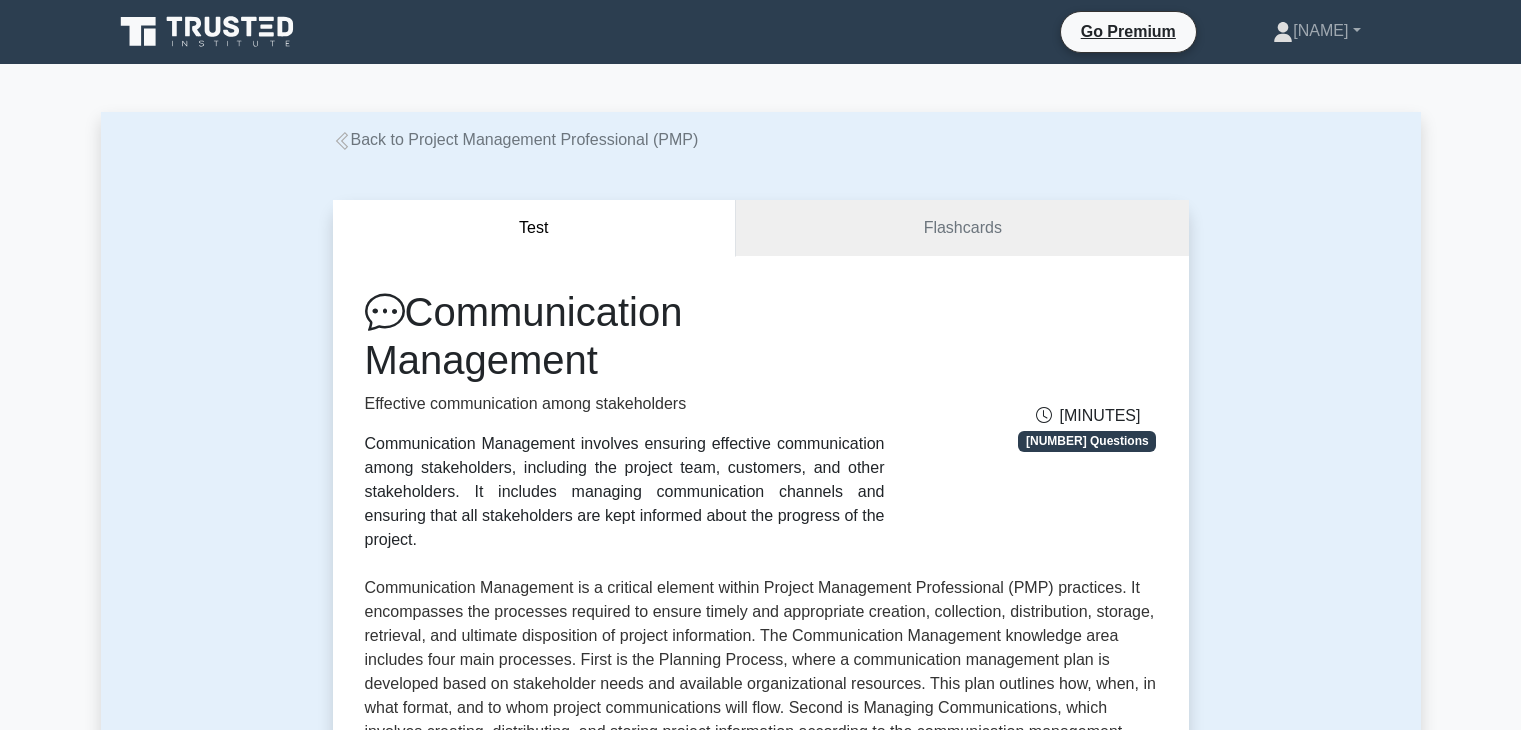 scroll, scrollTop: 0, scrollLeft: 0, axis: both 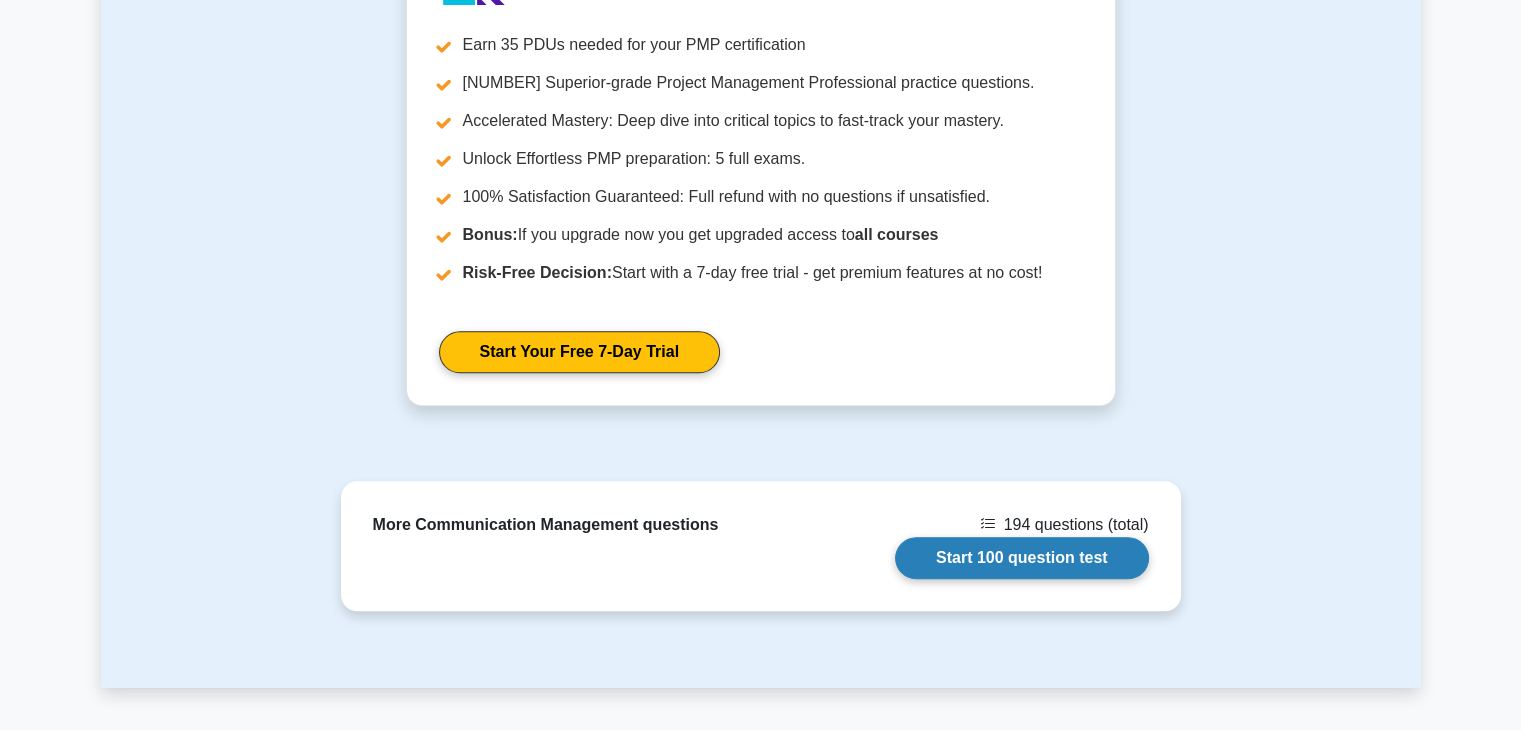 click on "Start 100 question test" at bounding box center (1022, 558) 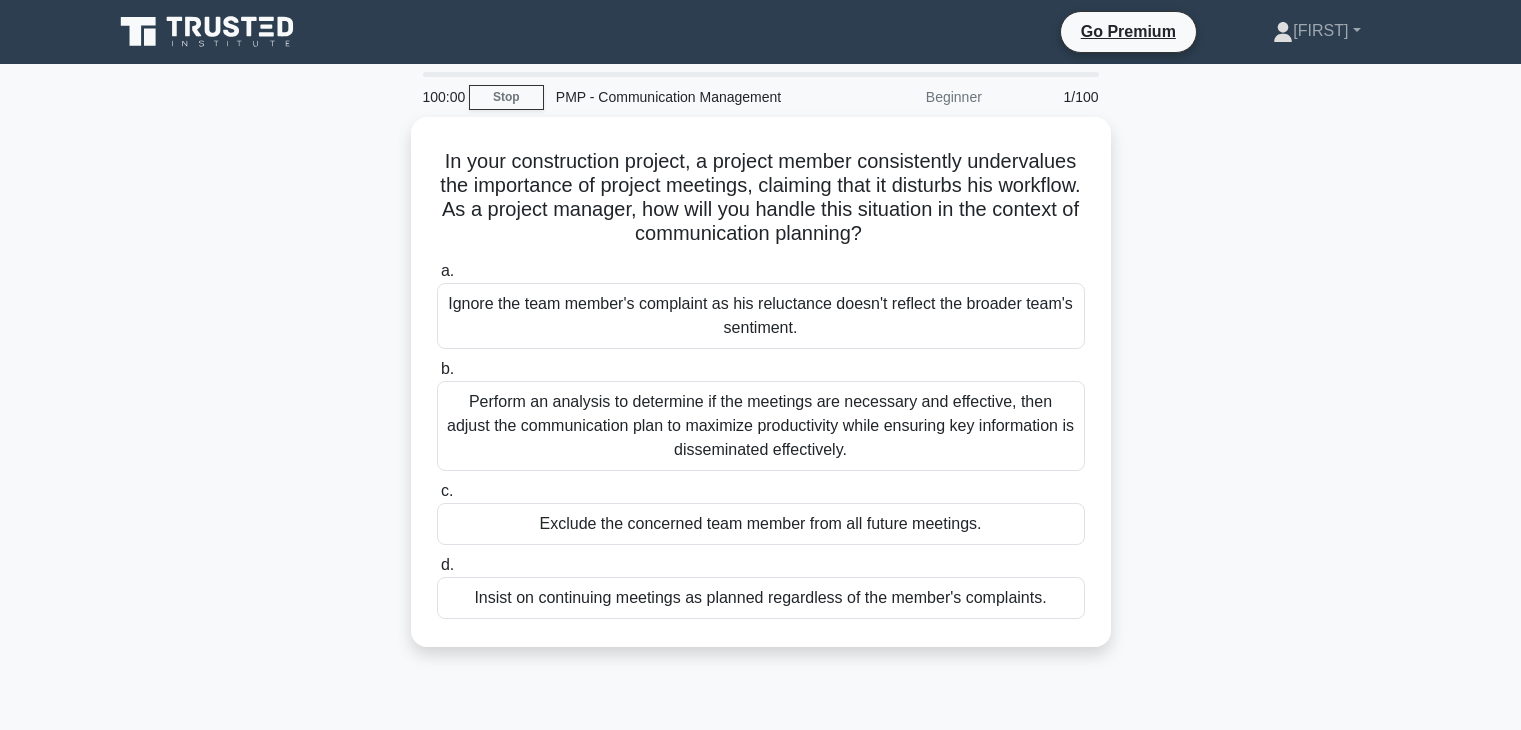 scroll, scrollTop: 0, scrollLeft: 0, axis: both 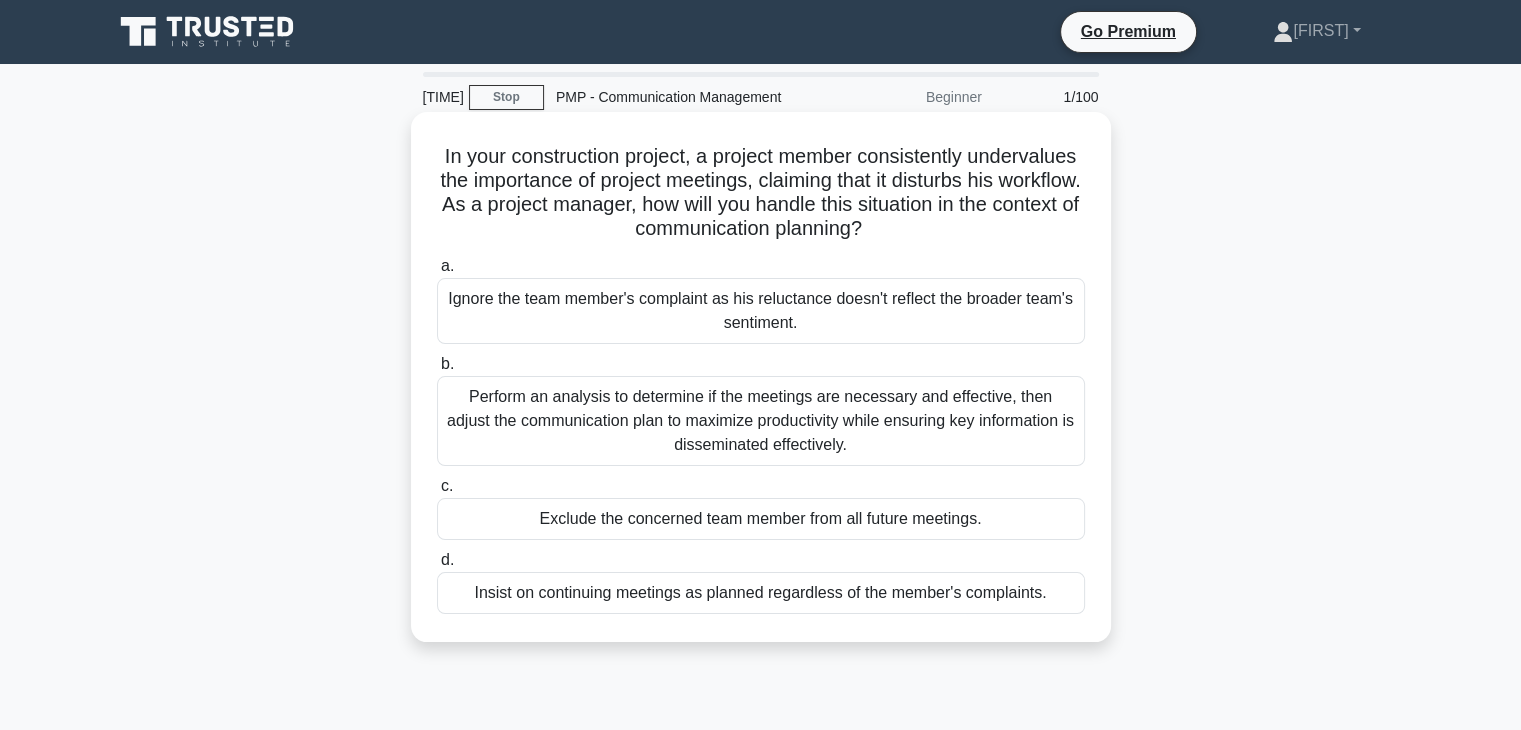 click on "Perform an analysis to determine if the meetings are necessary and effective, then adjust the communication plan to maximize productivity while ensuring key information is disseminated effectively." at bounding box center [761, 421] 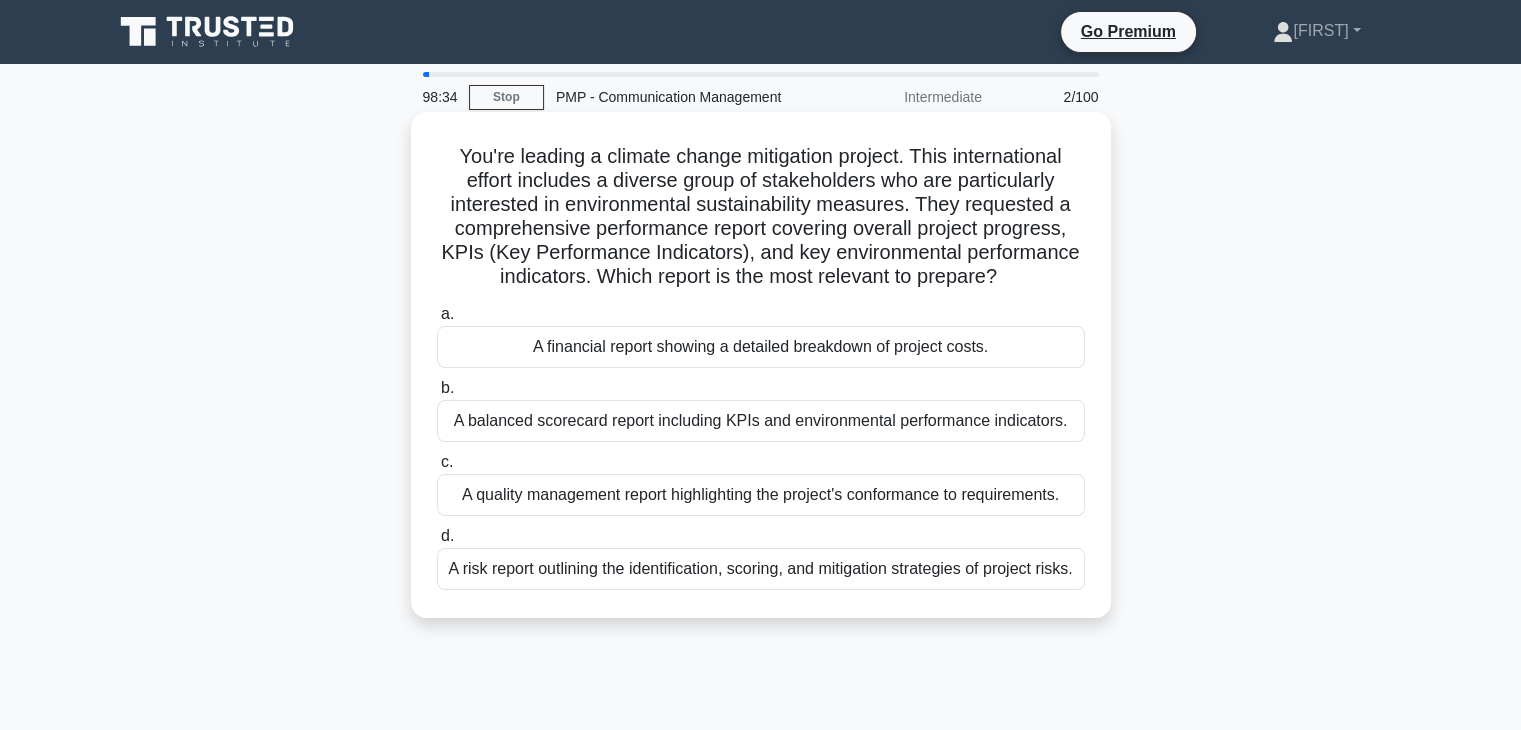 click on "A balanced scorecard report including KPIs and environmental performance indicators." at bounding box center [761, 421] 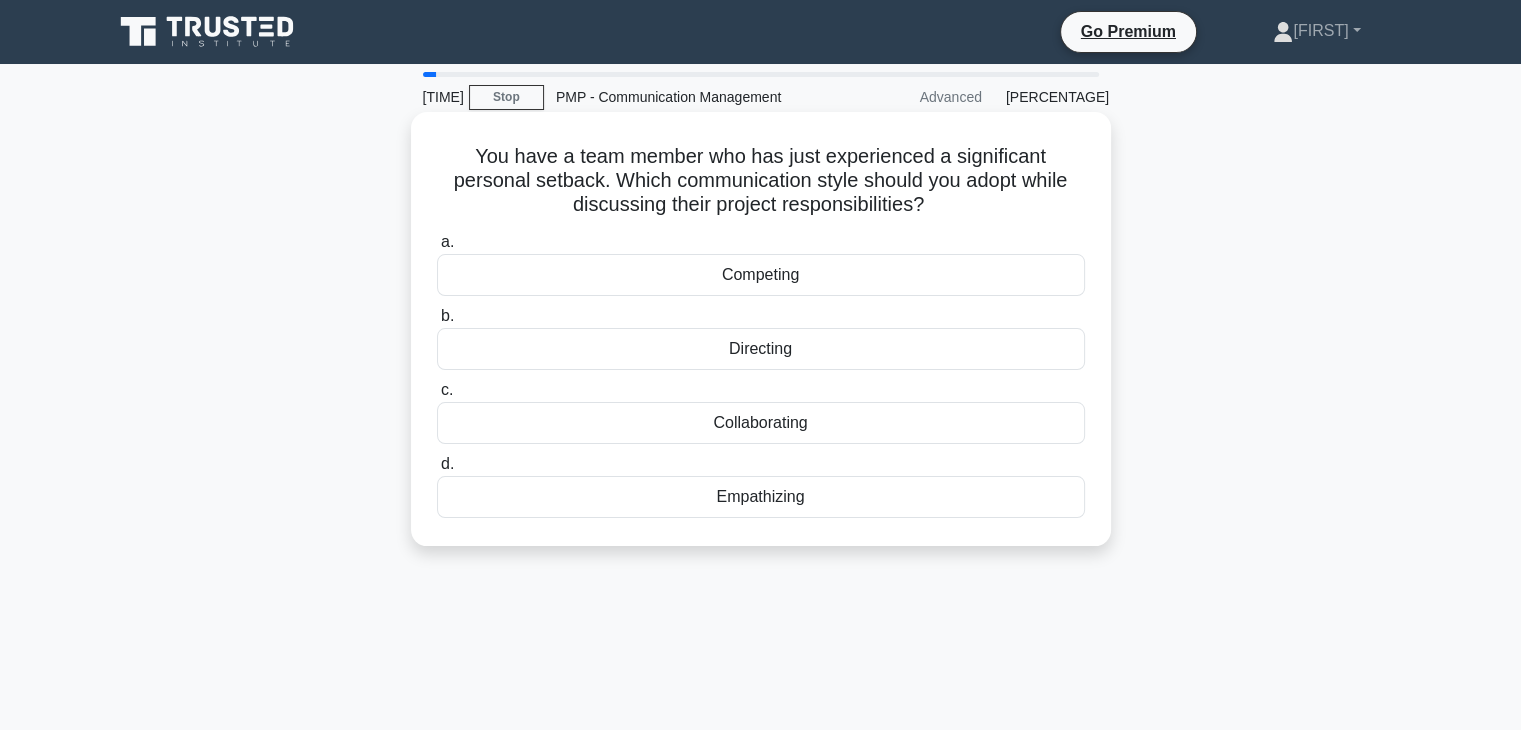 click on "Collaborating" at bounding box center (761, 423) 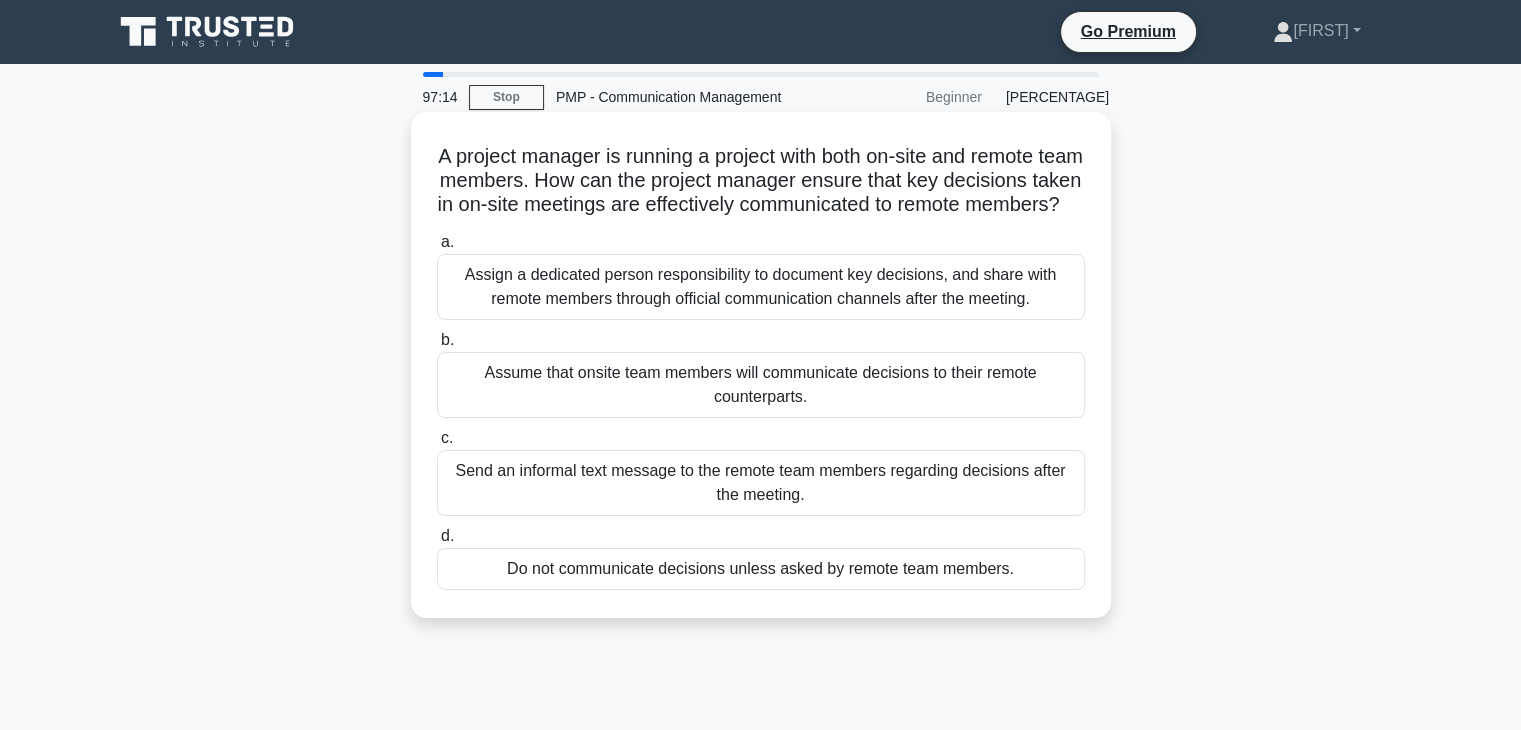 click on "Assign a dedicated person responsibility to document key decisions, and share with remote members through official communication channels after the meeting." at bounding box center (761, 287) 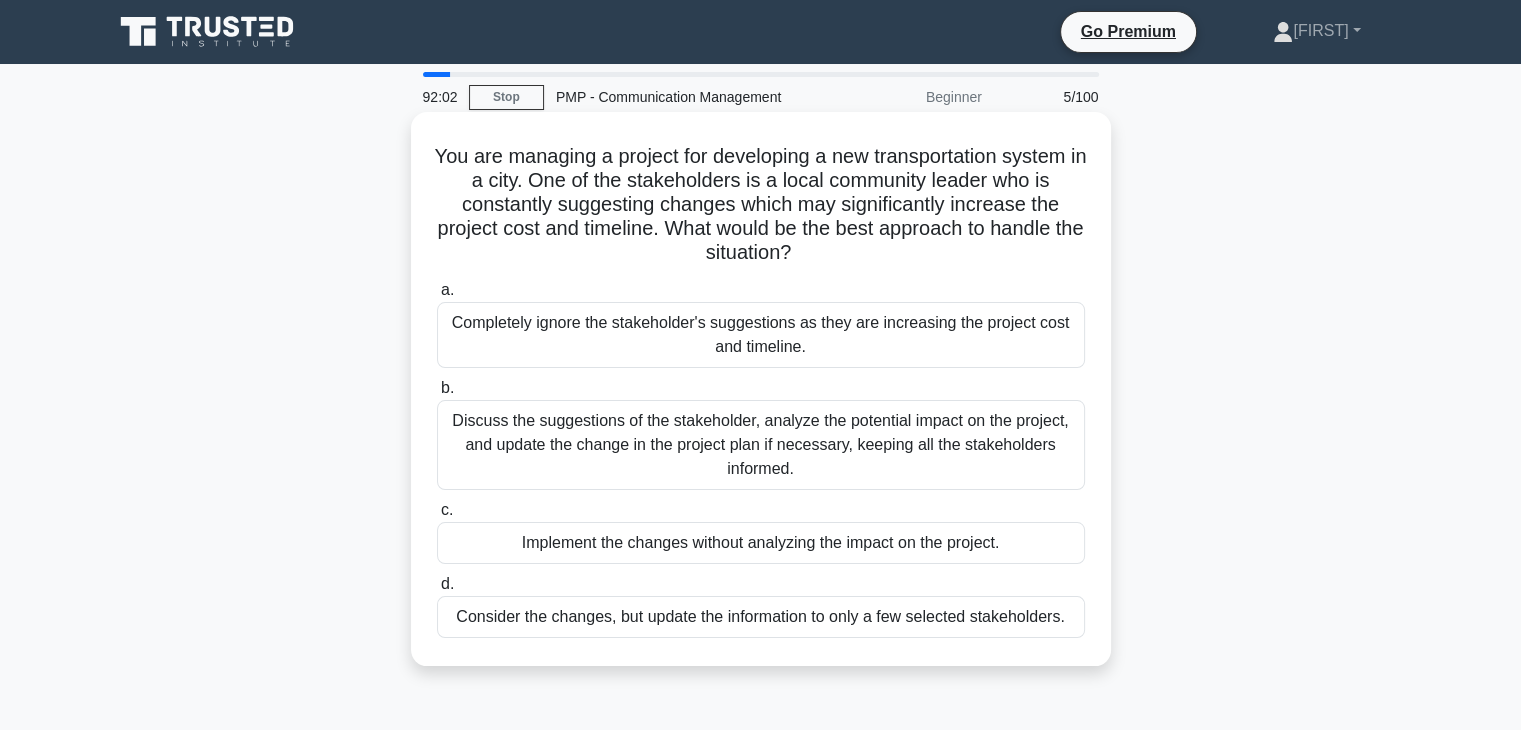click on "Discuss the suggestions of the stakeholder, analyze the potential impact on the project, and update the change in the project plan if necessary, keeping all the stakeholders informed." at bounding box center (761, 445) 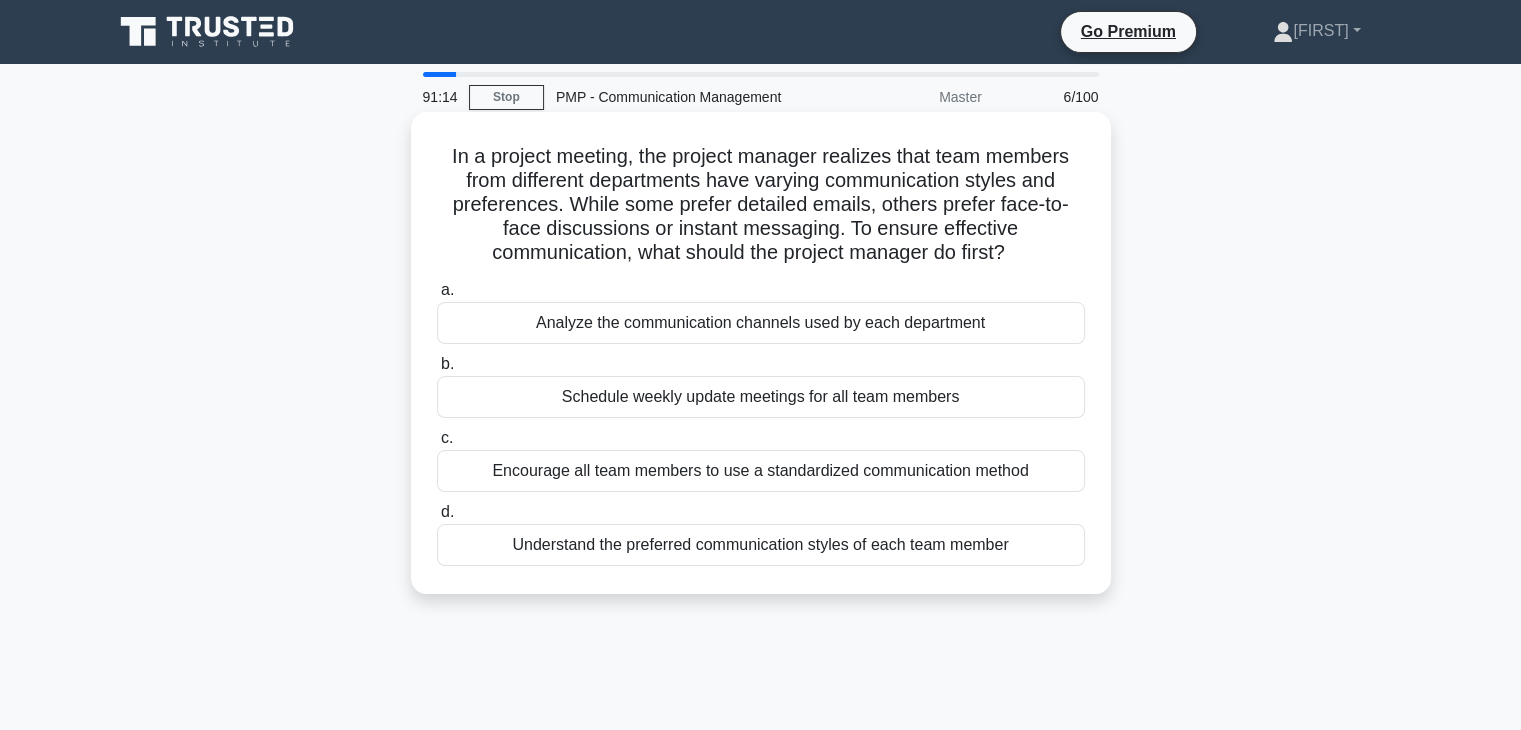 click on "Understand the preferred communication styles of each team member" at bounding box center [761, 545] 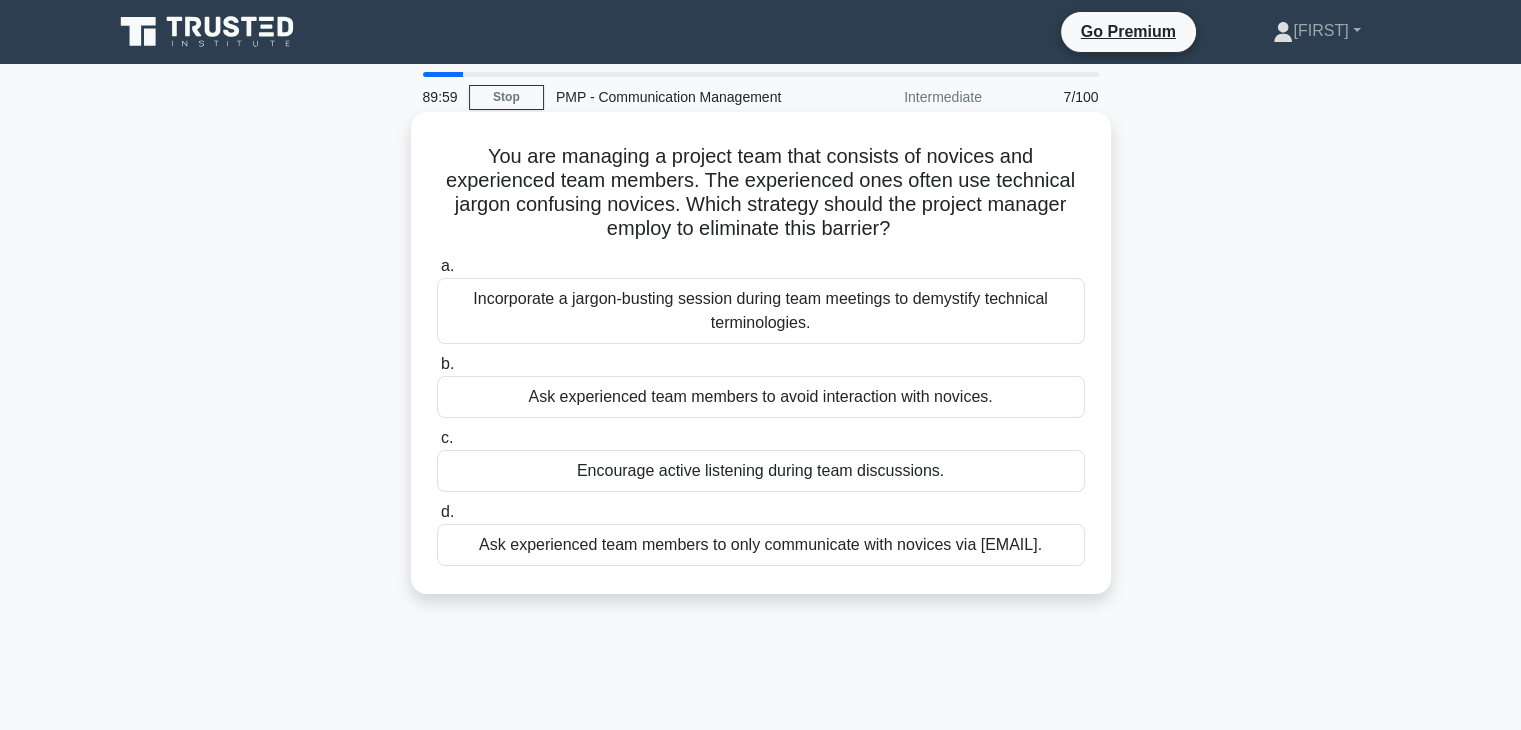 click on "Encourage active listening during team discussions." at bounding box center [761, 471] 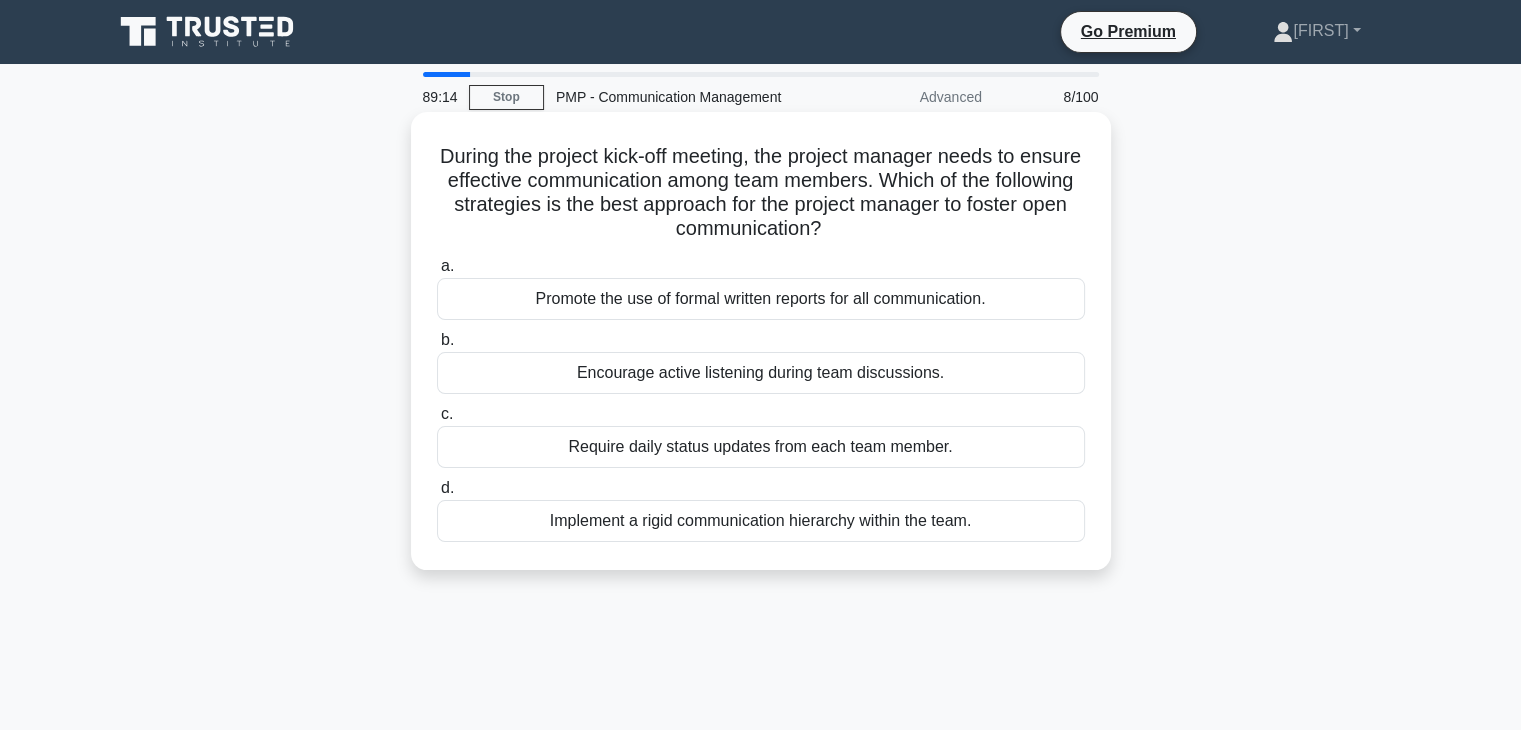 click on "Encourage active listening during team discussions." at bounding box center (761, 373) 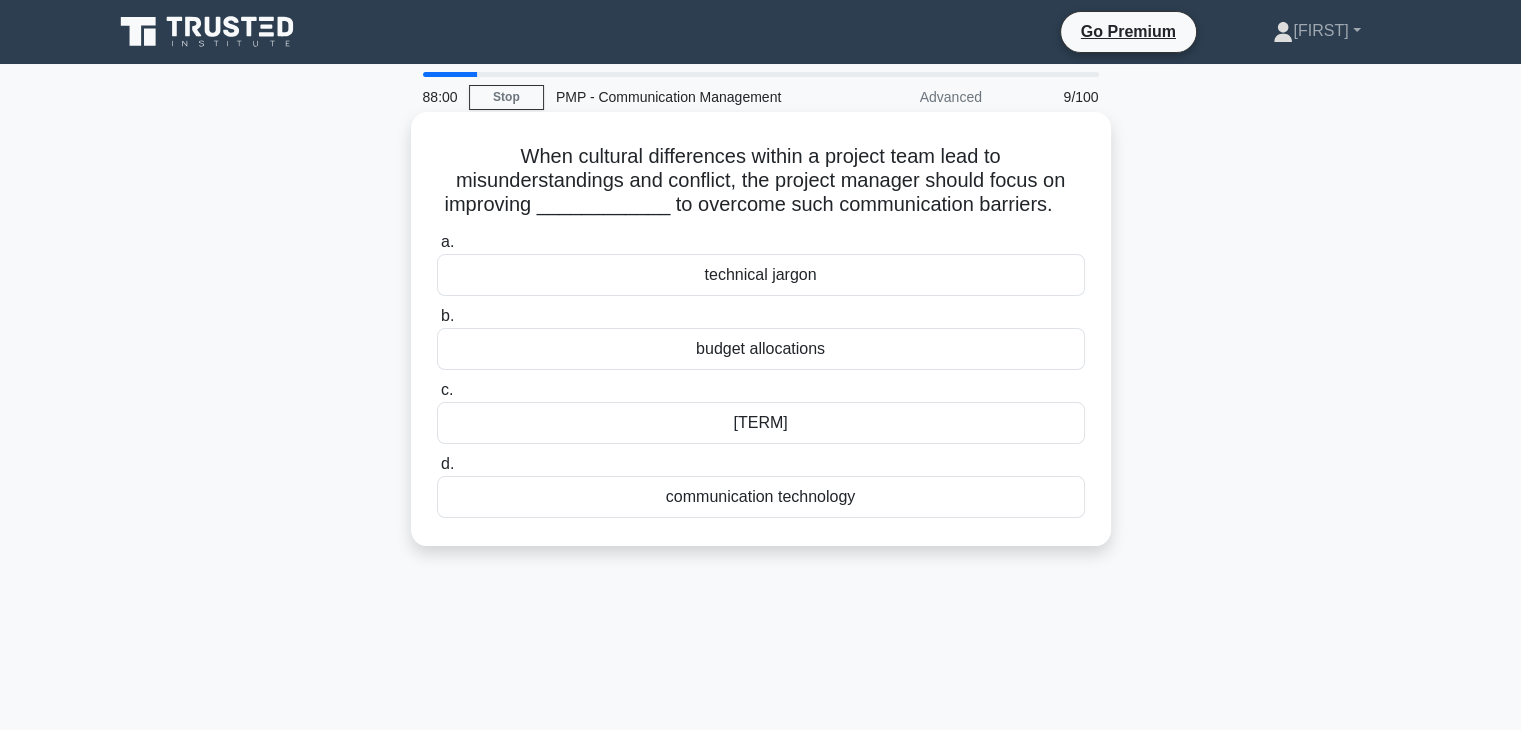 click on "communication technology" at bounding box center (761, 497) 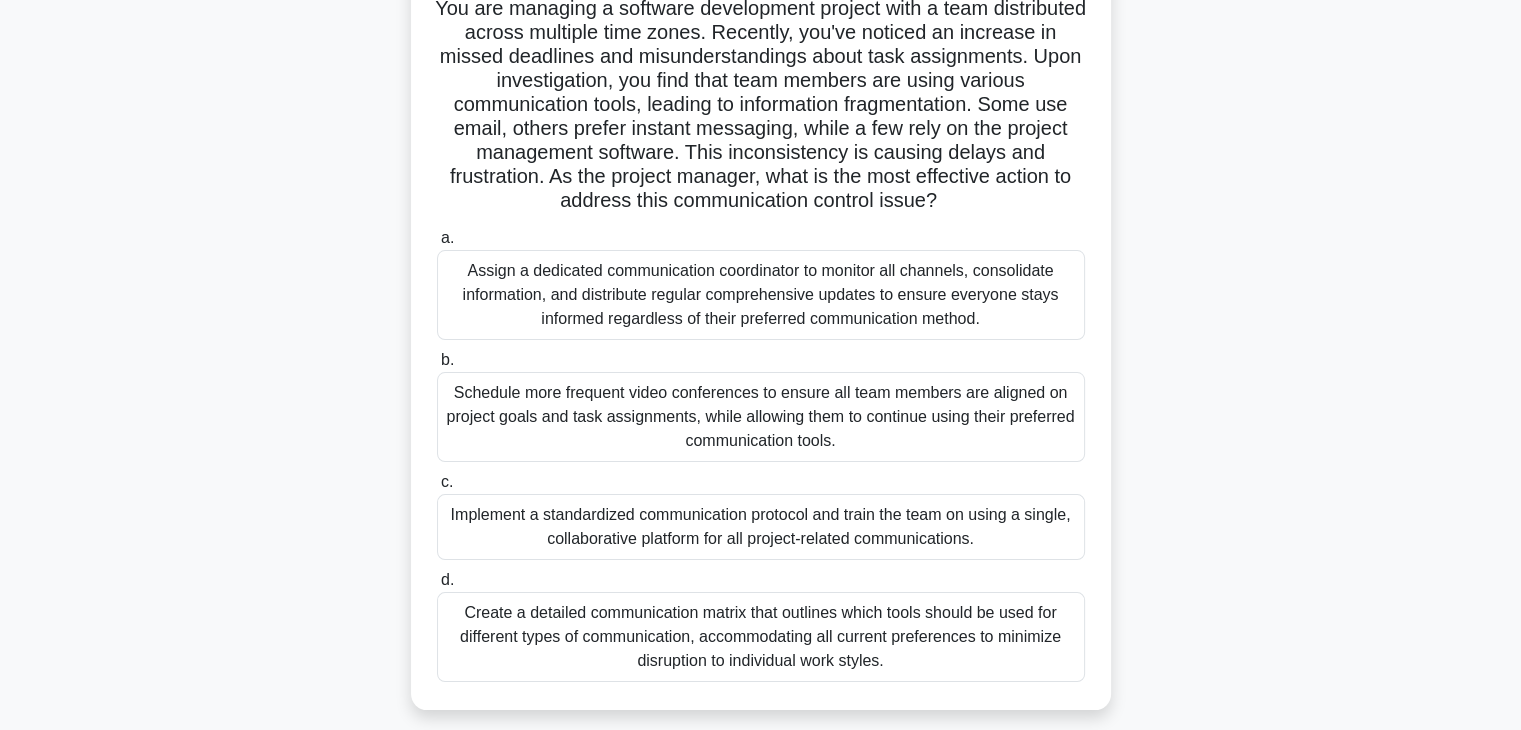 scroll, scrollTop: 160, scrollLeft: 0, axis: vertical 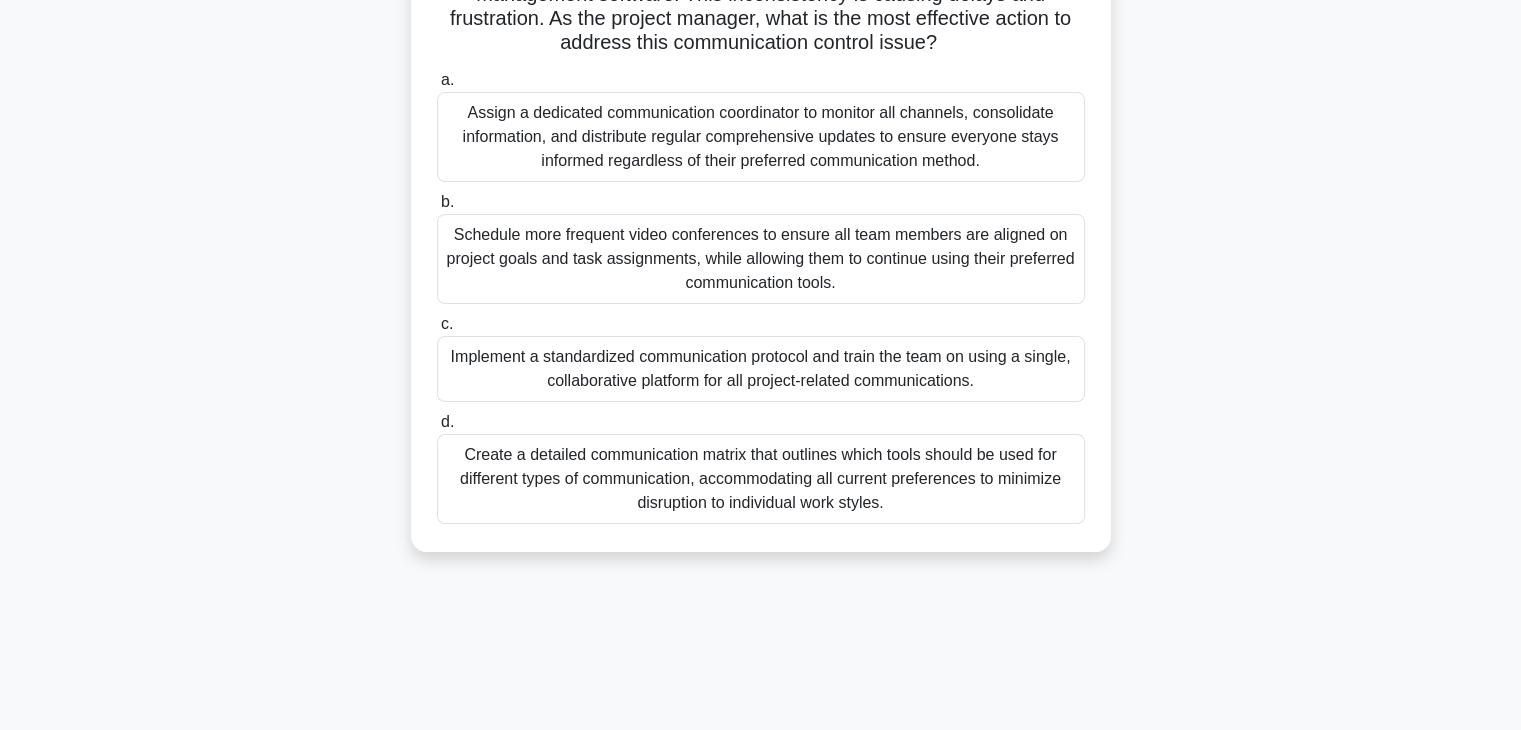 click on "Implement a standardized communication protocol and train the team on using a single, collaborative platform for all project-related communications." at bounding box center (761, 369) 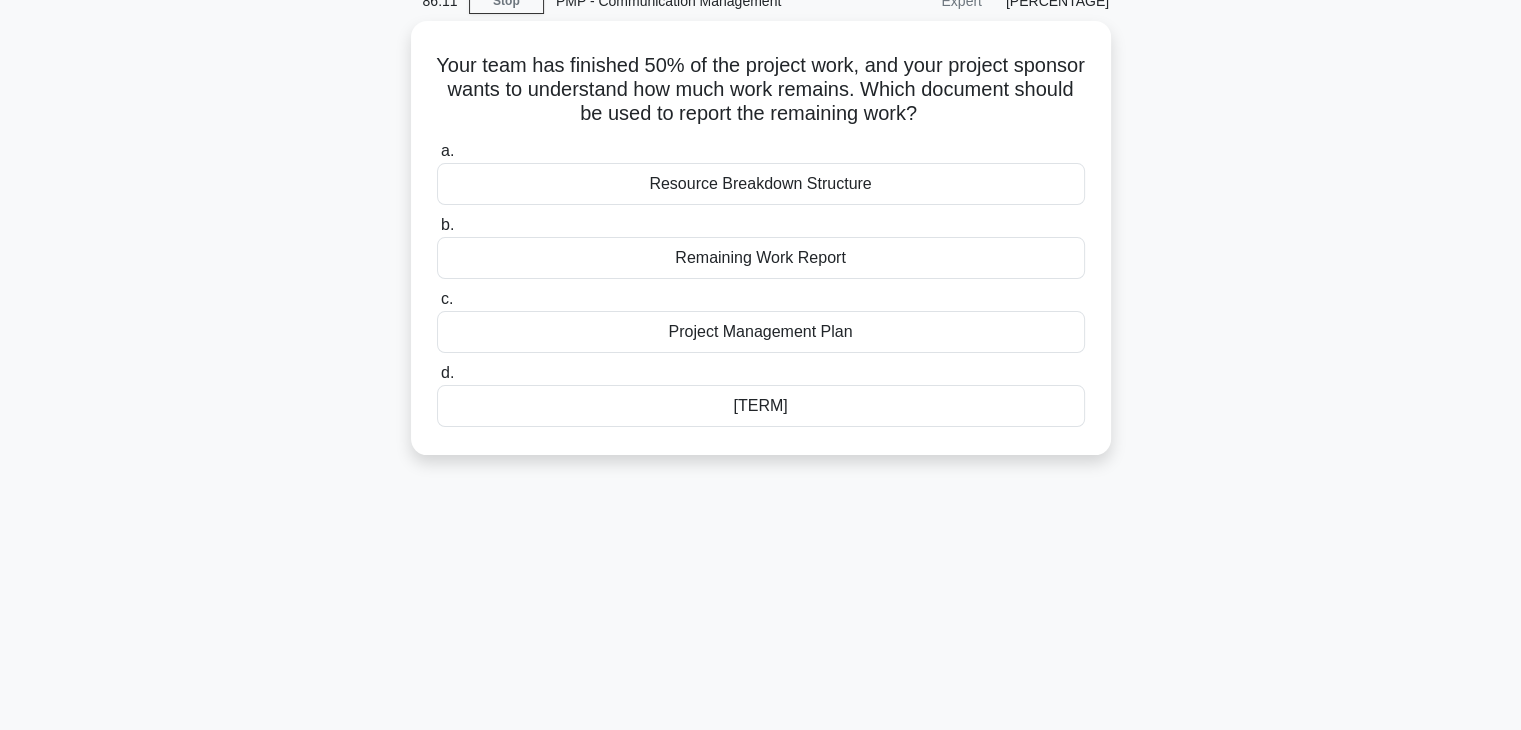 scroll, scrollTop: 0, scrollLeft: 0, axis: both 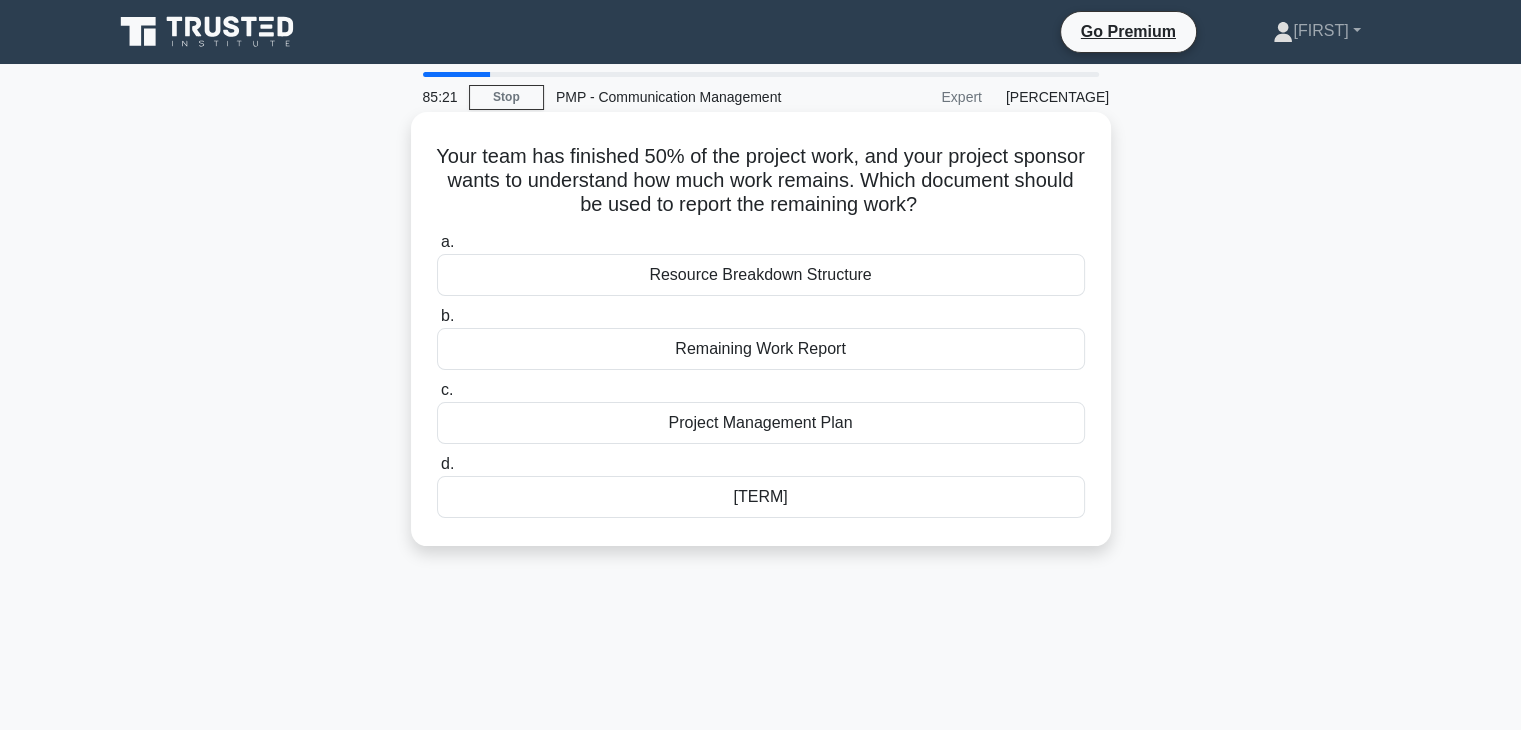 click on "Resource Breakdown Structure" at bounding box center [761, 275] 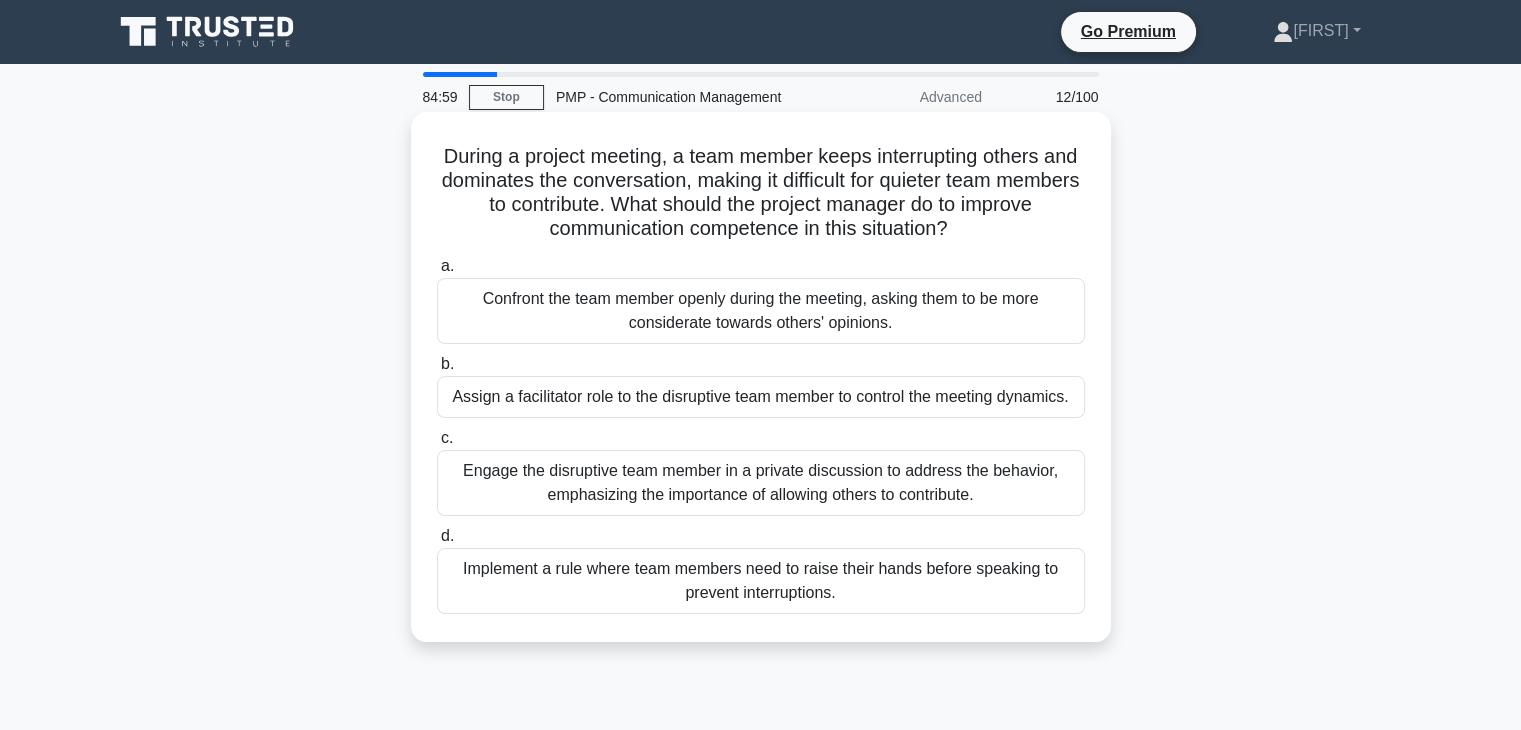 click on "Confront the team member openly during the meeting, asking them to be more considerate towards others' opinions." at bounding box center (761, 311) 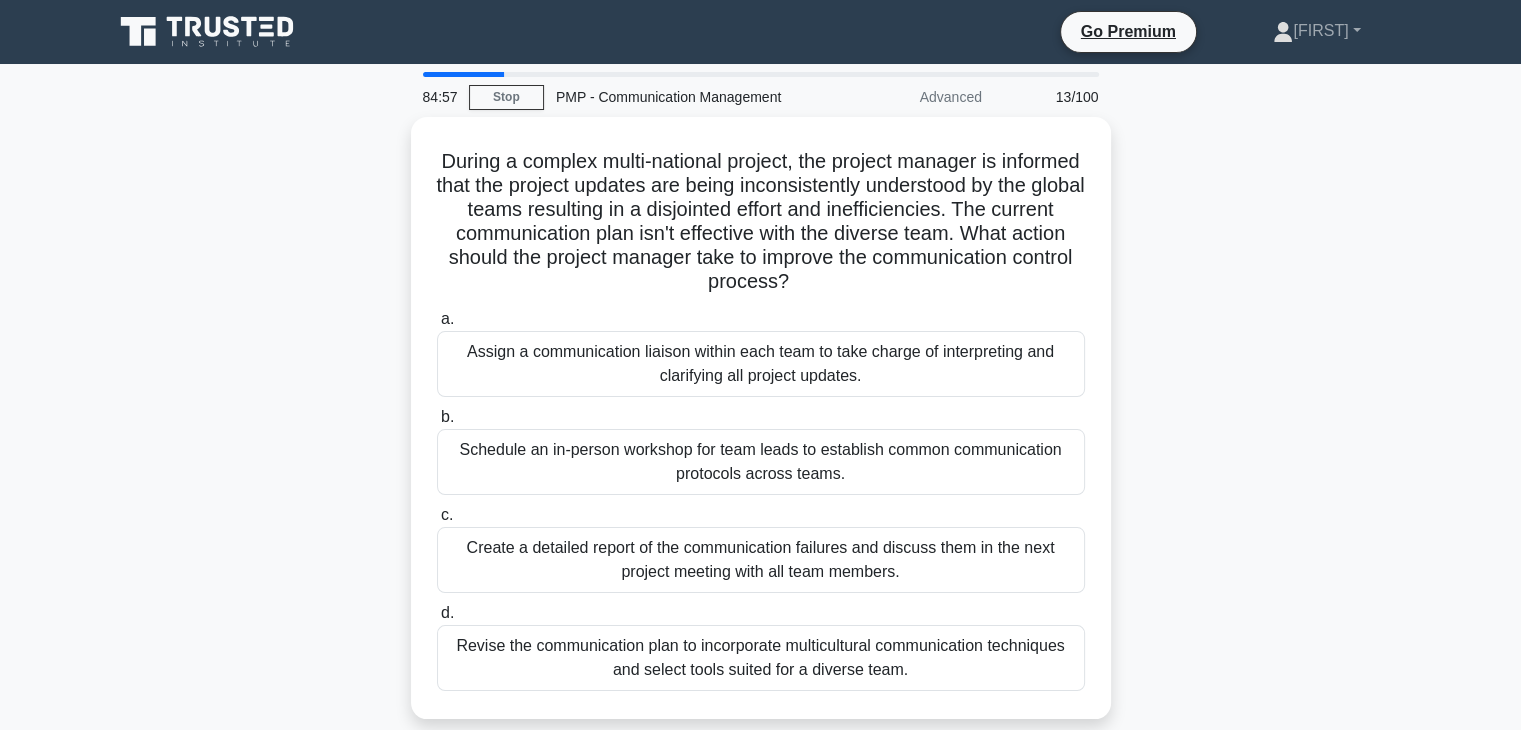 click on "84:57
Stop
PMP  - Communication Management
Advanced
13/100
During a complex multi-national project, the project manager is informed that the project updates are being inconsistently understood by the global teams resulting in a disjointed effort and inefficiencies. The current communication plan isn't effective with the diverse team. What action should the project manager take to improve the communication control process?
.spinner_0XTQ{transform-origin:center;animation:spinner_y6GP .75s linear infinite}@keyframes spinner_y6GP{100%{transform:rotate(360deg)}}
a." at bounding box center (760, 572) 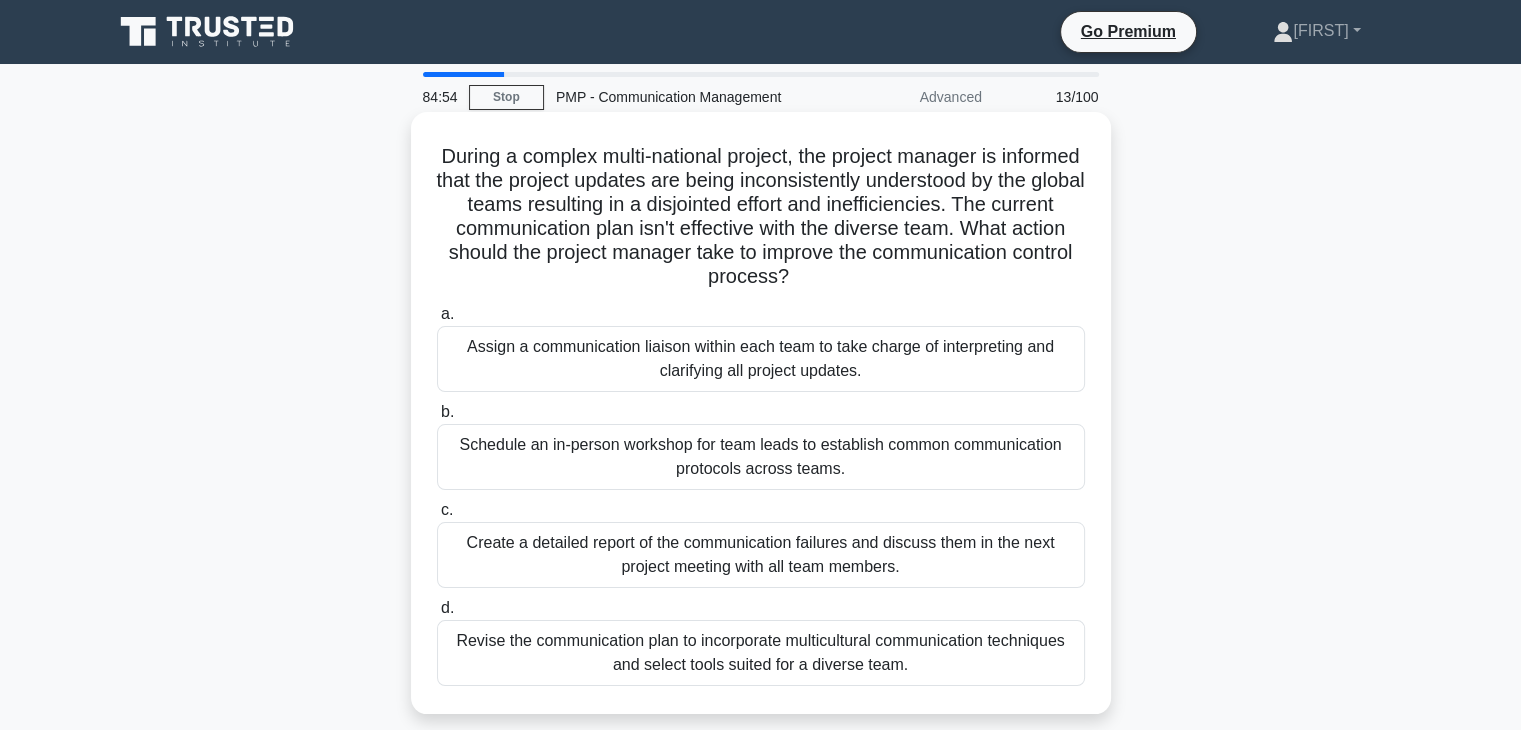 click on "a.
Assign a communication liaison within each team to take charge of interpreting and clarifying all project updates." at bounding box center [761, 347] 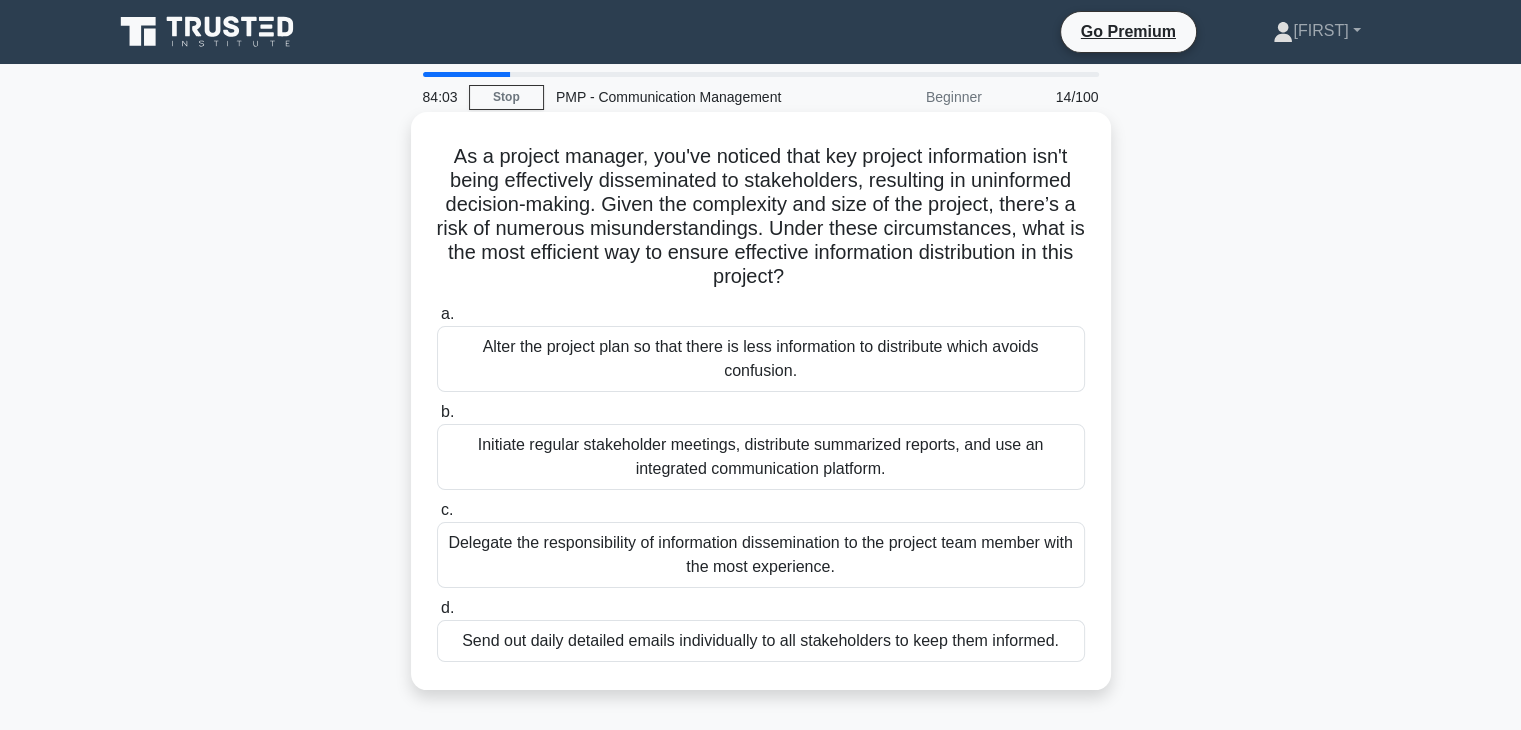 click on "Initiate regular stakeholder meetings, distribute summarized reports, and use an integrated communication platform." at bounding box center [761, 457] 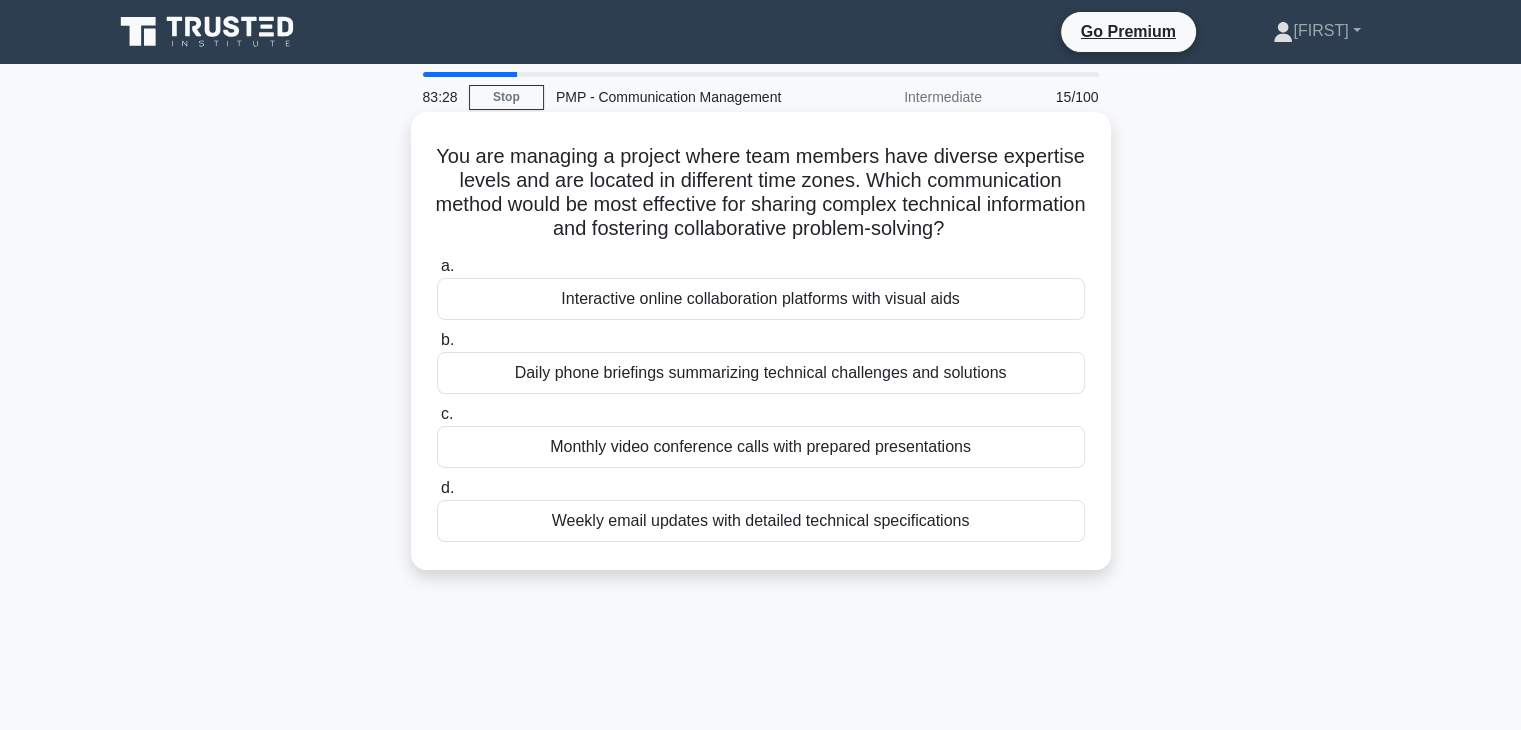 click on "Monthly video conference calls with prepared presentations" at bounding box center (761, 447) 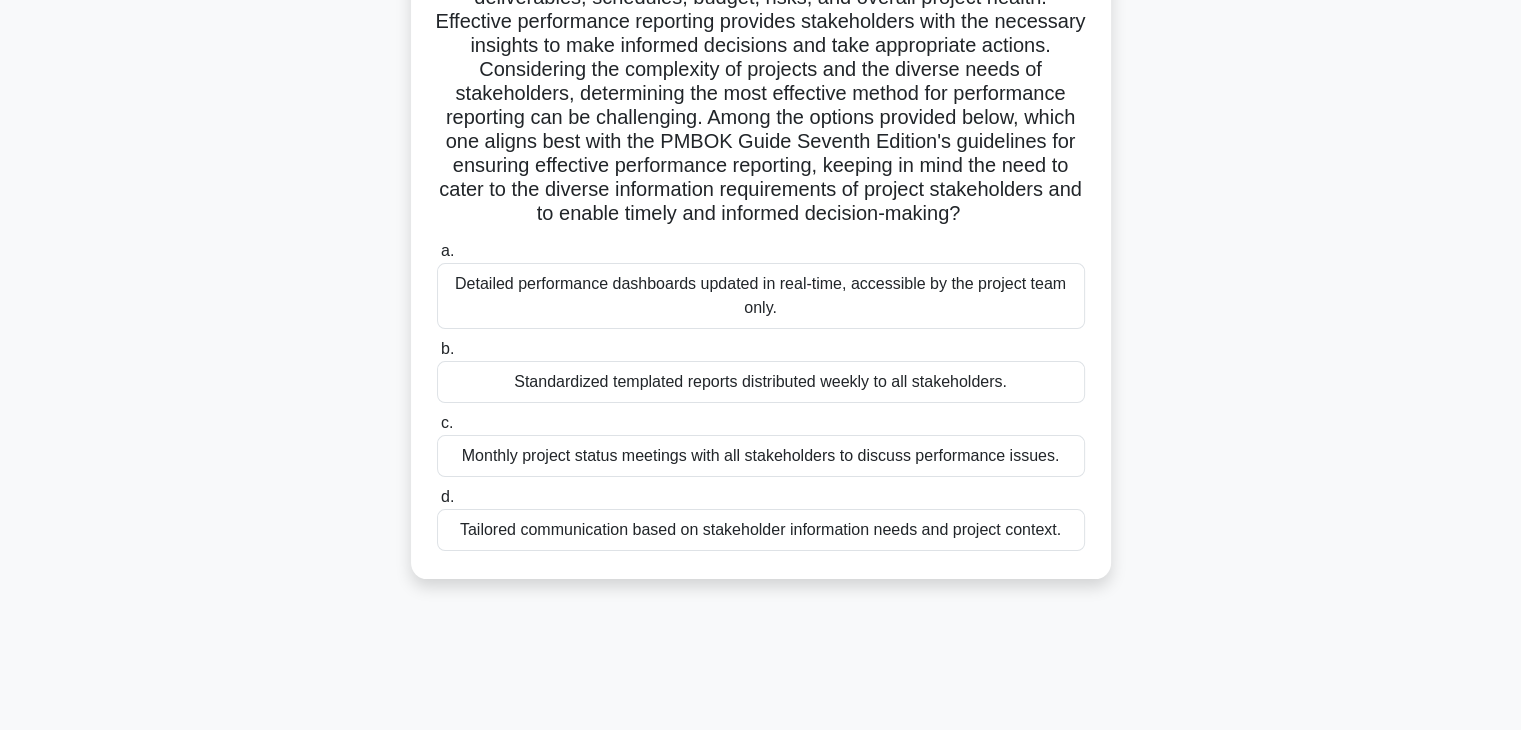 scroll, scrollTop: 320, scrollLeft: 0, axis: vertical 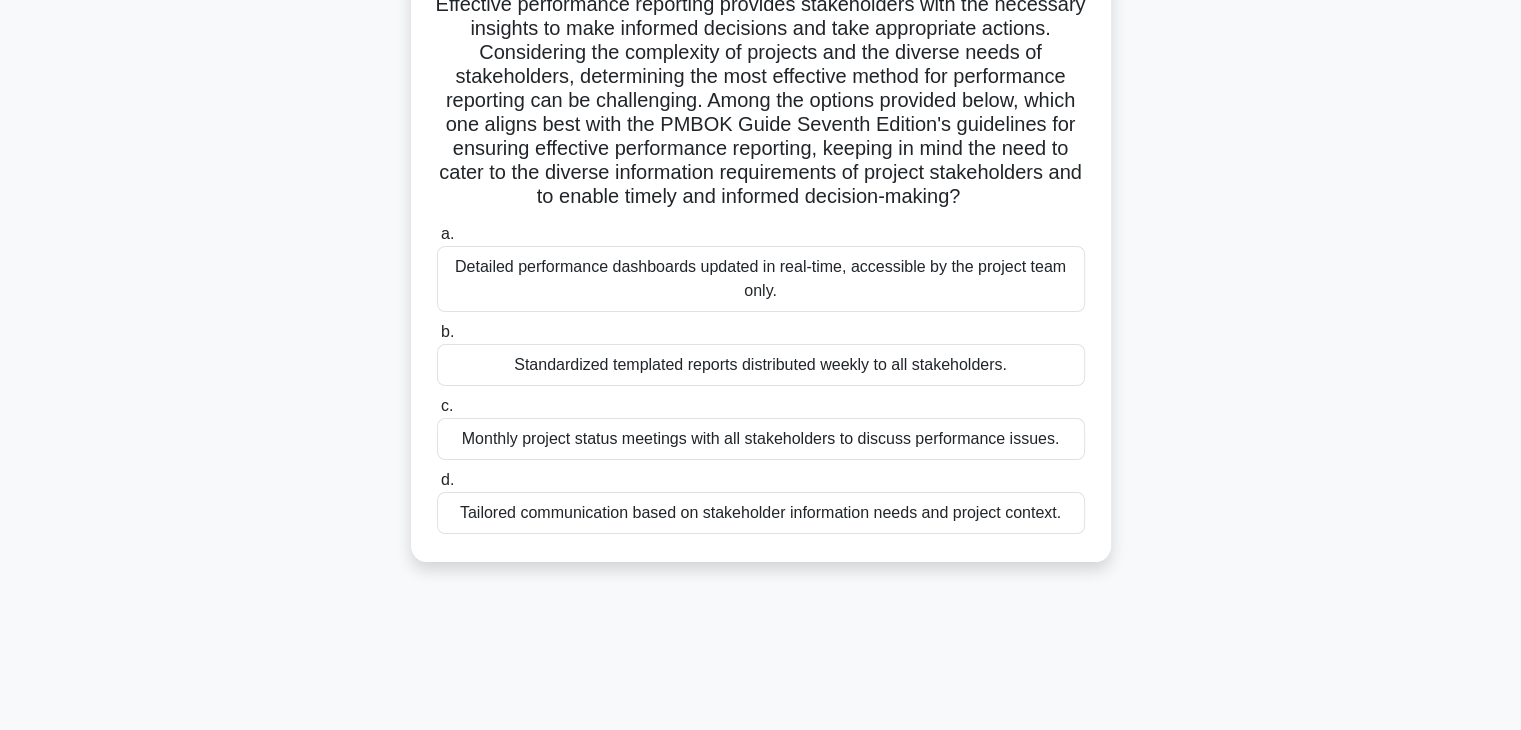 click on "Tailored communication based on stakeholder information needs and project context." at bounding box center [761, 513] 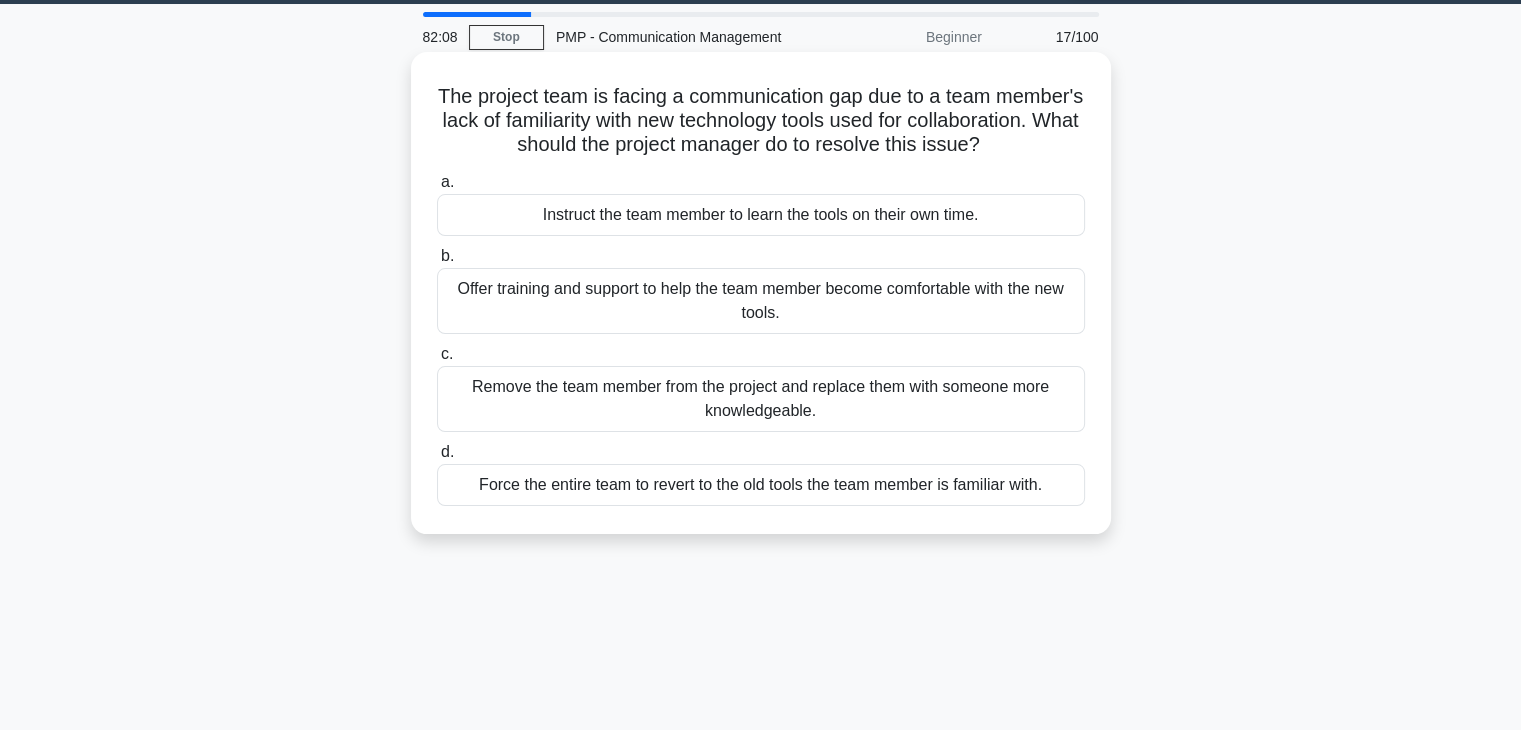 scroll, scrollTop: 0, scrollLeft: 0, axis: both 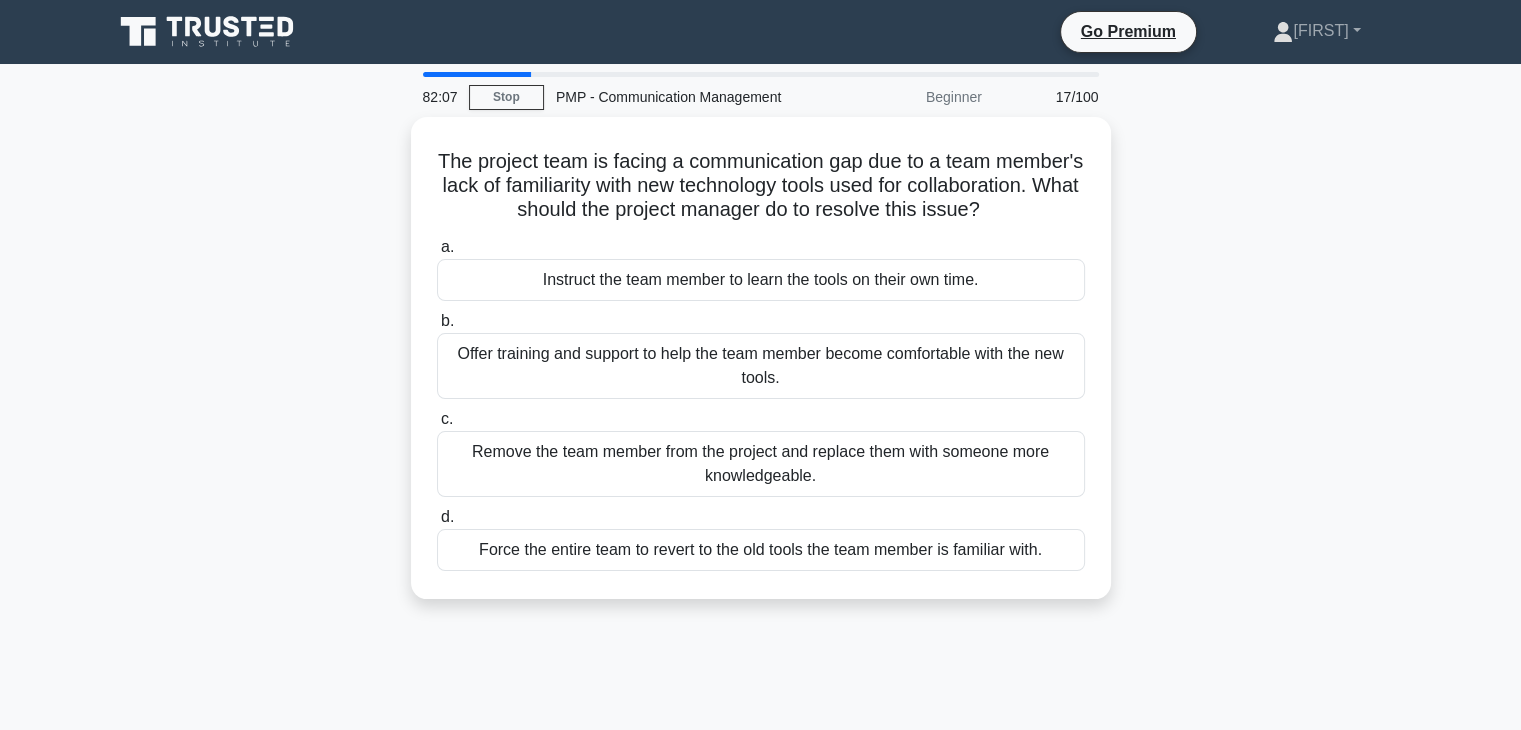 drag, startPoint x: 822, startPoint y: 549, endPoint x: 1209, endPoint y: 221, distance: 507.2997 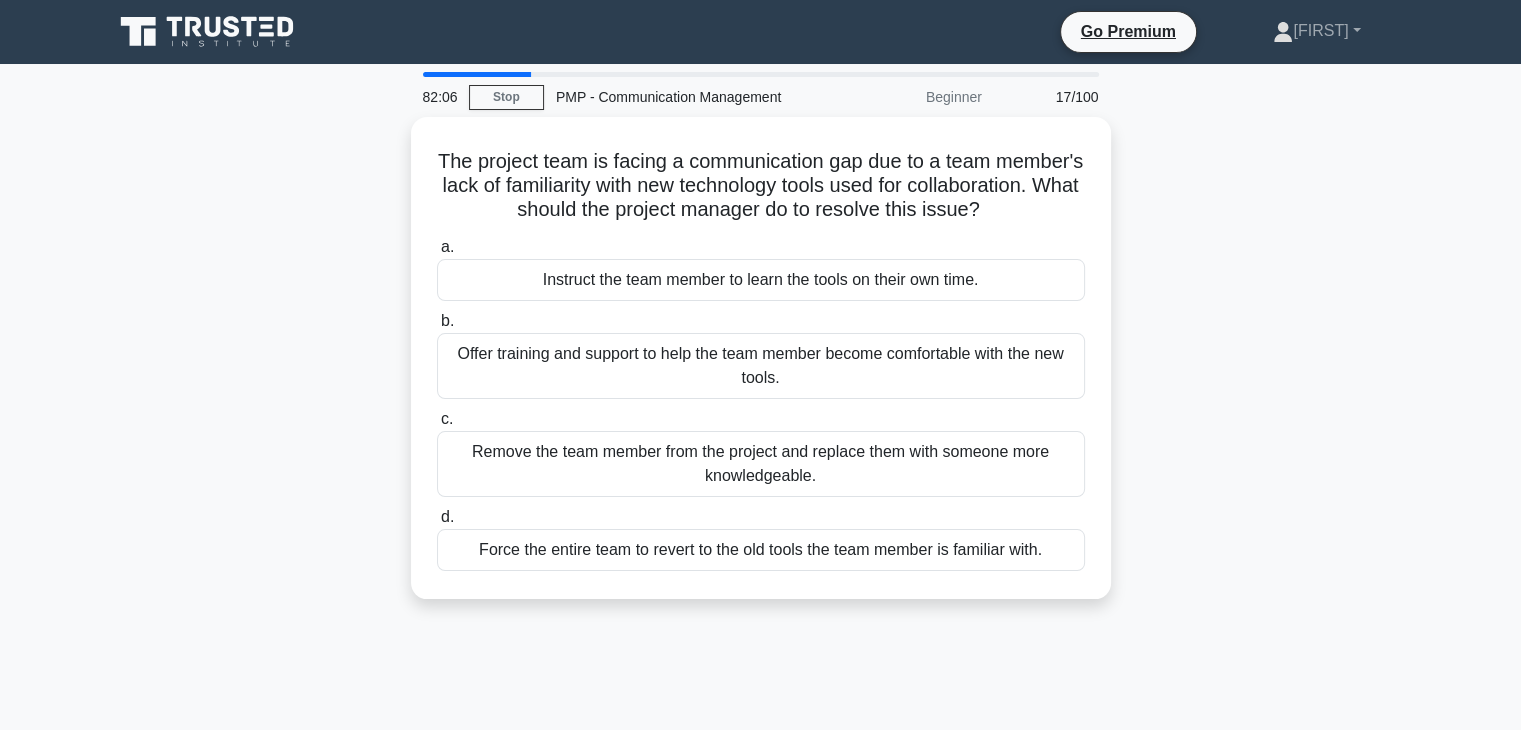 click on "The project team is facing a communication gap due to a team member's lack of familiarity with new technology tools used for collaboration. What should the project manager do to resolve this issue?
.spinner_0XTQ{transform-origin:center;animation:spinner_y6GP .75s linear infinite}@keyframes spinner_y6GP{100%{transform:rotate(360deg)}}
a.
b." at bounding box center [761, 370] 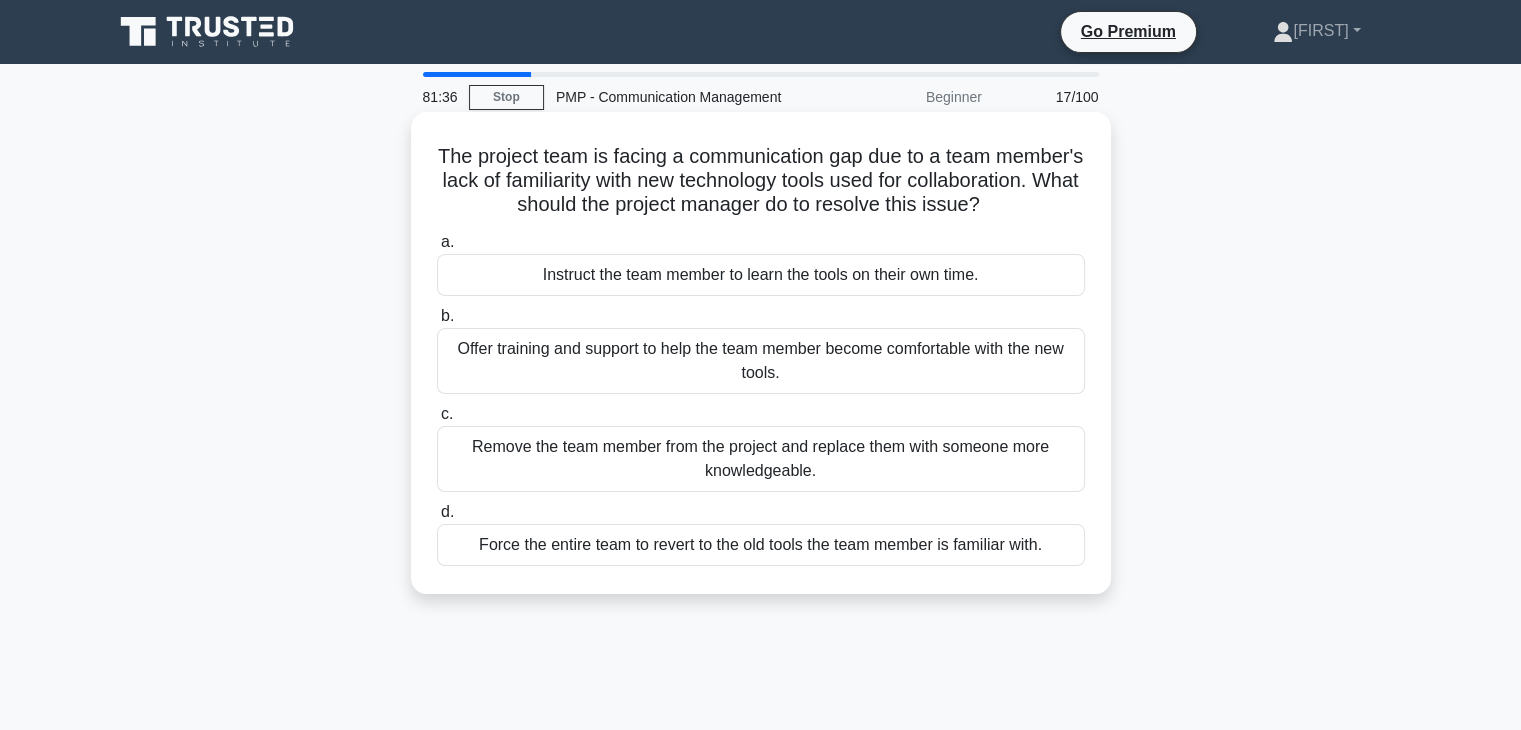 click on "Offer training and support to help the team member become comfortable with the new tools." at bounding box center (761, 361) 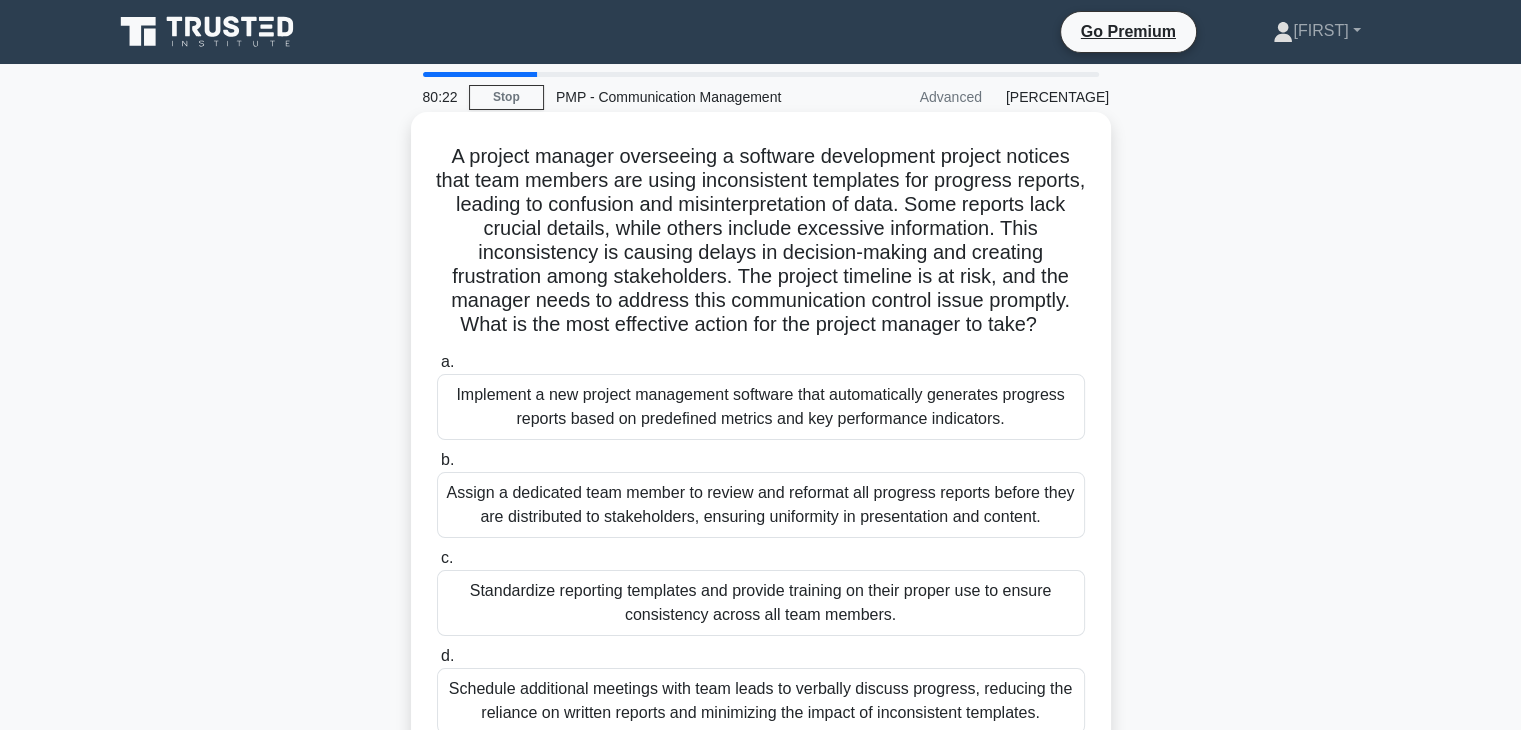 click on "Standardize reporting templates and provide training on their proper use to ensure consistency across all team members." at bounding box center [761, 603] 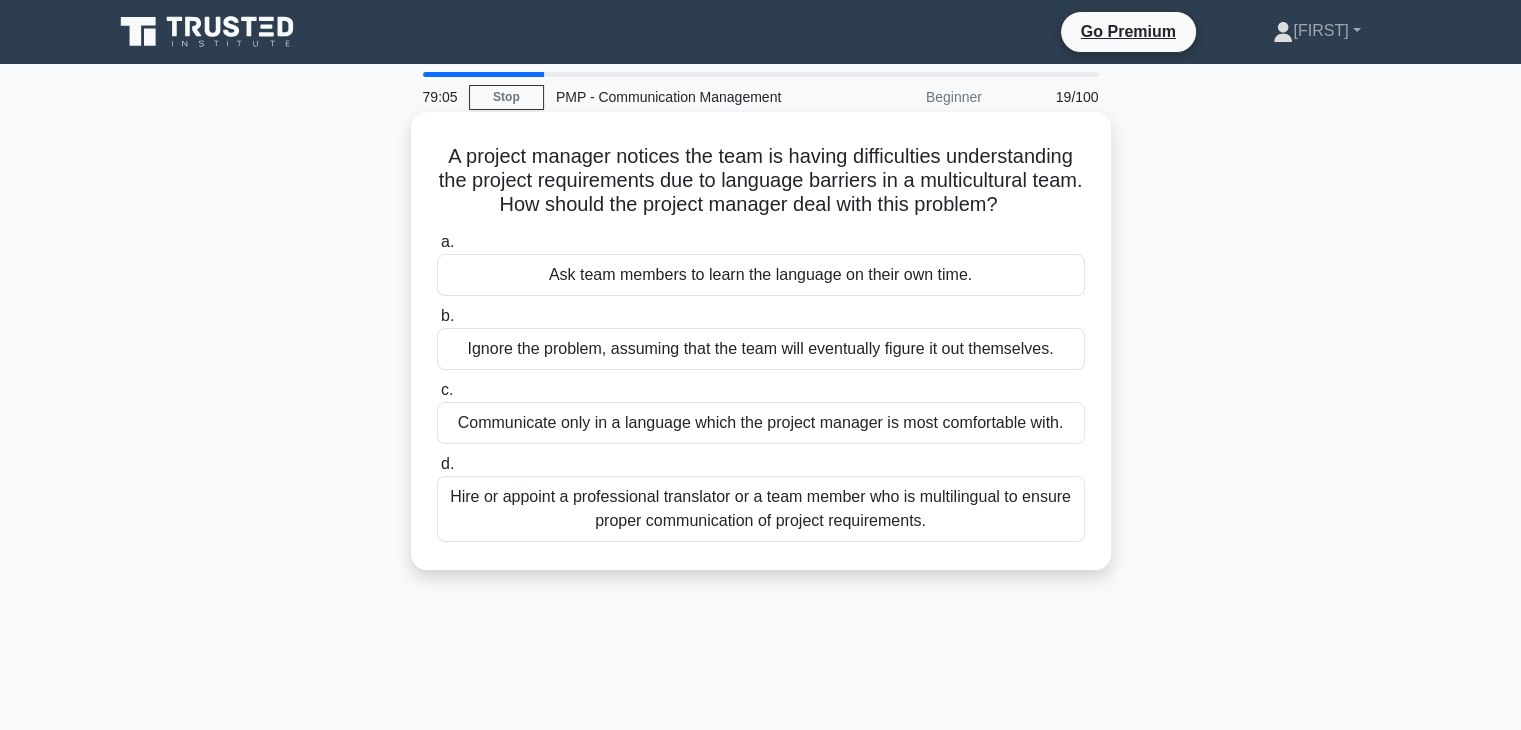click on "Communicate only in a language which the project manager is most comfortable with." at bounding box center [761, 423] 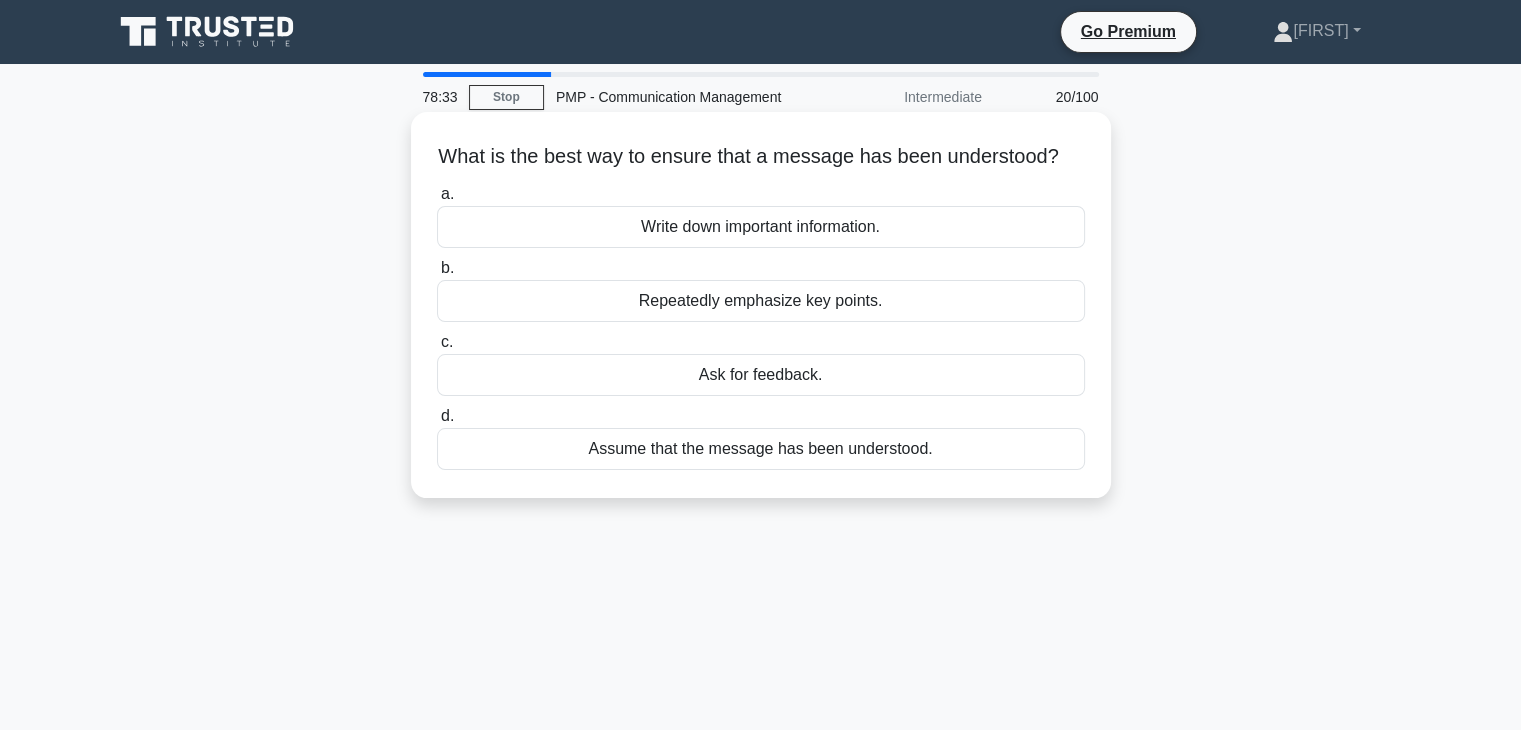 click on "Ask for feedback." at bounding box center [761, 375] 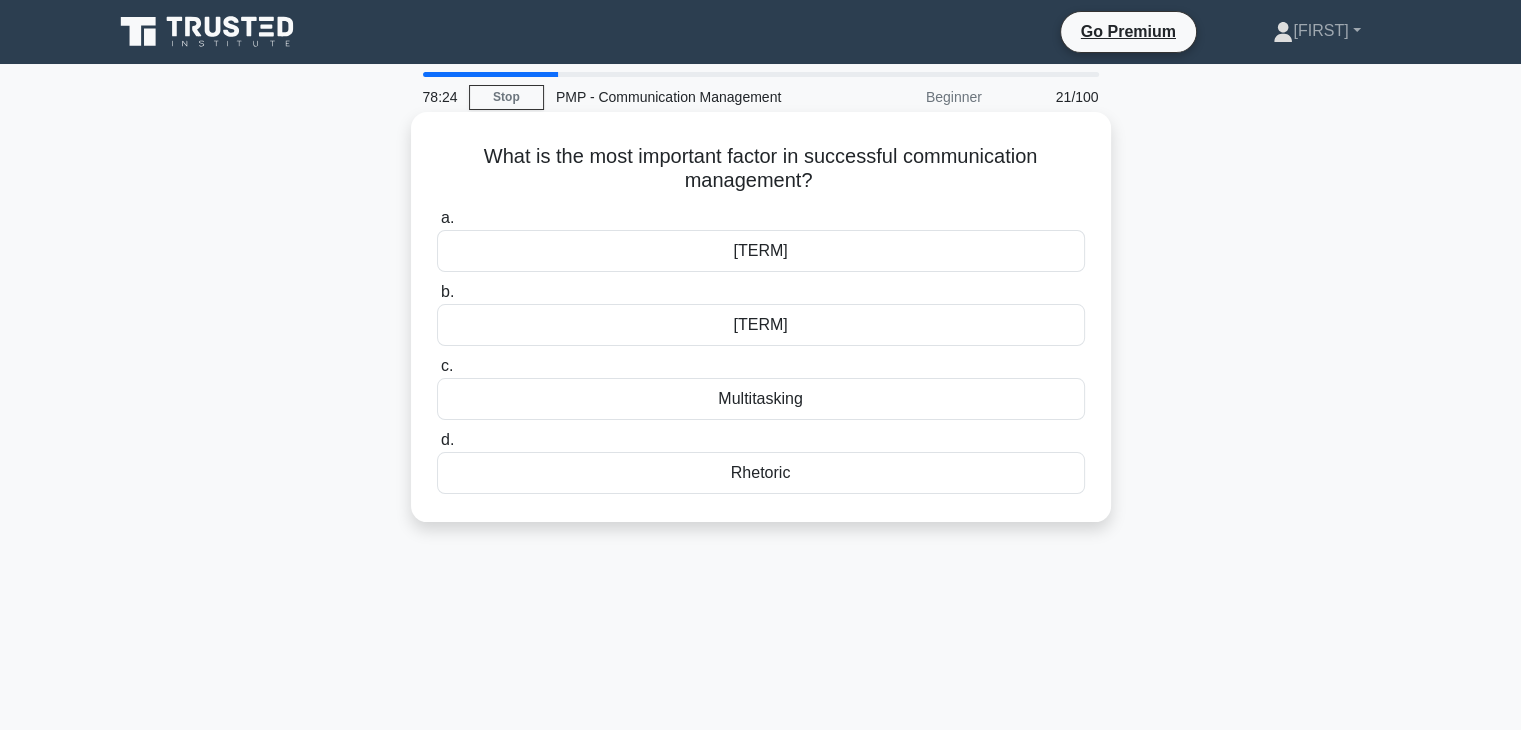 click on "[TERM]" at bounding box center (761, 325) 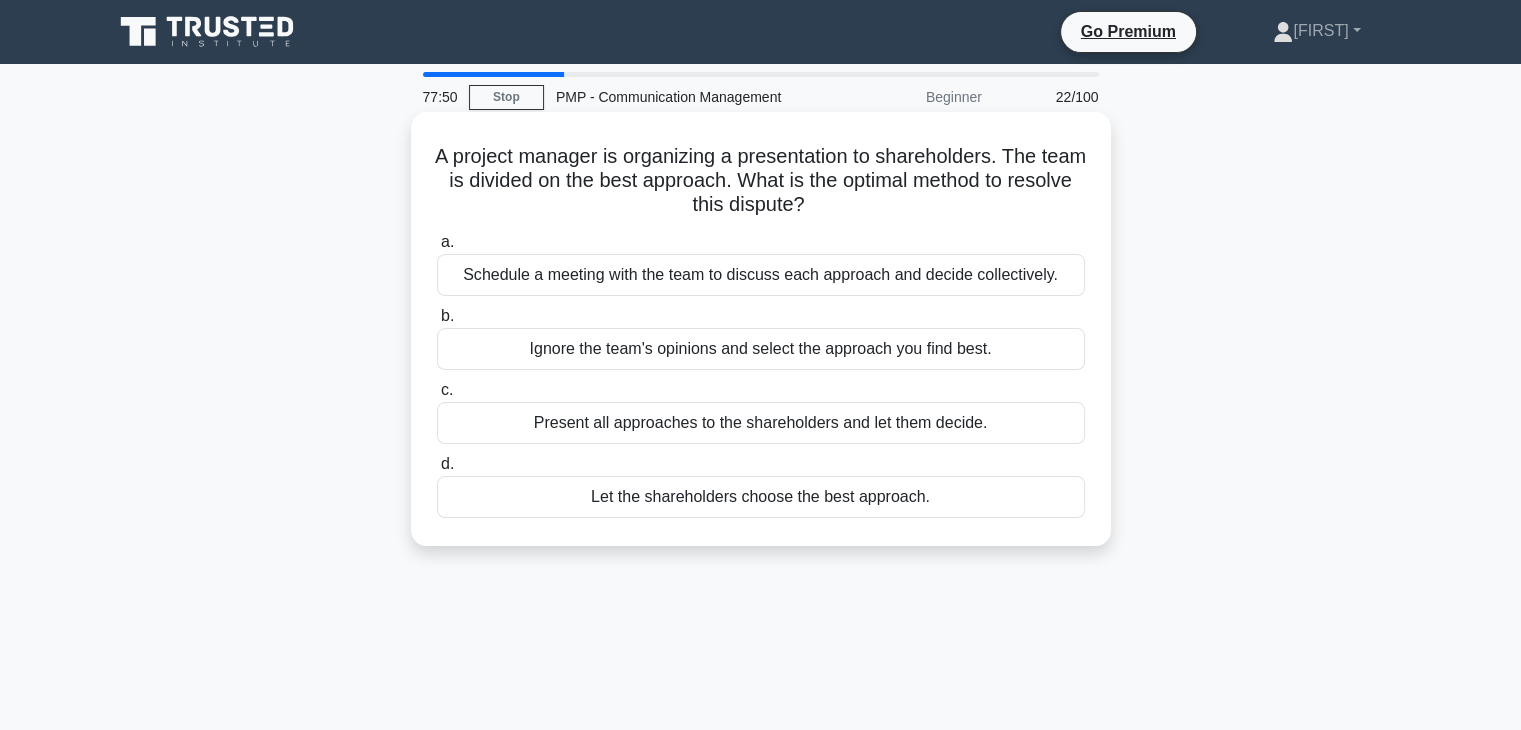 click on "Schedule a meeting with the team to discuss each approach and decide collectively." at bounding box center [761, 275] 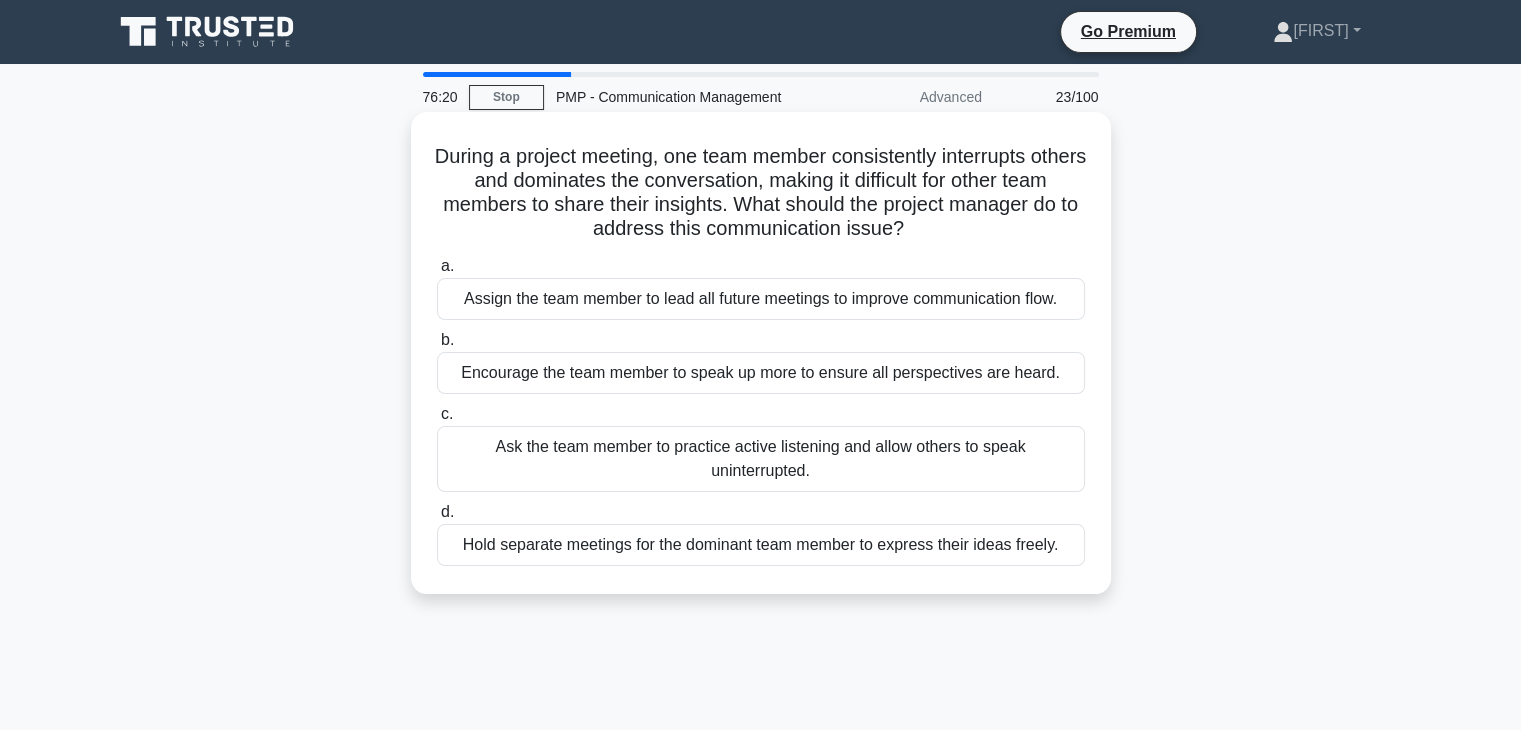 click on "Ask the team member to practice active listening and allow others to speak uninterrupted." at bounding box center (761, 459) 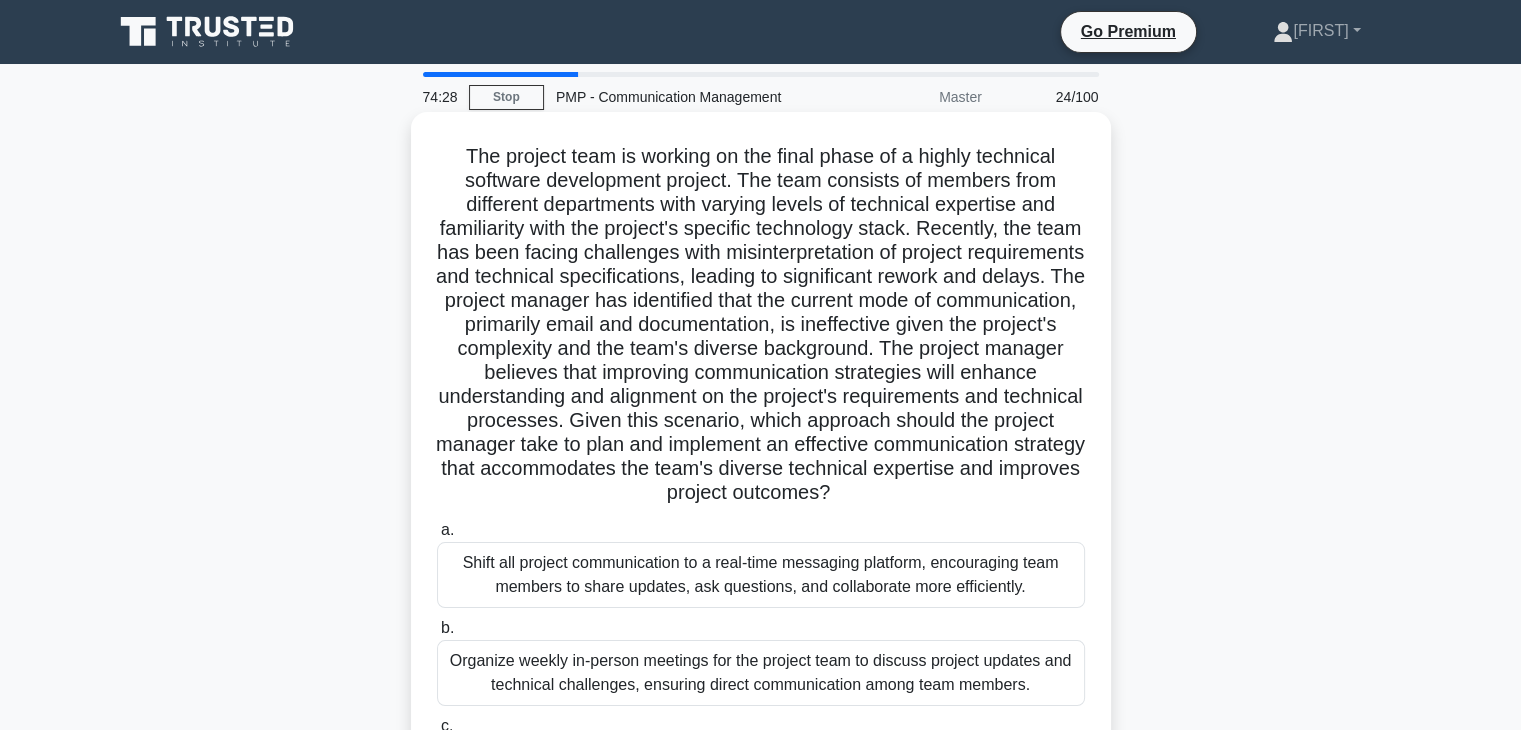 click on "The project team is working on the final phase of a highly technical software development project. The team consists of members from different departments with varying levels of technical expertise and familiarity with the project's specific technology stack. Recently, the team has been facing challenges with misinterpretation of project requirements and technical specifications, leading to significant rework and delays. The project manager has identified that the current mode of communication, primarily email and documentation, is ineffective given the project's complexity and the team's diverse background. The project manager believes that improving communication strategies will enhance understanding and alignment on the project's requirements and technical processes. Given this scenario, which approach should the project manager take to plan and implement an effective communication strategy that accommodates the team's diverse technical expertise and improves project outcomes?" at bounding box center [761, 325] 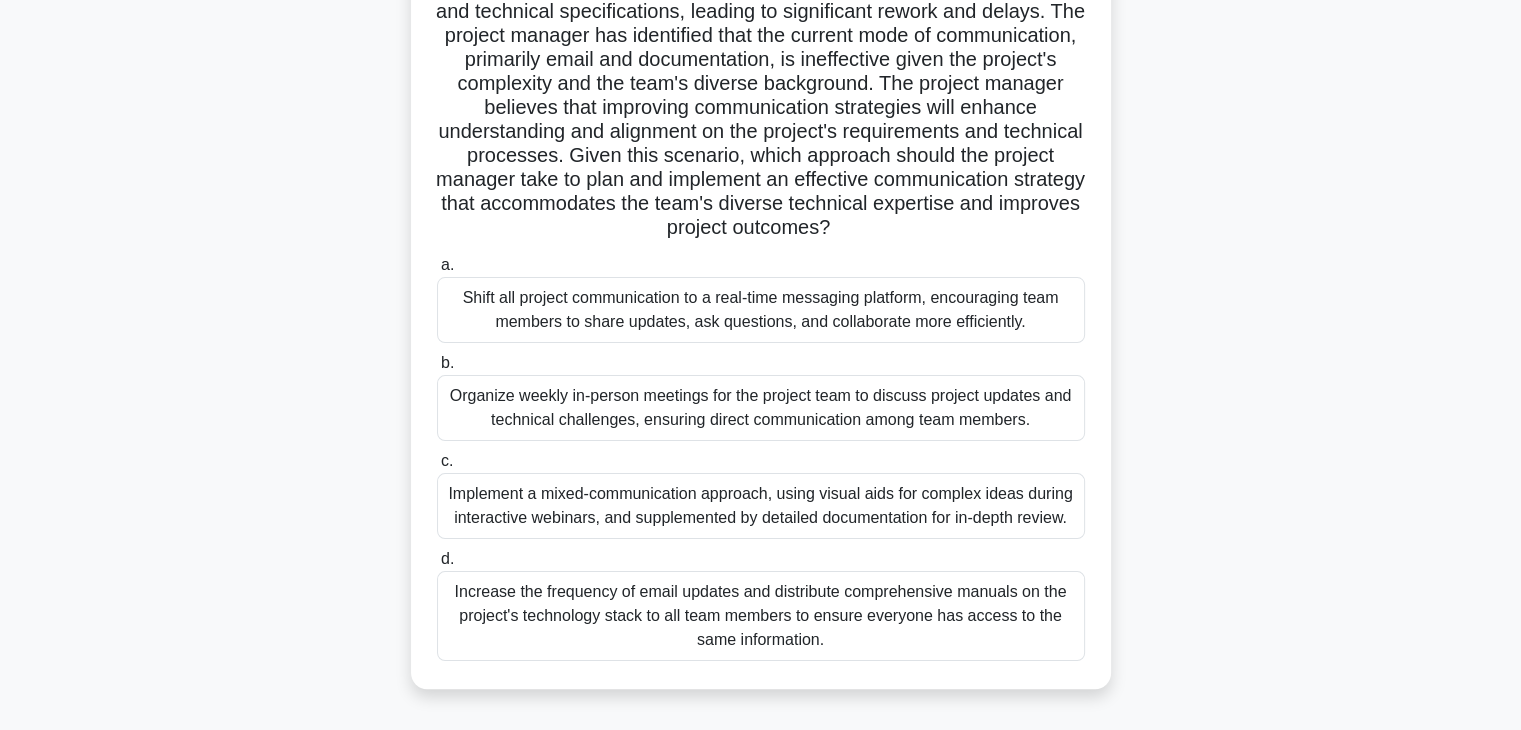 scroll, scrollTop: 293, scrollLeft: 0, axis: vertical 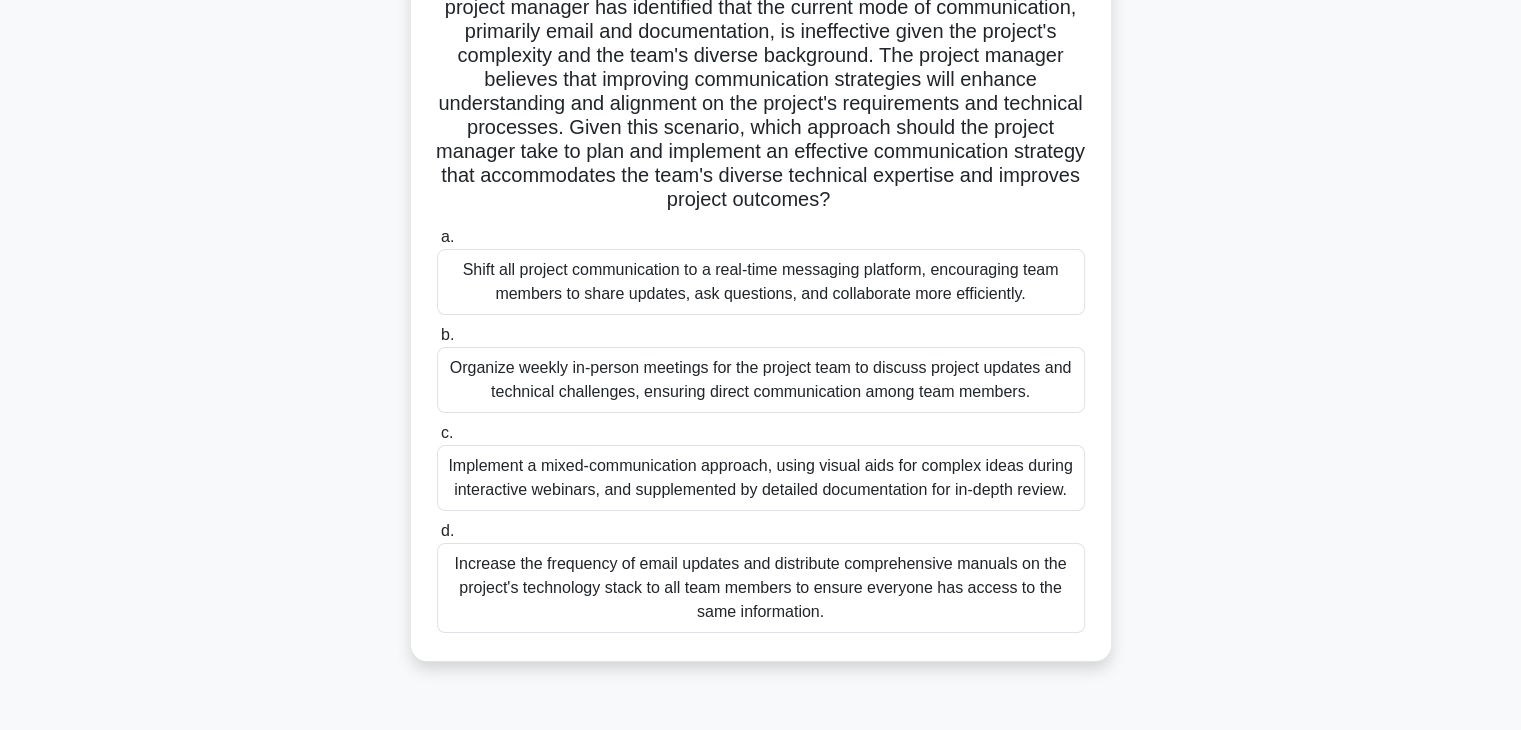 click on "Organize weekly in-person meetings for the project team to discuss project updates and technical challenges, ensuring direct communication among team members." at bounding box center [761, 380] 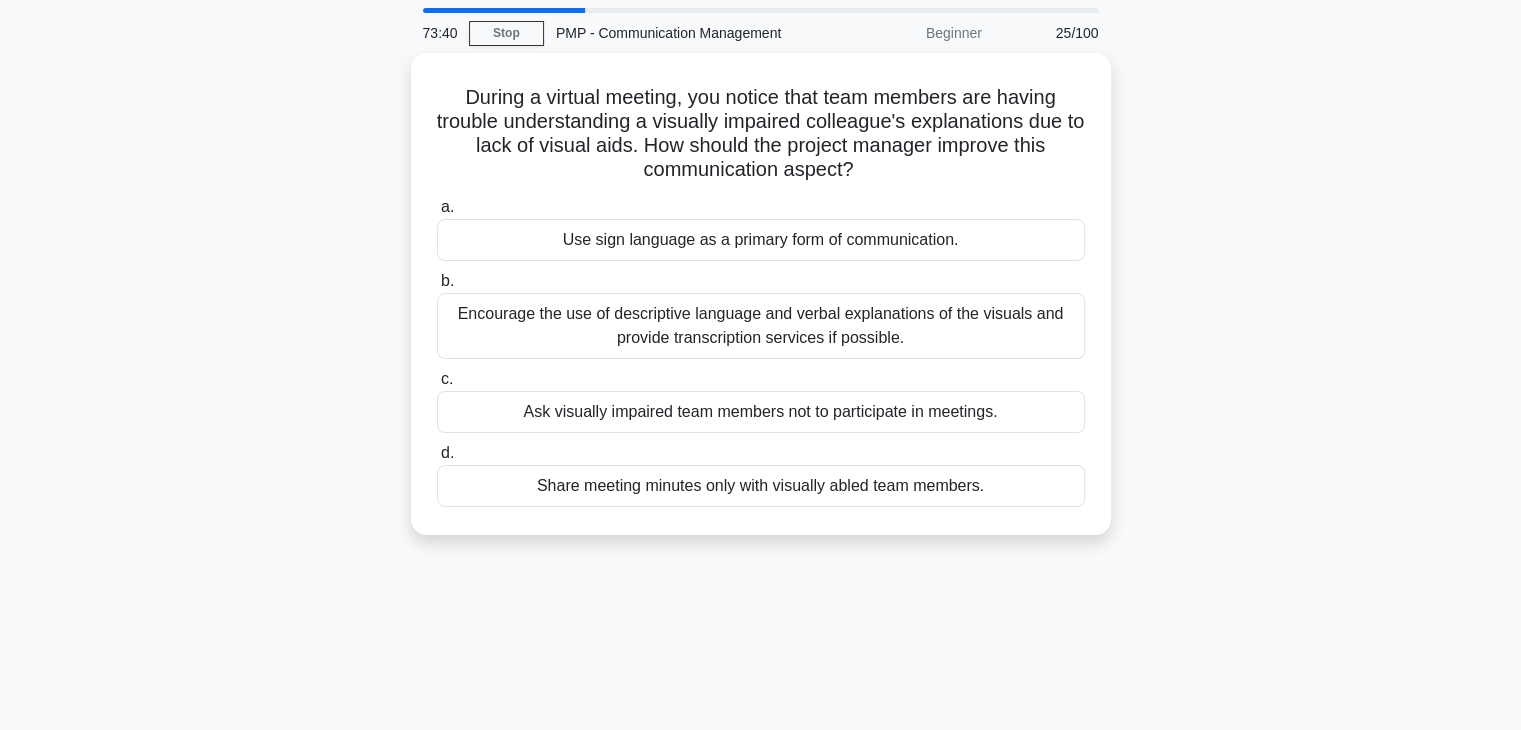 scroll, scrollTop: 0, scrollLeft: 0, axis: both 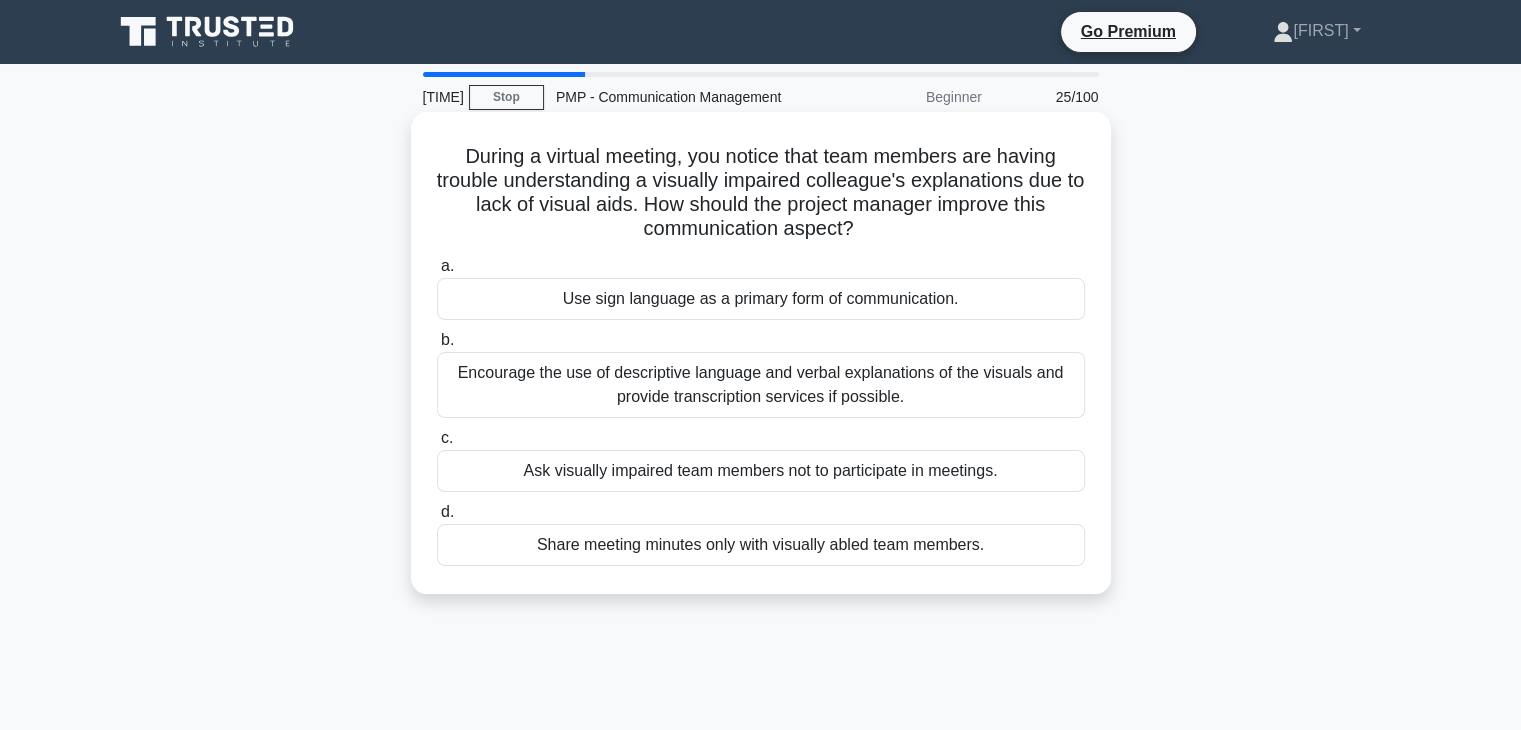 click on "Encourage the use of descriptive language and verbal explanations of the visuals and provide transcription services if possible." at bounding box center (761, 385) 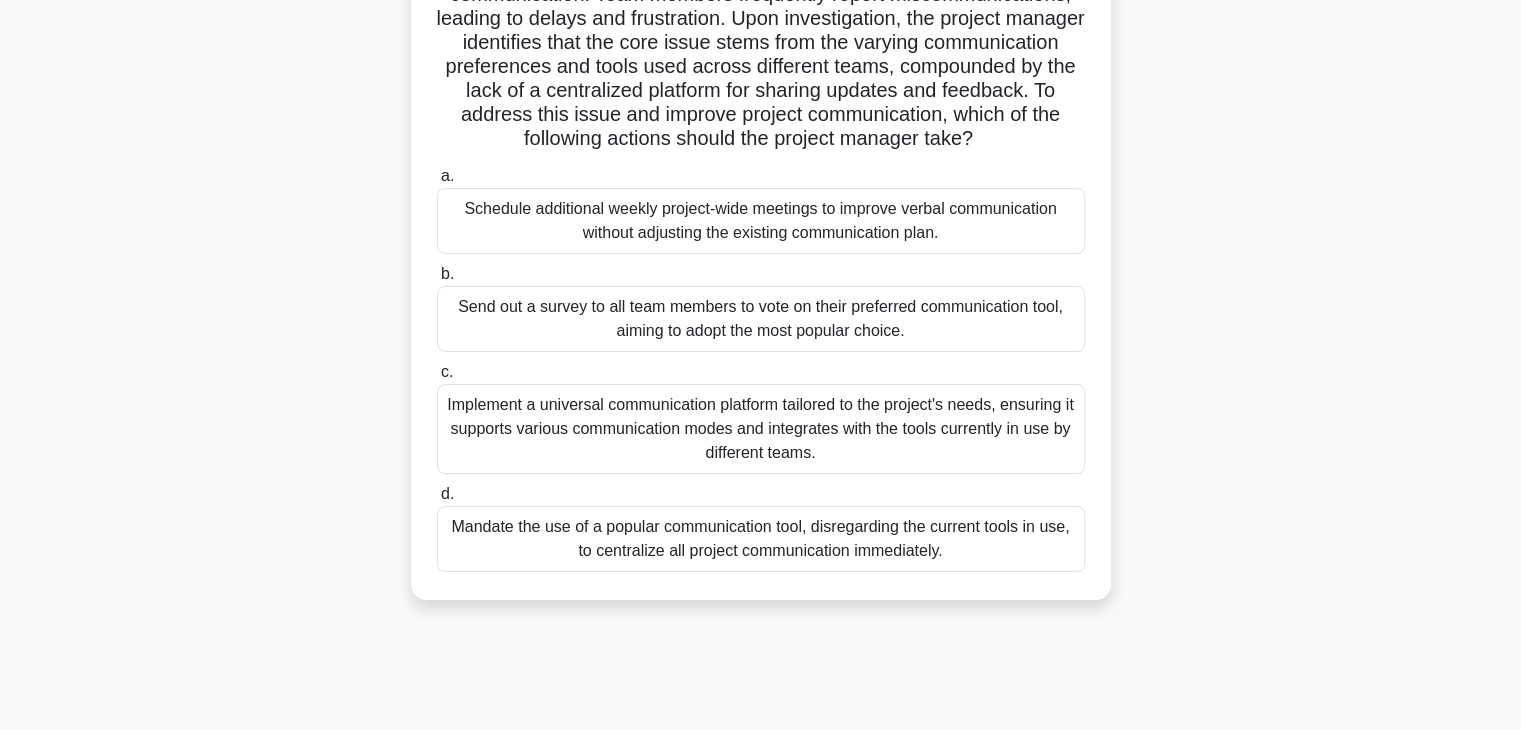 scroll, scrollTop: 351, scrollLeft: 0, axis: vertical 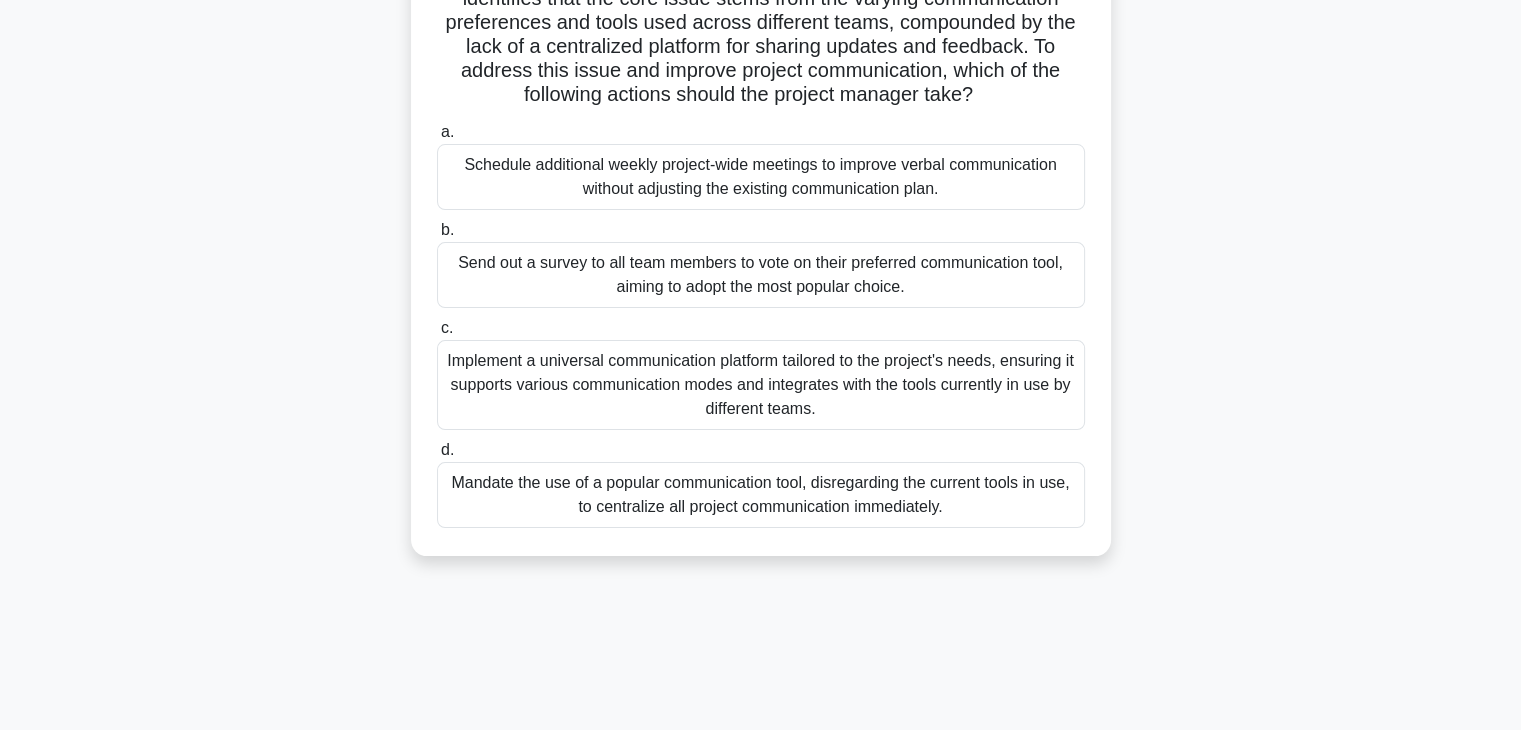 click on "Implement a universal communication platform tailored to the project's needs, ensuring it supports various communication modes and integrates with the tools currently in use by different teams." at bounding box center (761, 385) 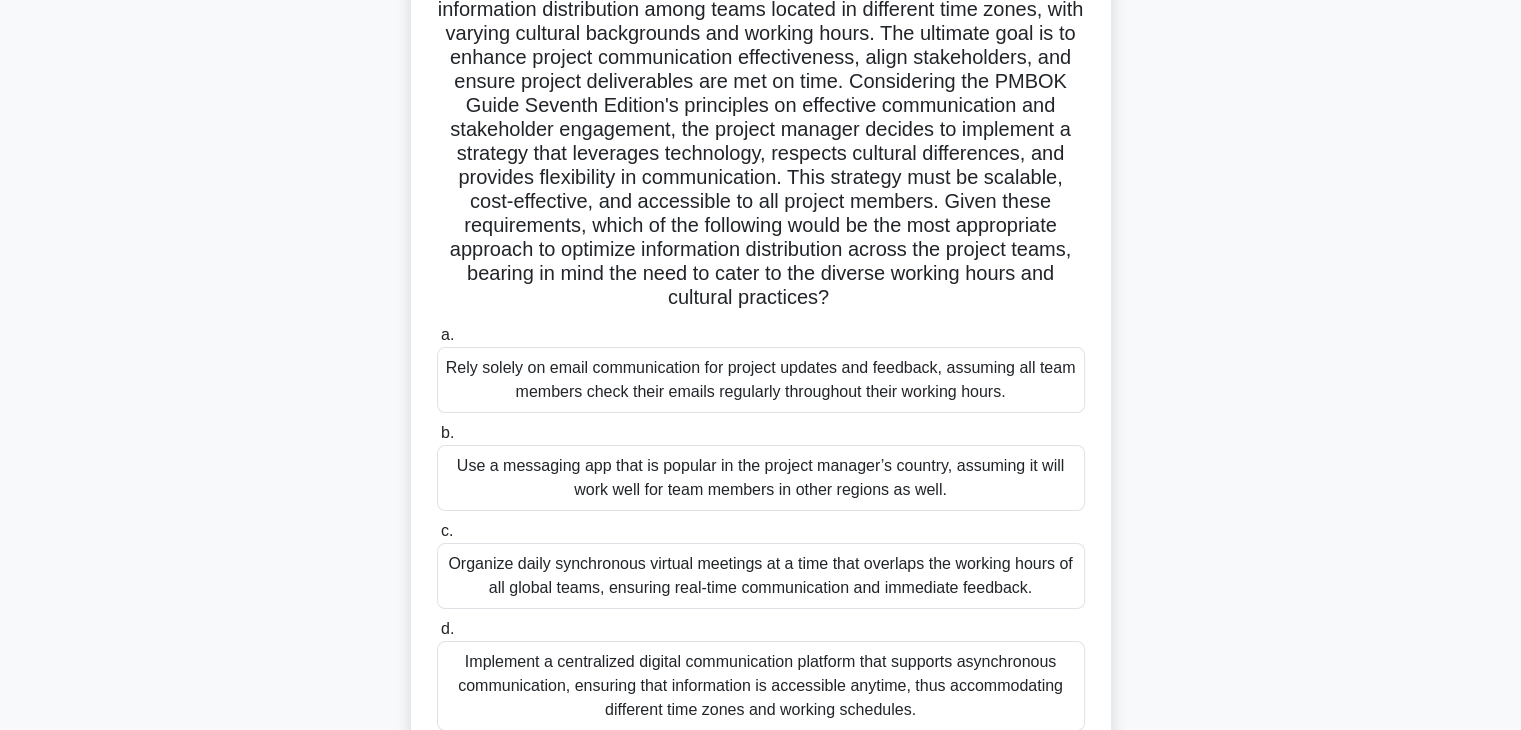 scroll, scrollTop: 240, scrollLeft: 0, axis: vertical 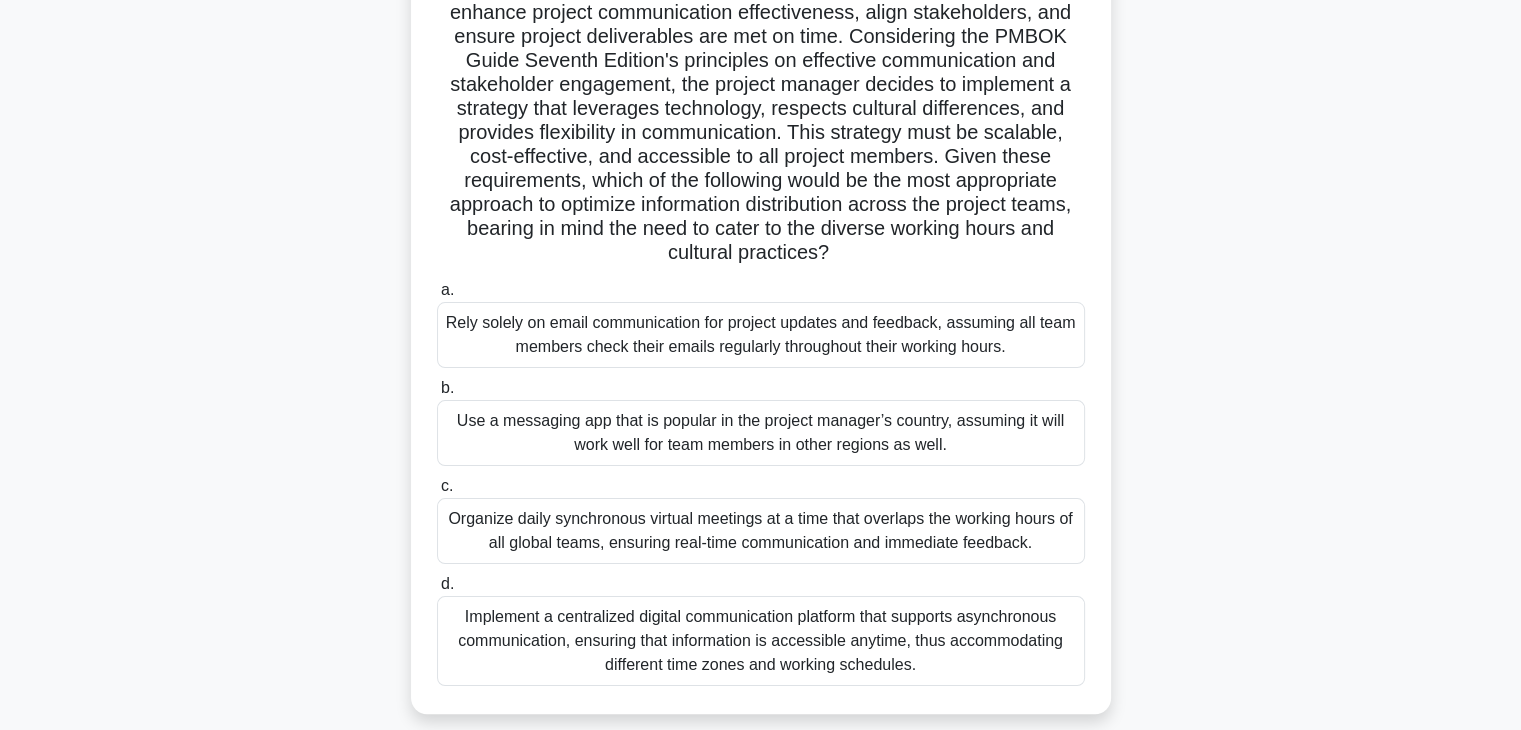 click on "Implement a centralized digital communication platform that supports asynchronous communication, ensuring that information is accessible anytime, thus accommodating different time zones and working schedules." at bounding box center (761, 641) 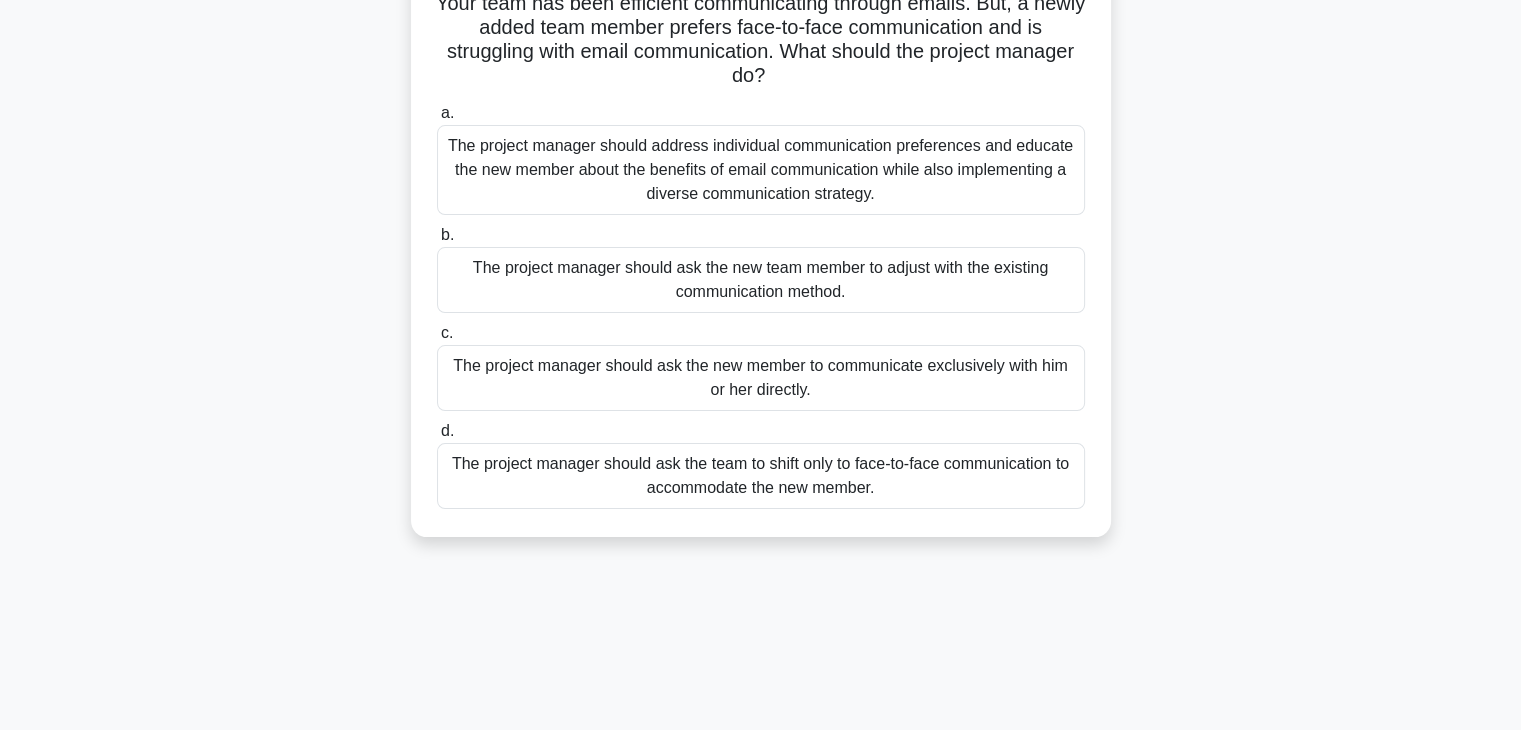 scroll, scrollTop: 0, scrollLeft: 0, axis: both 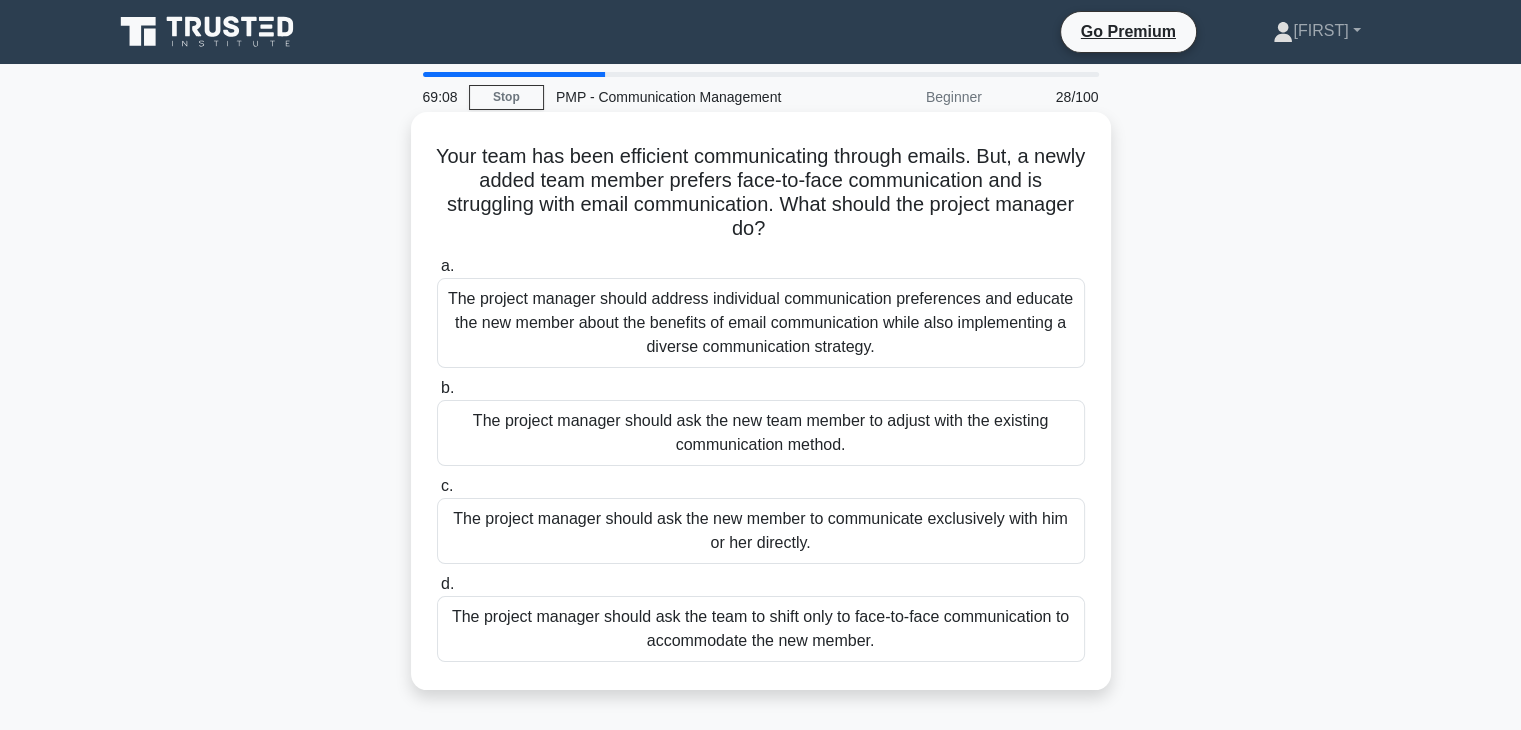 click on "The project manager should address individual communication preferences and educate the new member about the benefits of email communication while also implementing a diverse communication strategy." at bounding box center [761, 323] 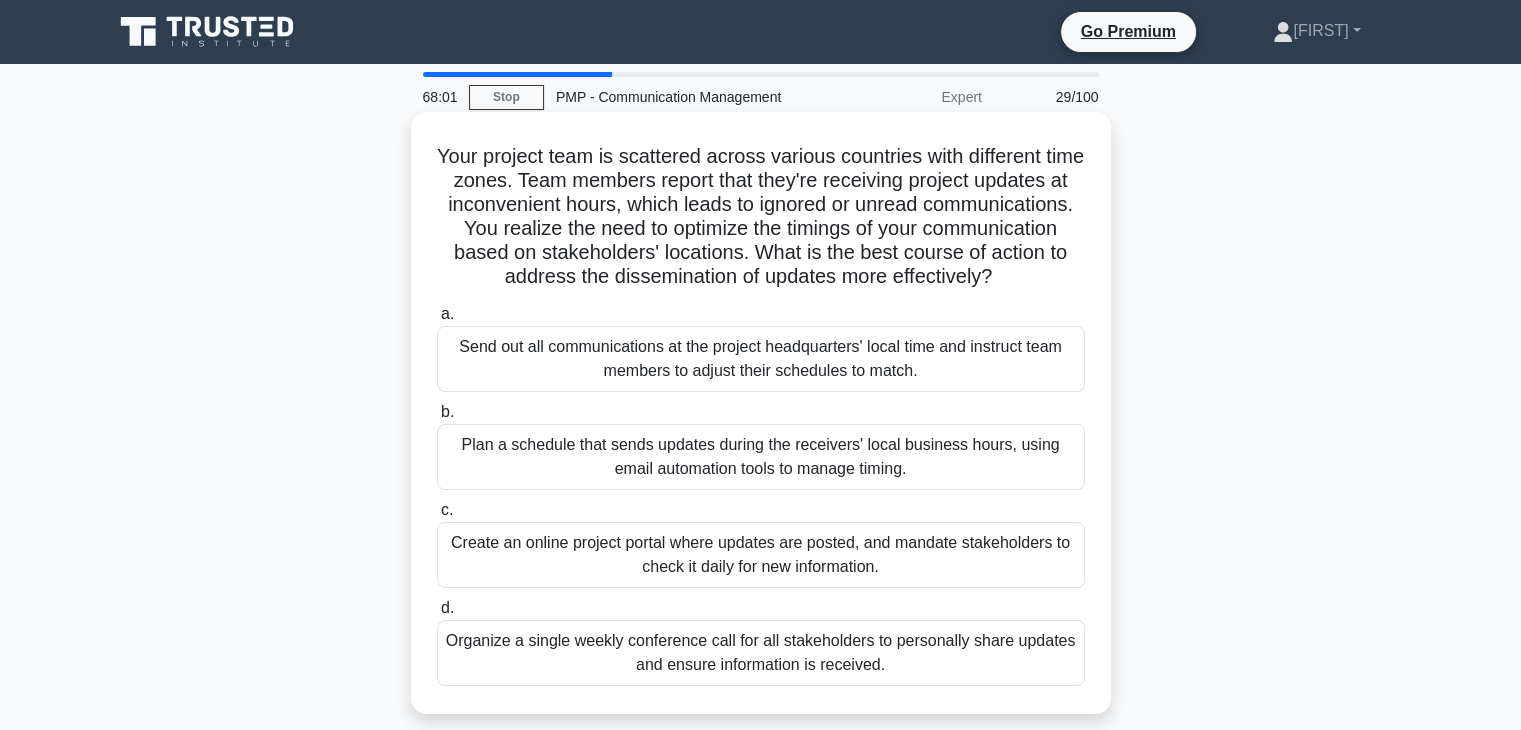 click on "Create an online project portal where updates are posted, and mandate stakeholders to check it daily for new information." at bounding box center (761, 555) 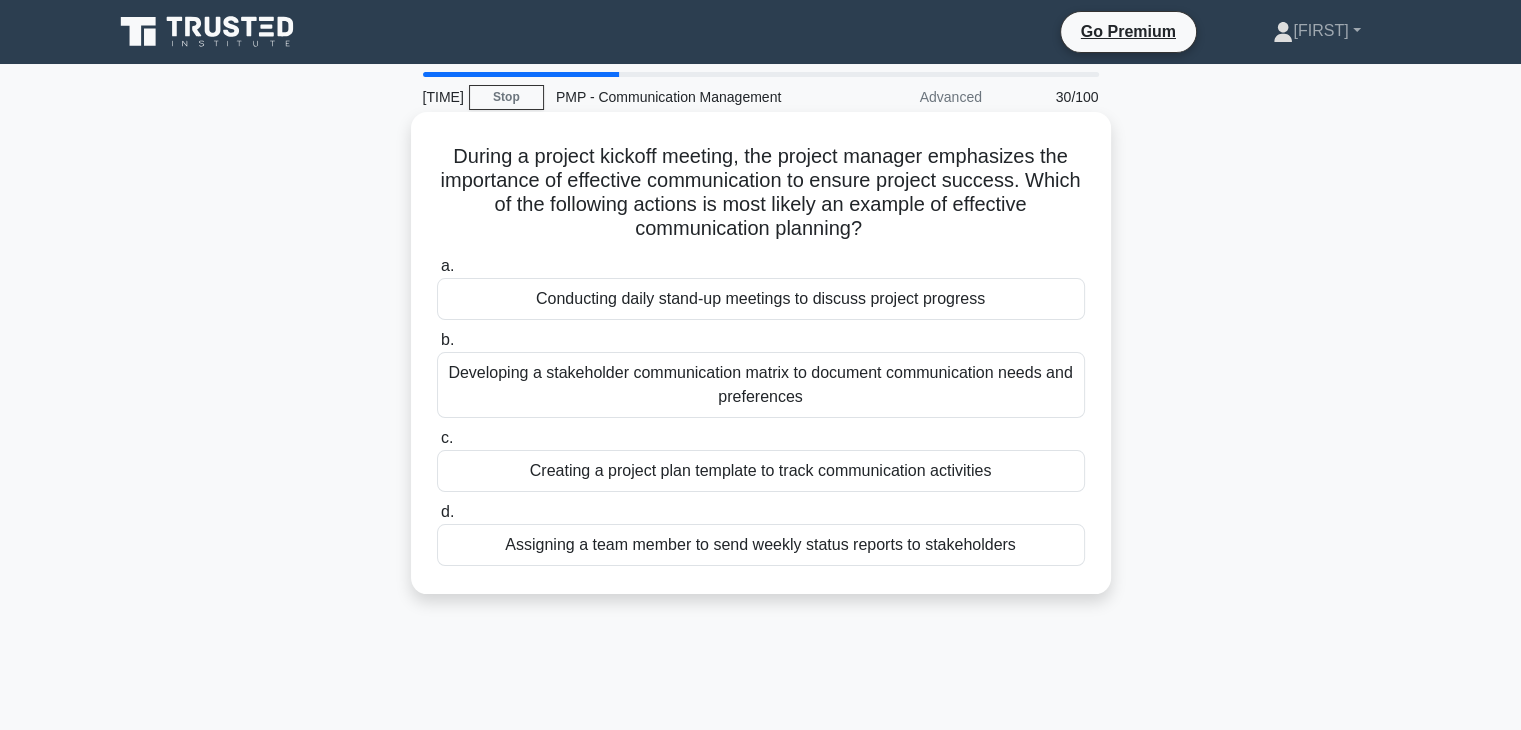 click on "Developing a stakeholder communication matrix to document communication needs and preferences" at bounding box center (761, 385) 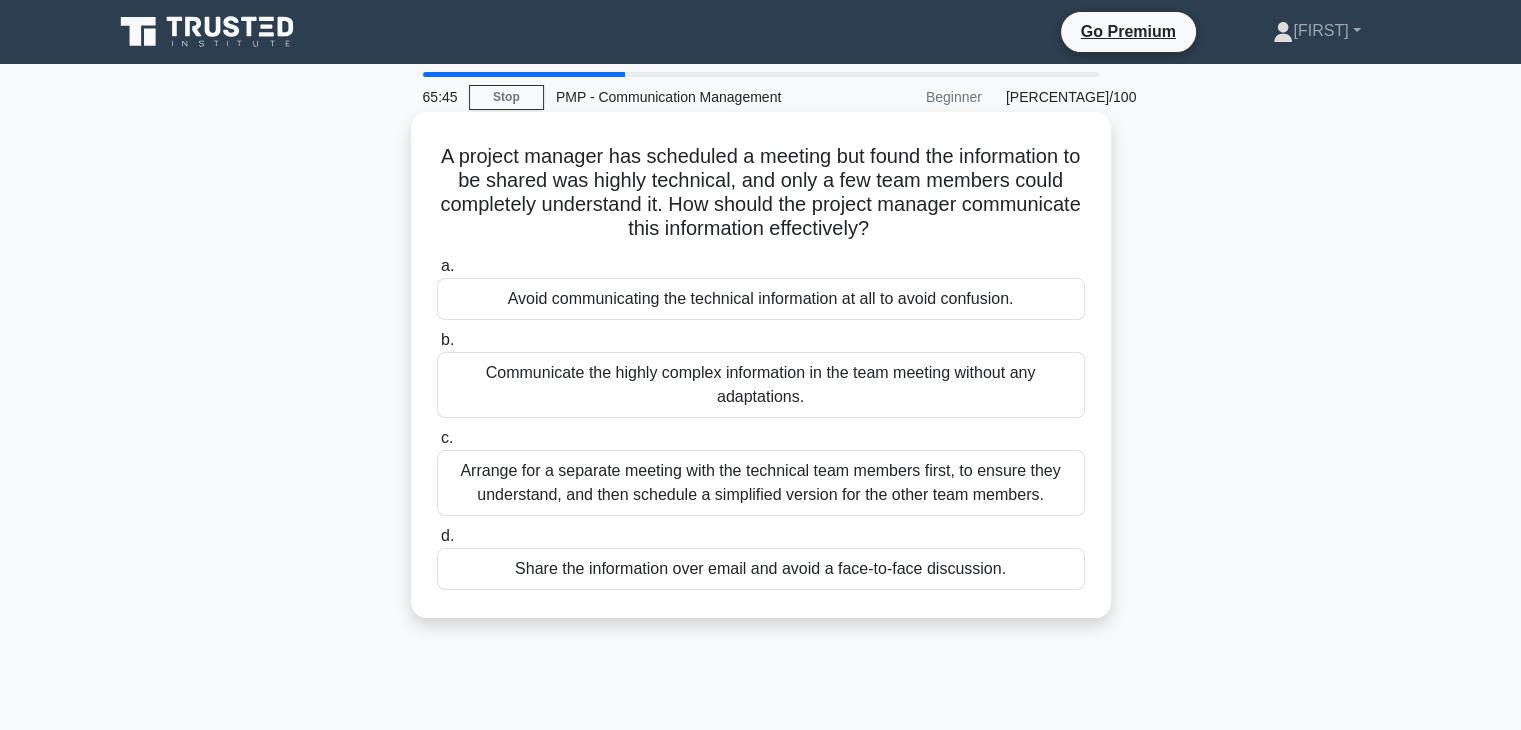 click on "Arrange for a separate meeting with the technical team members first, to ensure they understand, and then schedule a simplified version for the other team members." at bounding box center (761, 483) 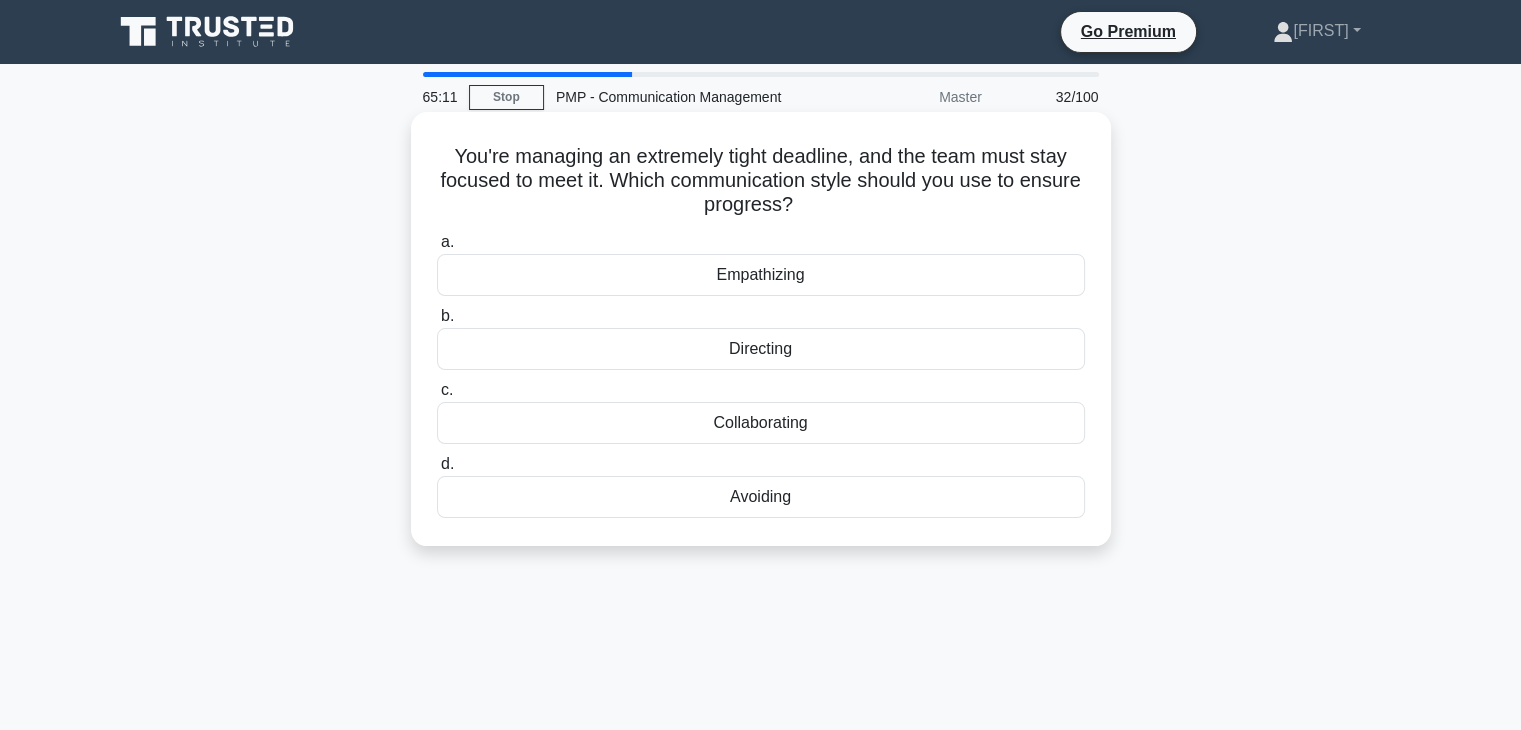 click on "Collaborating" at bounding box center (761, 423) 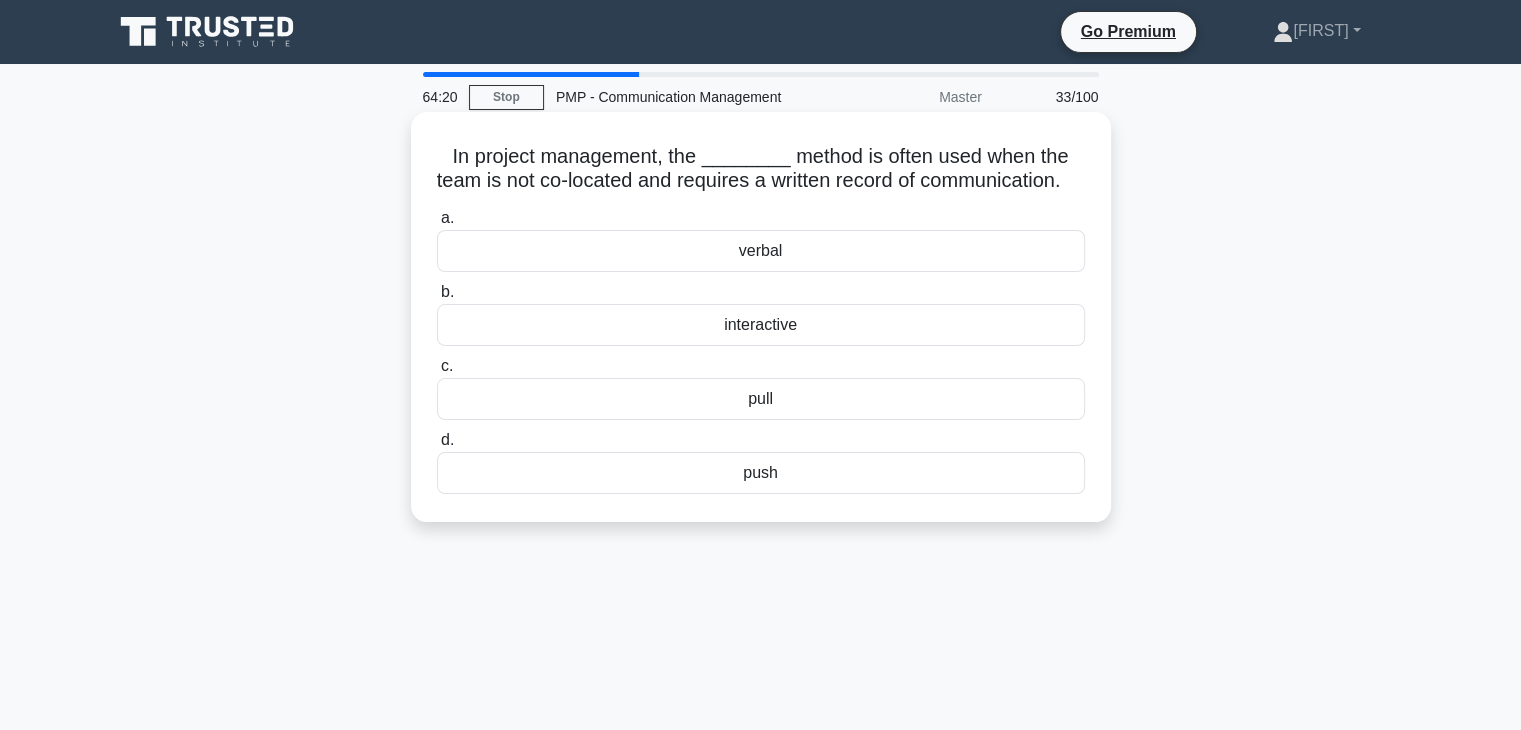 click on "interactive" at bounding box center (761, 325) 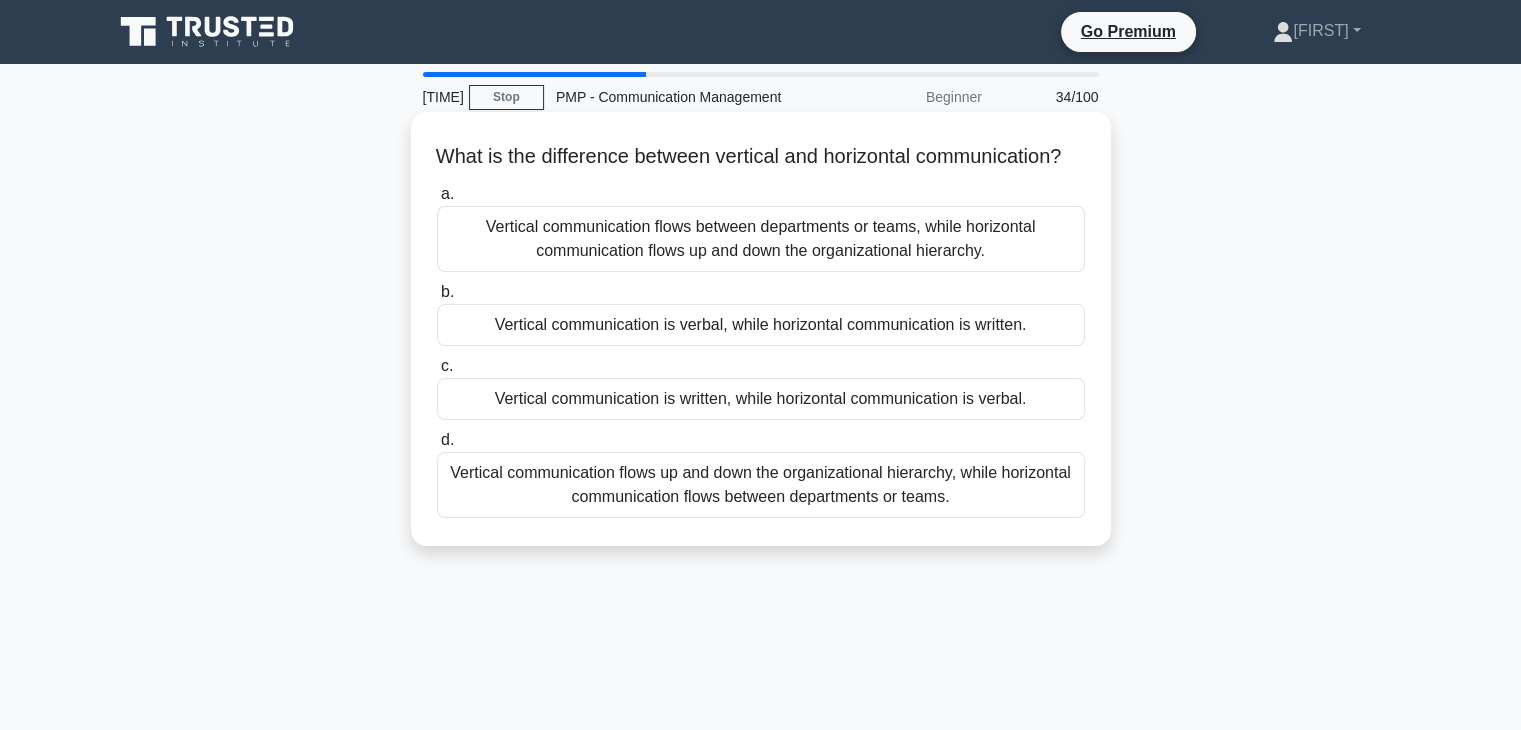 click on "Vertical communication flows up and down the organizational hierarchy, while horizontal communication flows between departments or teams." at bounding box center (761, 485) 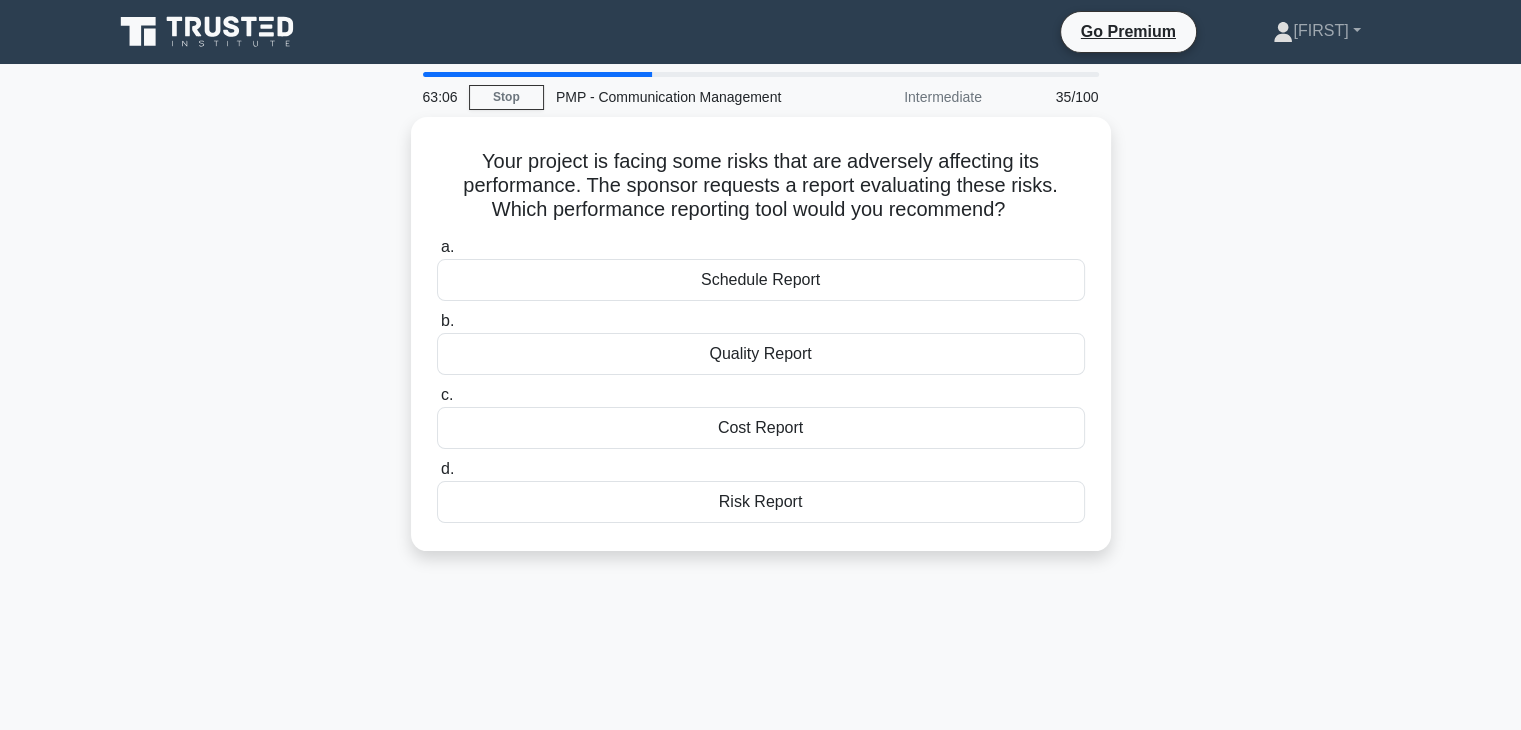 click on "Risk Report" at bounding box center [761, 502] 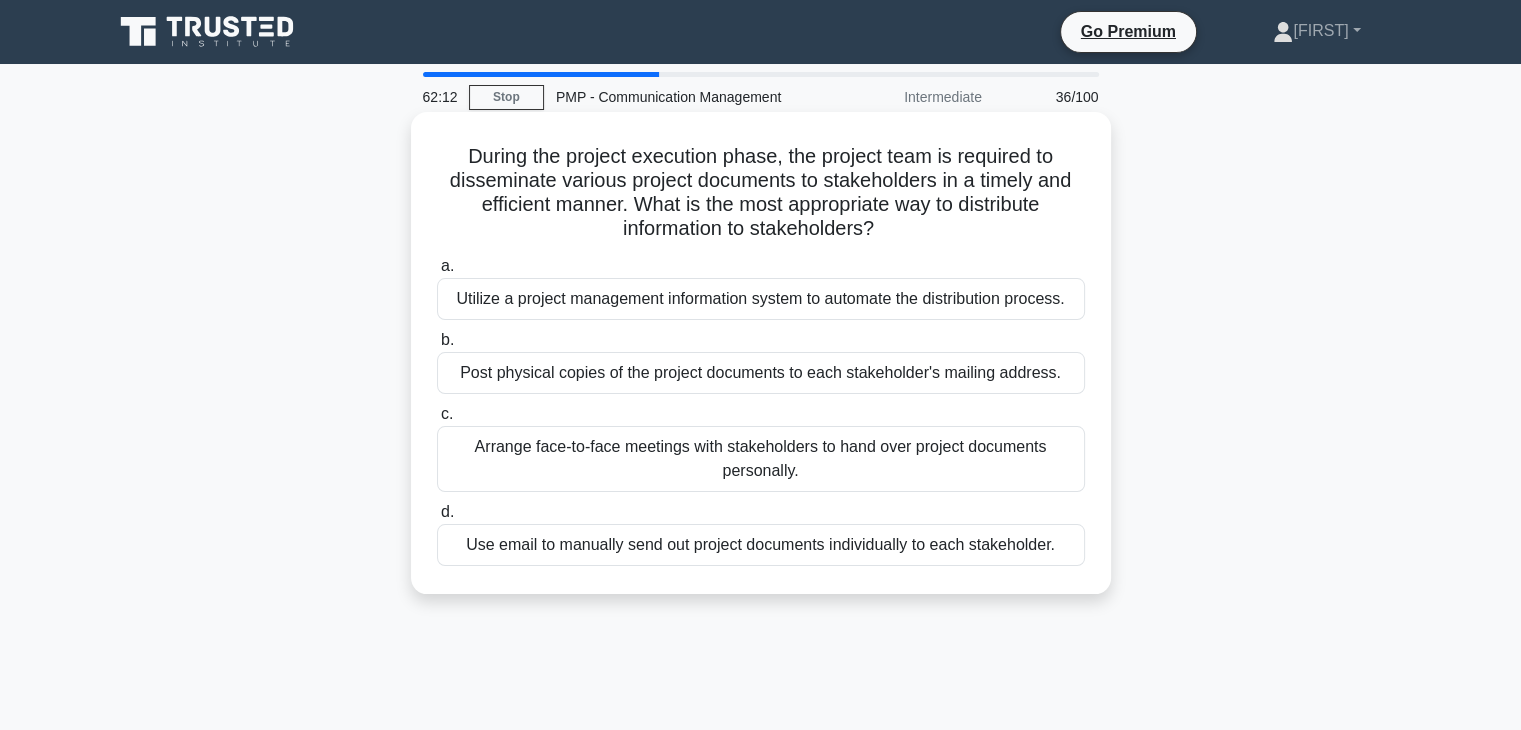 click on "Utilize a project management information system to automate the distribution process." at bounding box center (761, 299) 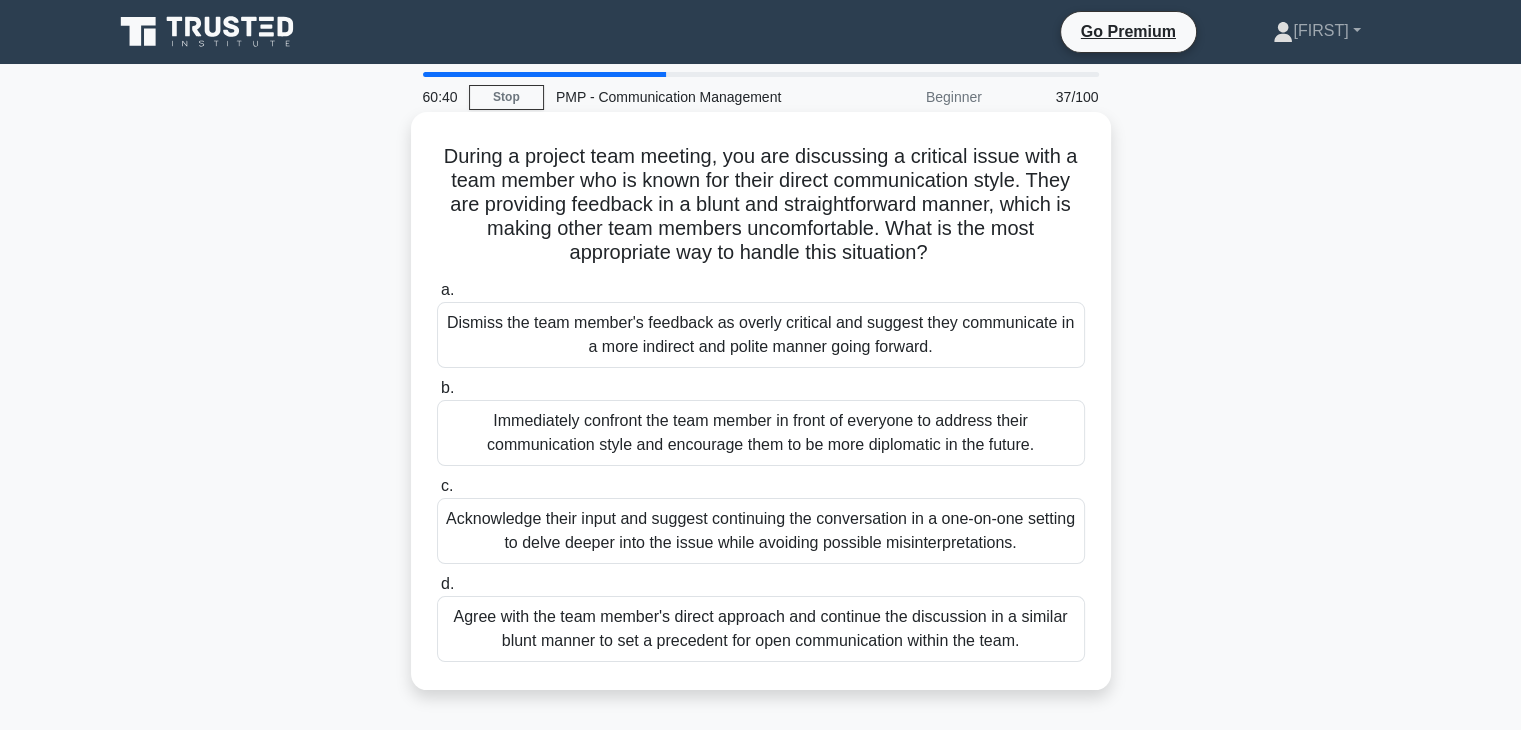click on "Acknowledge their input and suggest continuing the conversation in a one-on-one setting to delve deeper into the issue while avoiding possible misinterpretations." at bounding box center (761, 531) 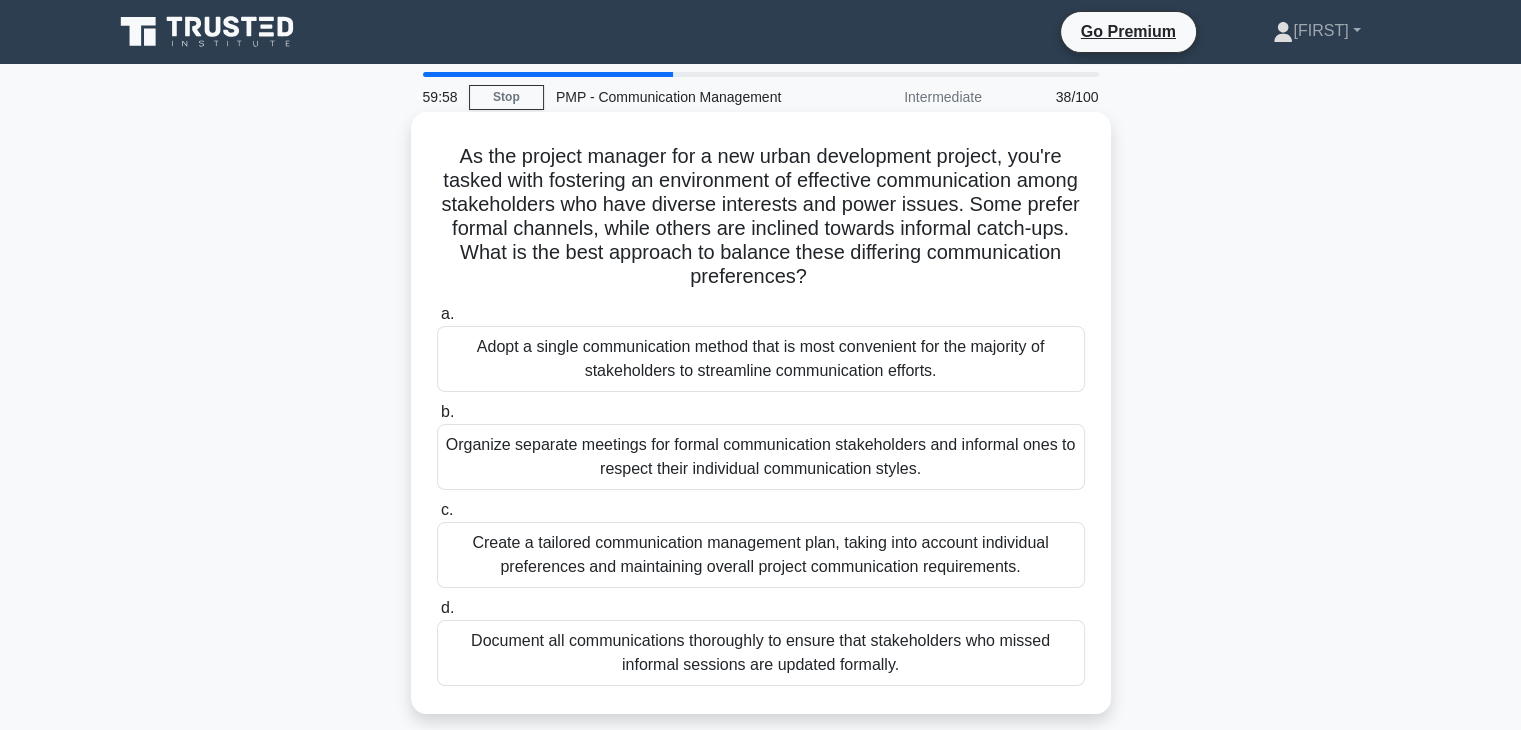 click on "Create a tailored communication management plan, taking into account individual preferences and maintaining overall project communication requirements." at bounding box center [761, 555] 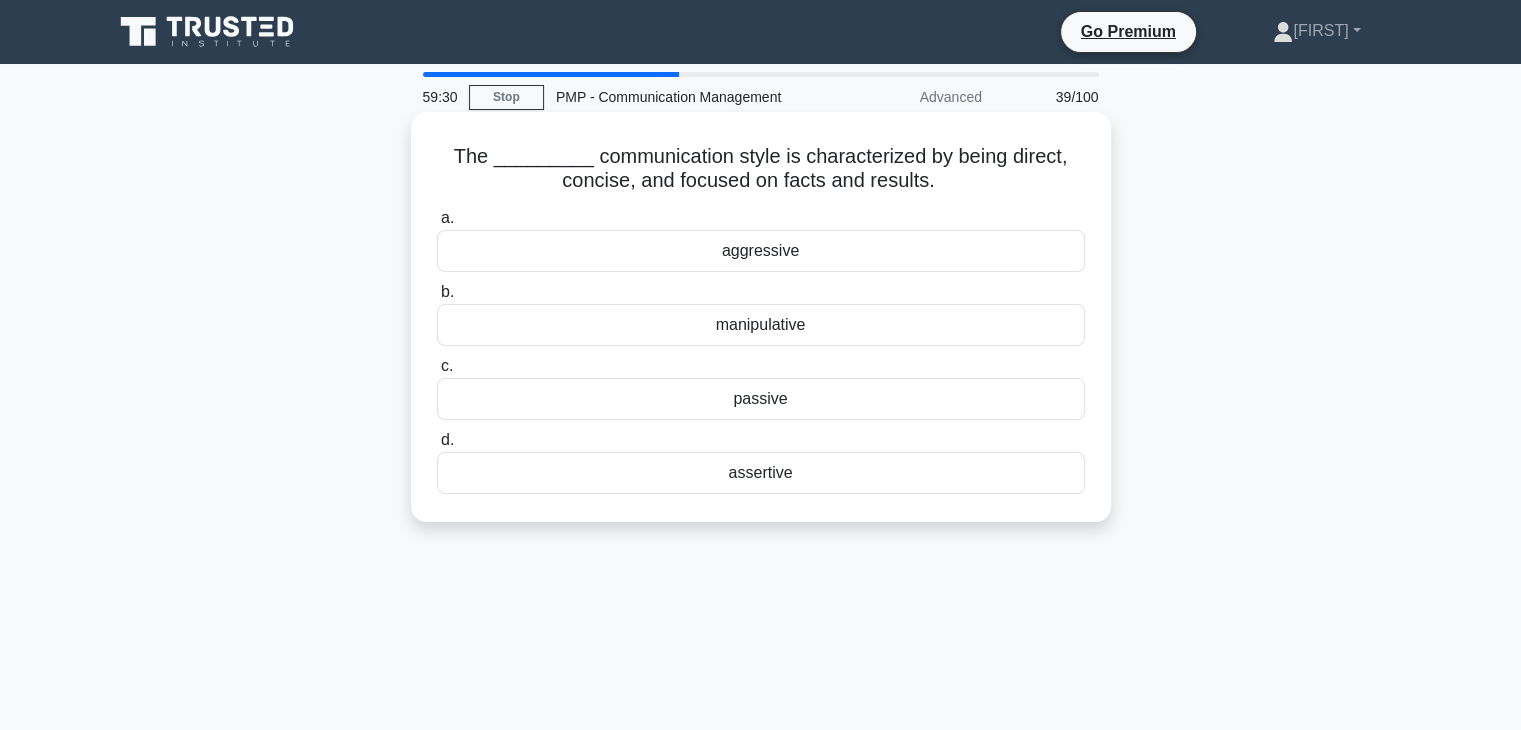 click on "assertive" at bounding box center [761, 473] 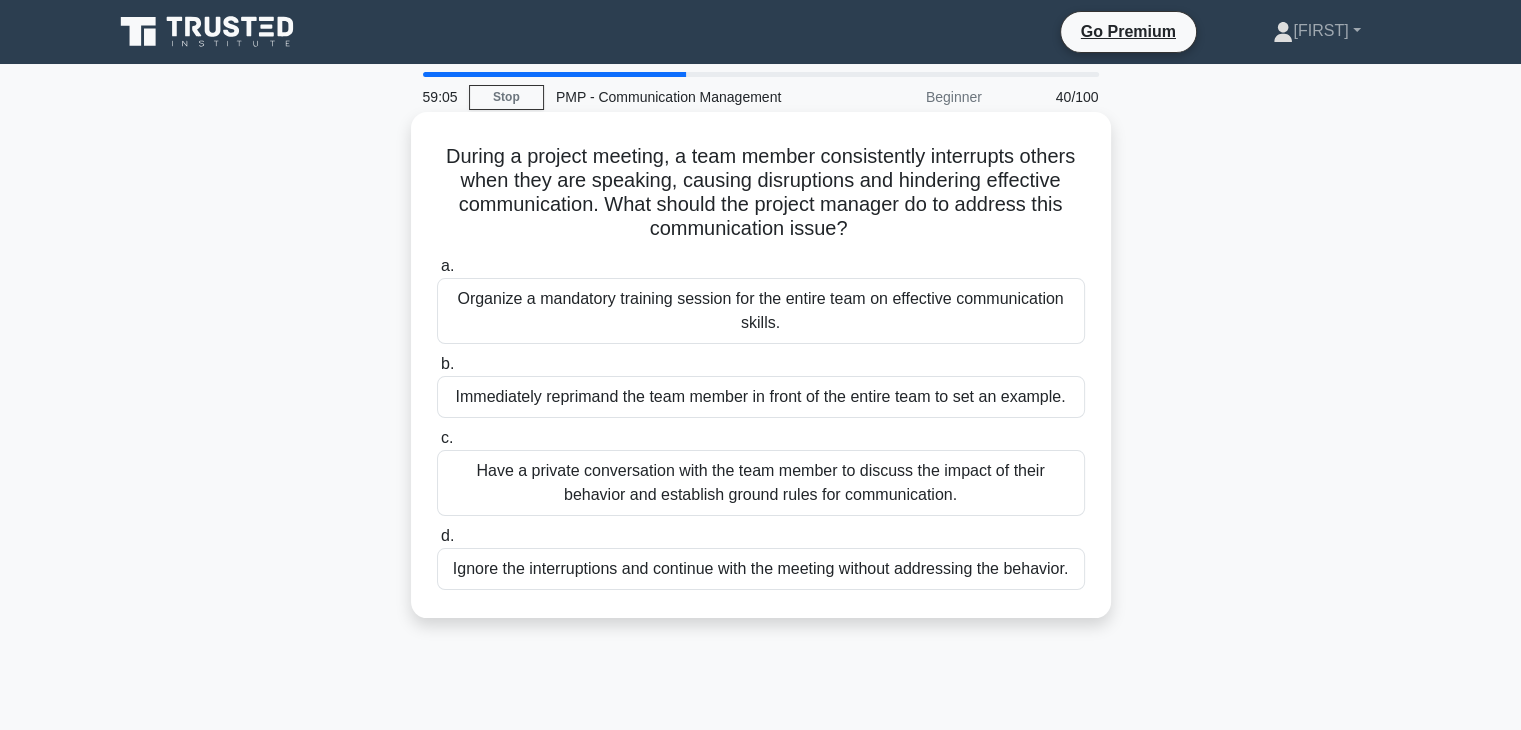 click on "Organize a mandatory training session for the entire team on effective communication skills." at bounding box center [761, 311] 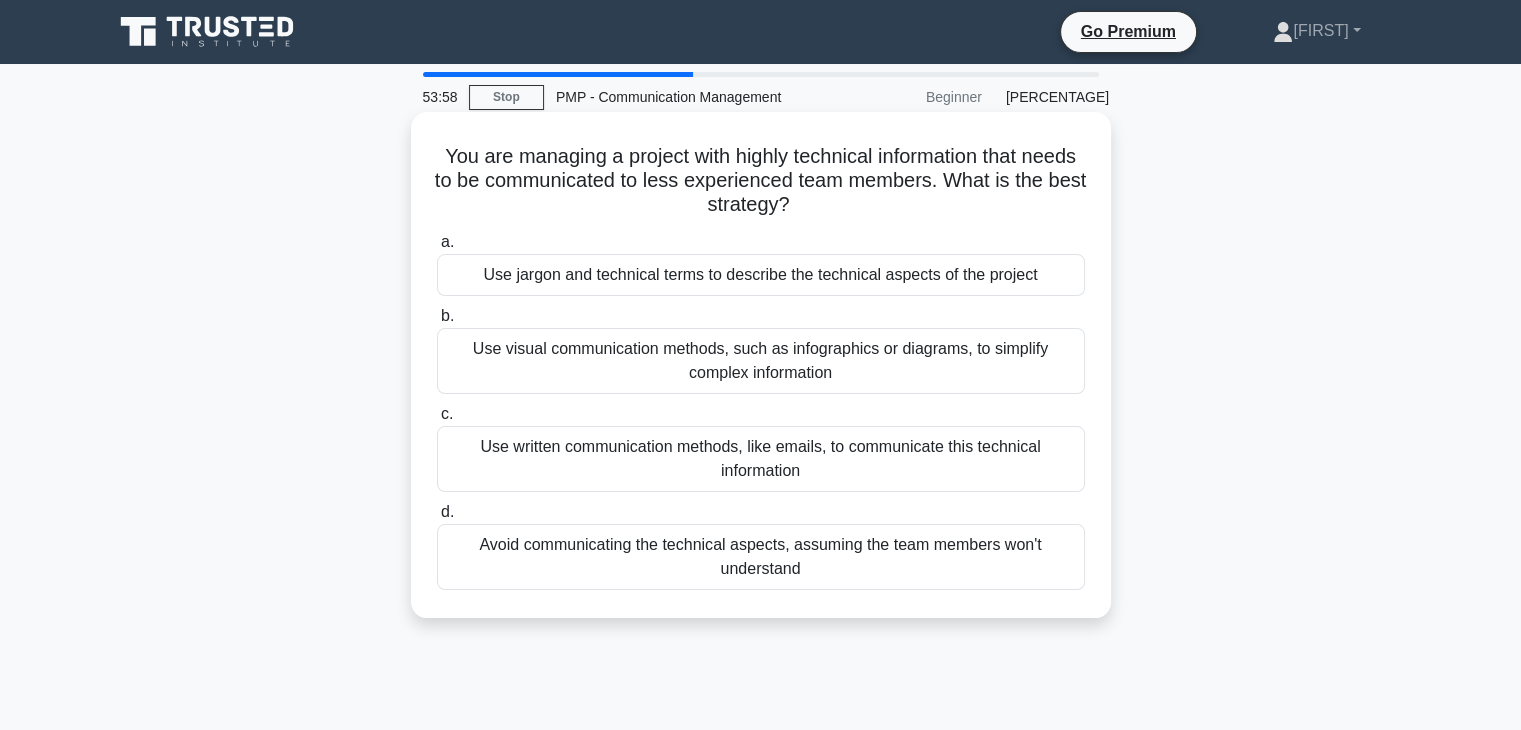 click on "Use visual communication methods, such as infographics or diagrams, to simplify complex information" at bounding box center [761, 361] 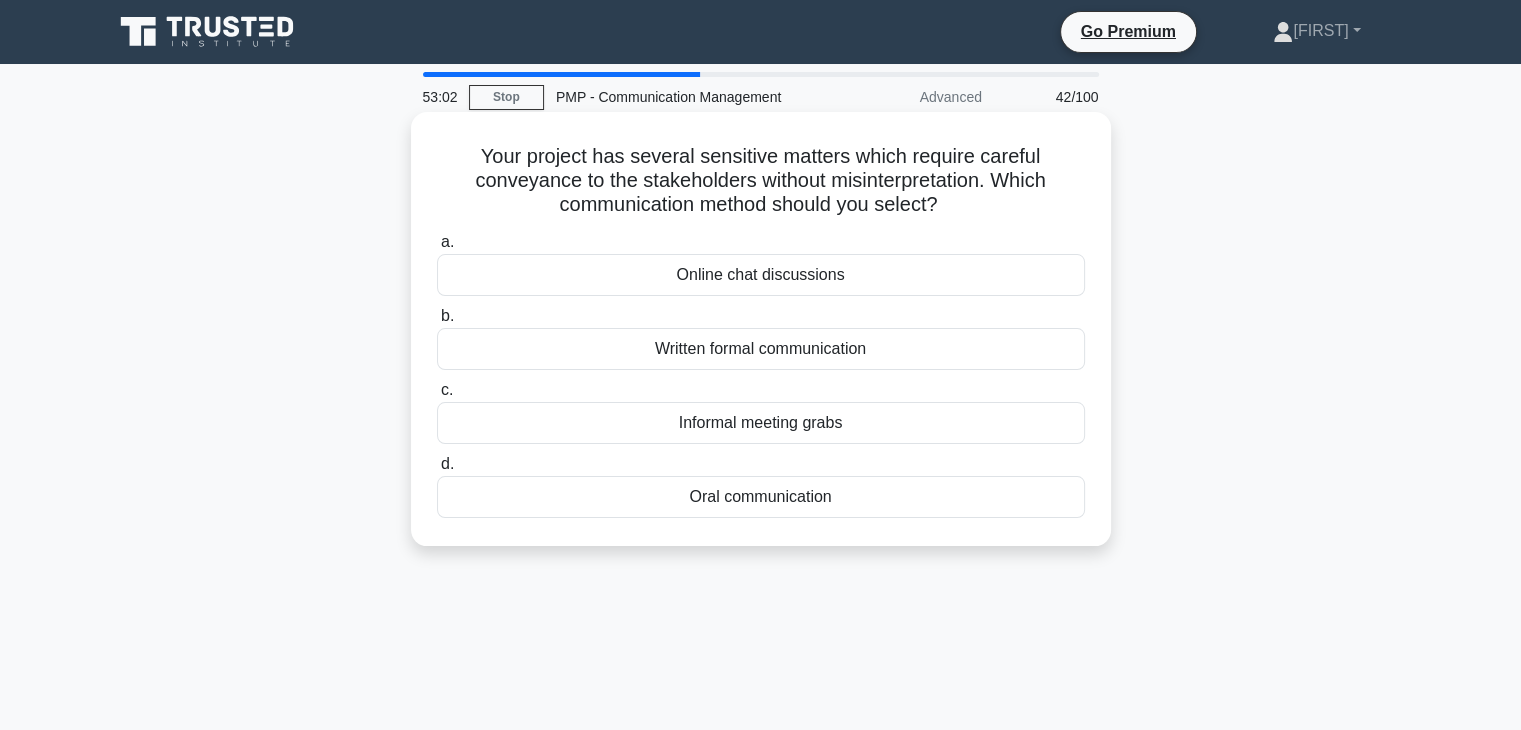click on "Written formal communication" at bounding box center [761, 349] 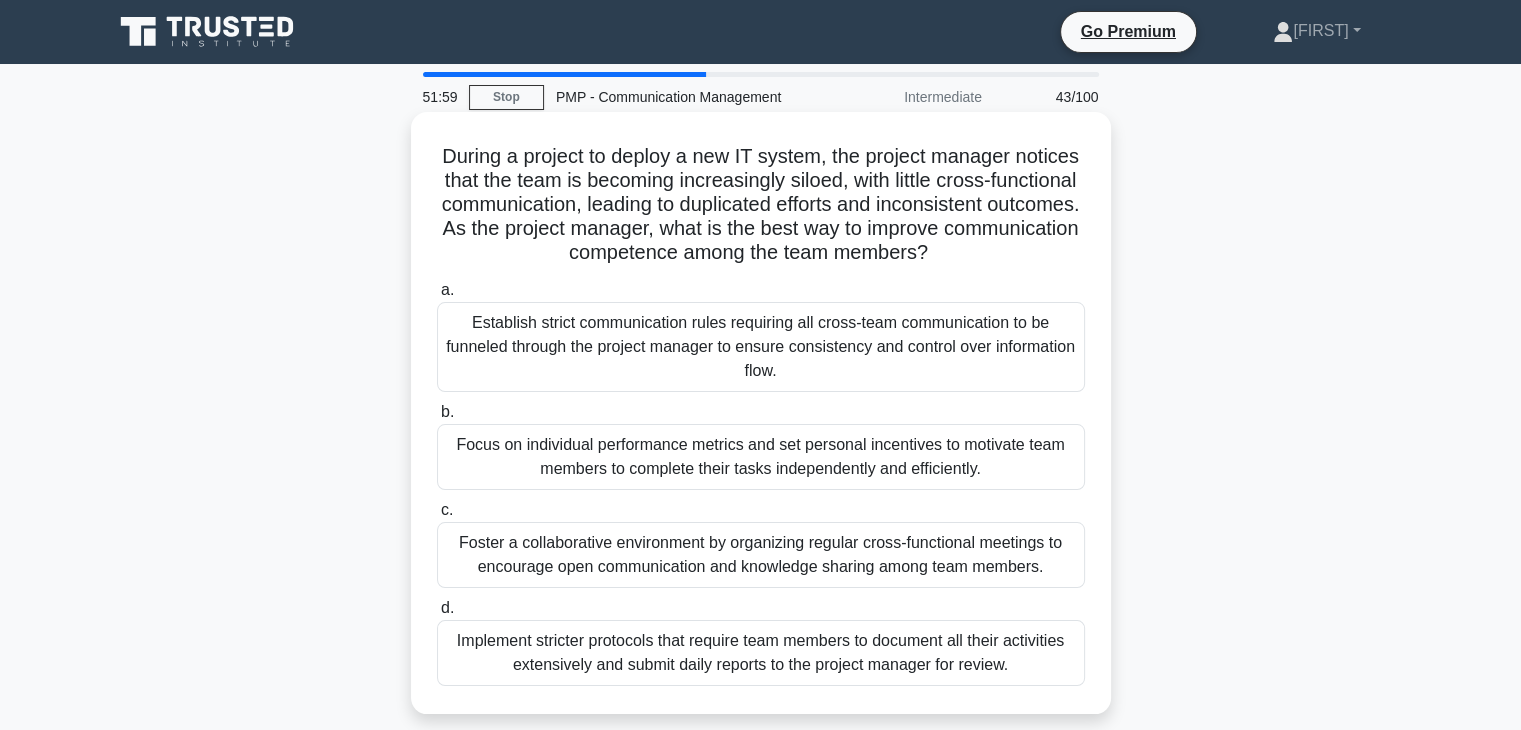 click on "Foster a collaborative environment by organizing regular cross-functional meetings to encourage open communication and knowledge sharing among team members." at bounding box center [761, 555] 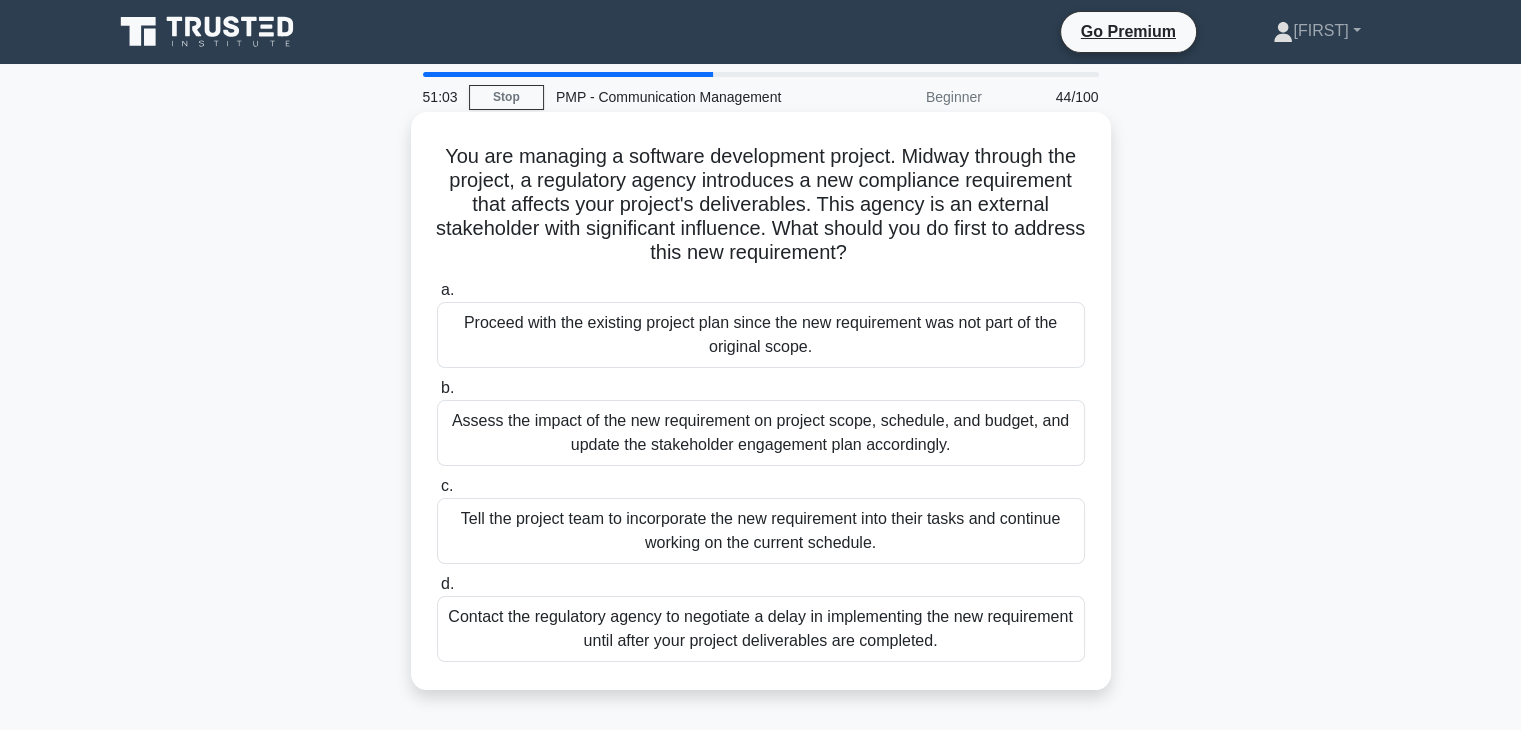 click on "Assess the impact of the new requirement on project scope, schedule, and budget, and update the stakeholder engagement plan accordingly." at bounding box center [761, 433] 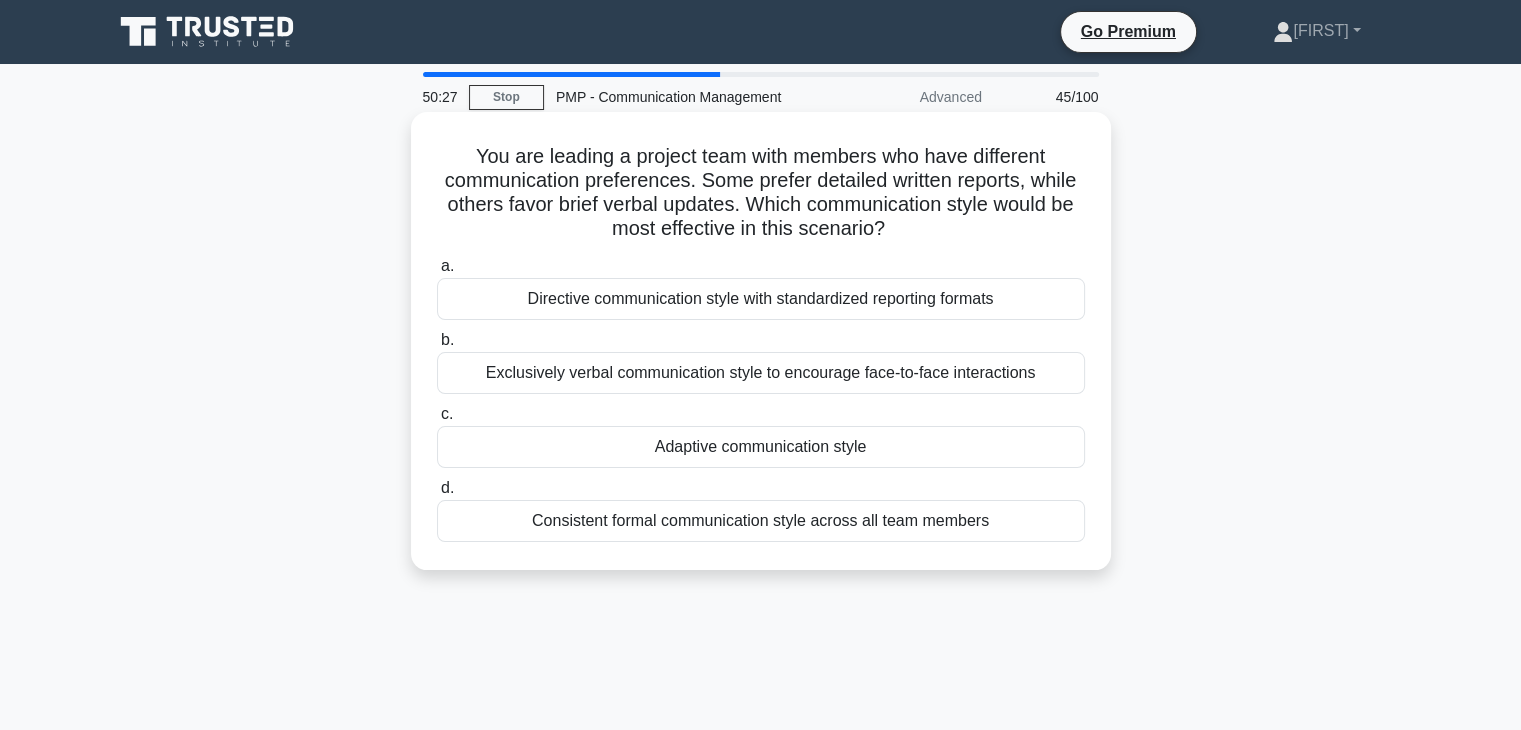 click on "Adaptive communication style" at bounding box center [761, 447] 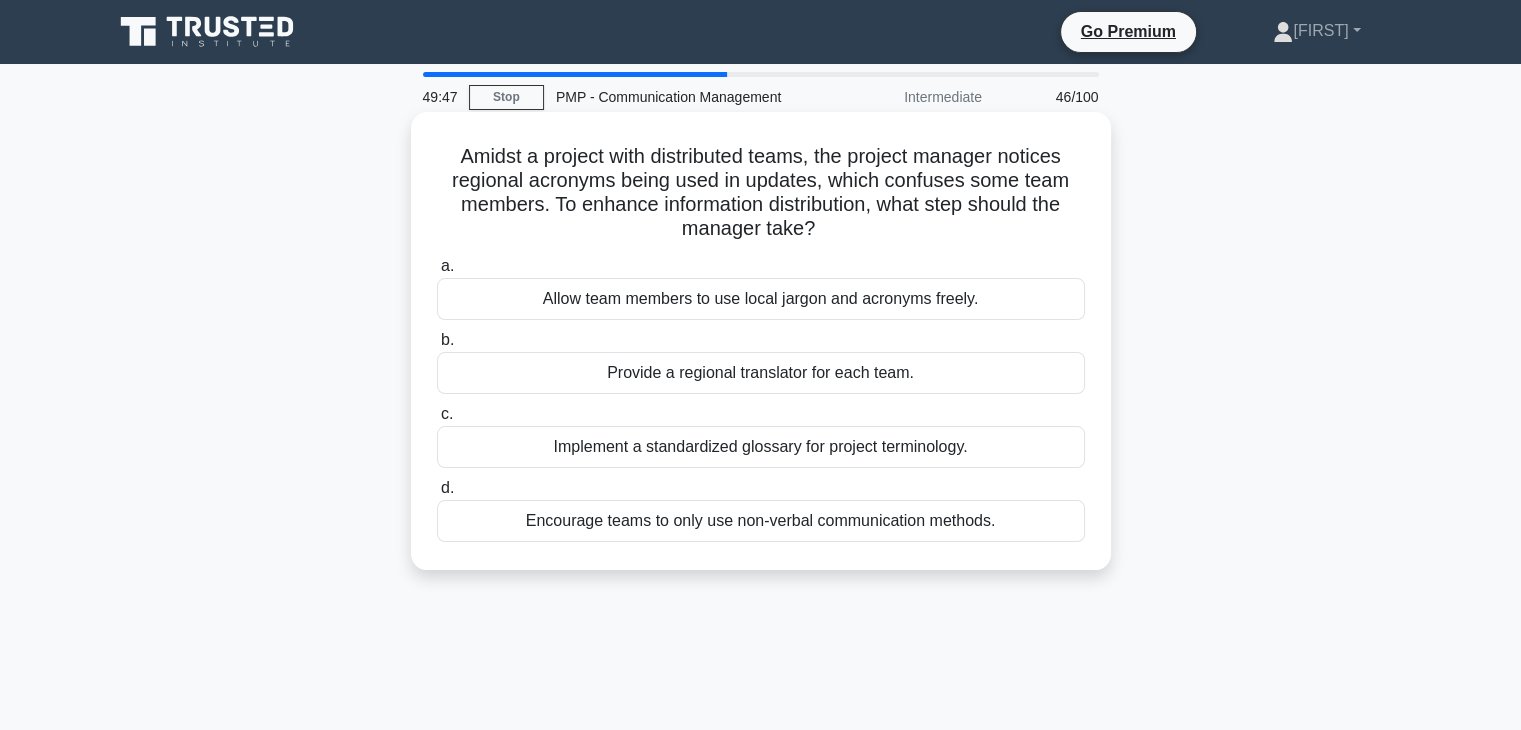 click on "Implement a standardized glossary for project terminology." at bounding box center [761, 447] 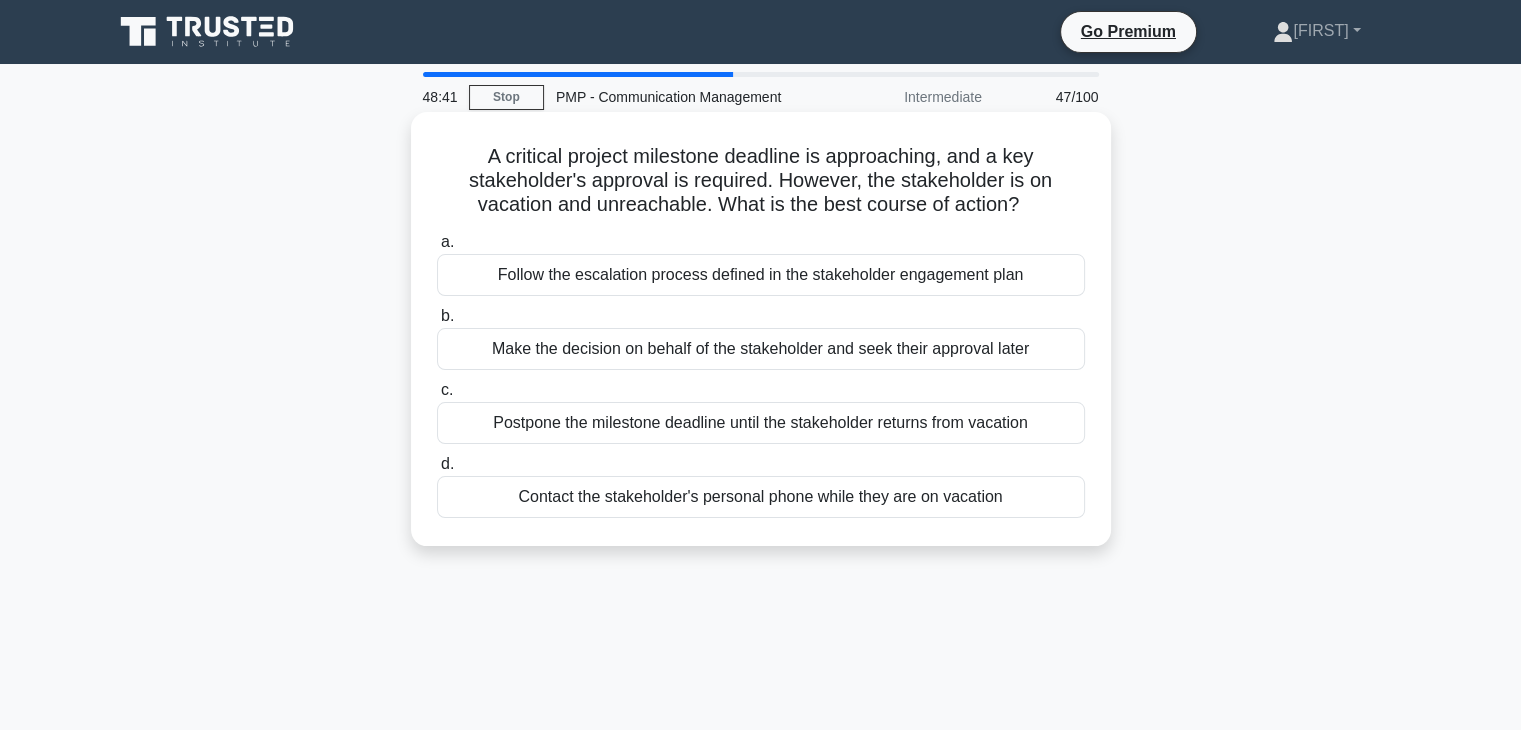 click on "Make the decision on behalf of the stakeholder and seek their approval later" at bounding box center [761, 349] 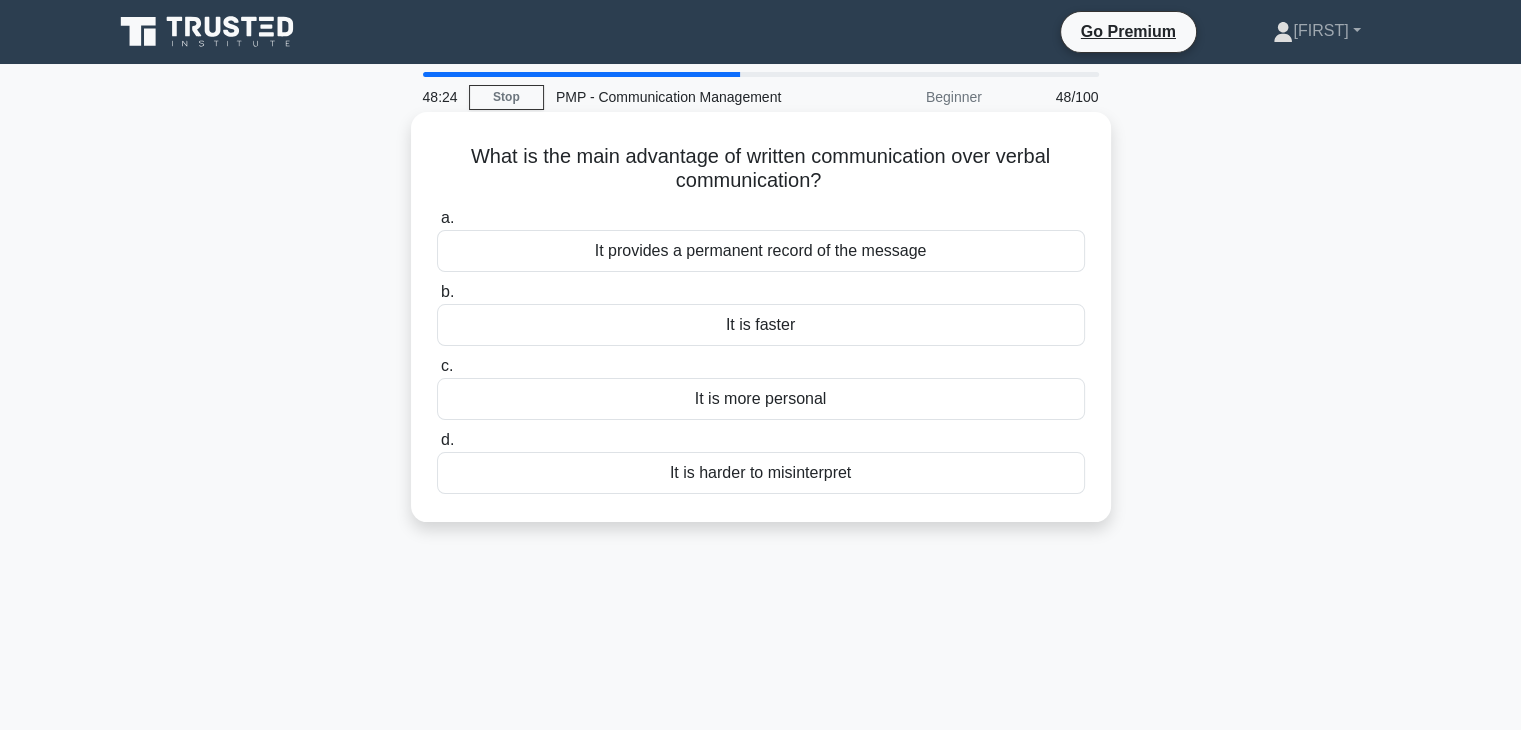 click on "It provides a permanent record of the message" at bounding box center (761, 251) 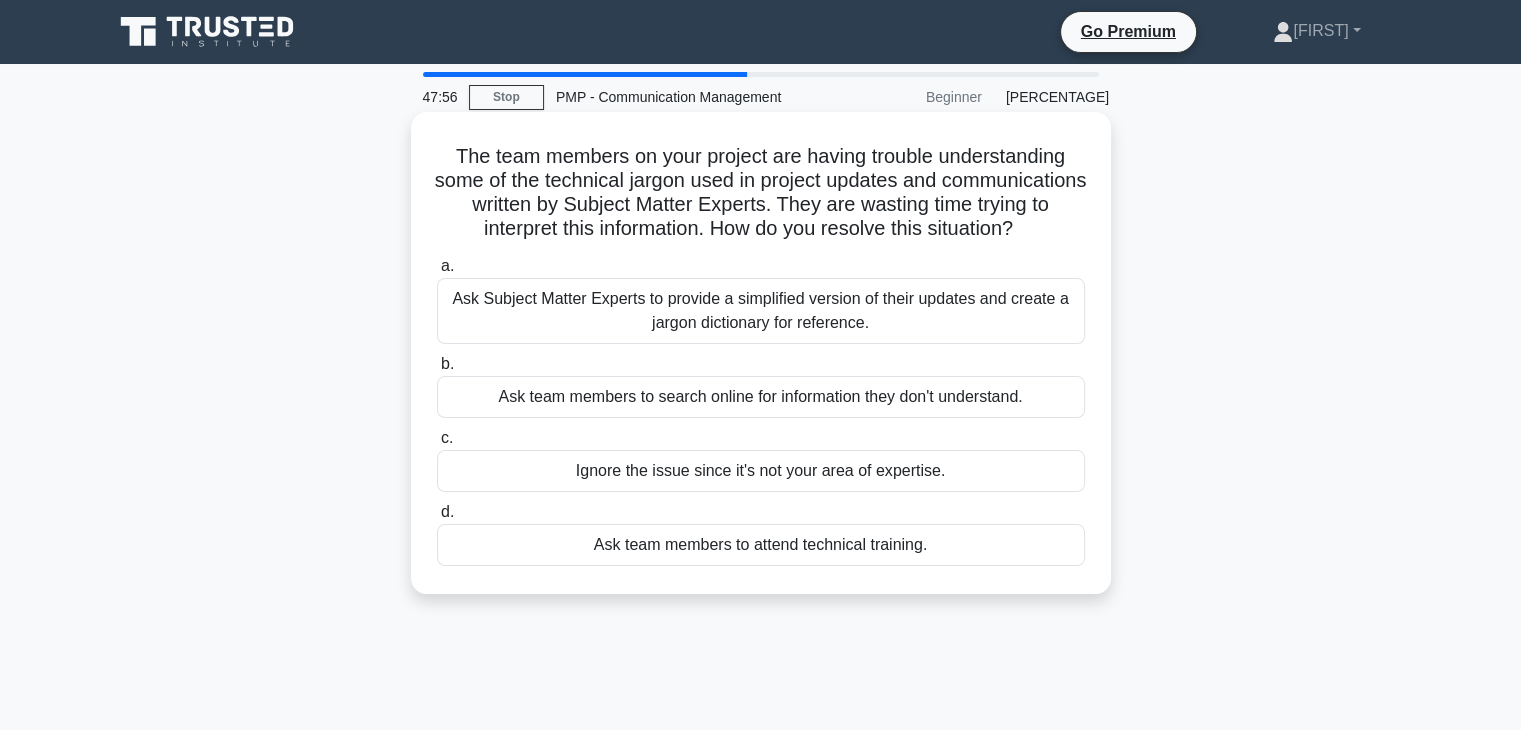 click on "Ask Subject Matter Experts to provide a simplified version of their updates and create a jargon dictionary for reference." at bounding box center (761, 311) 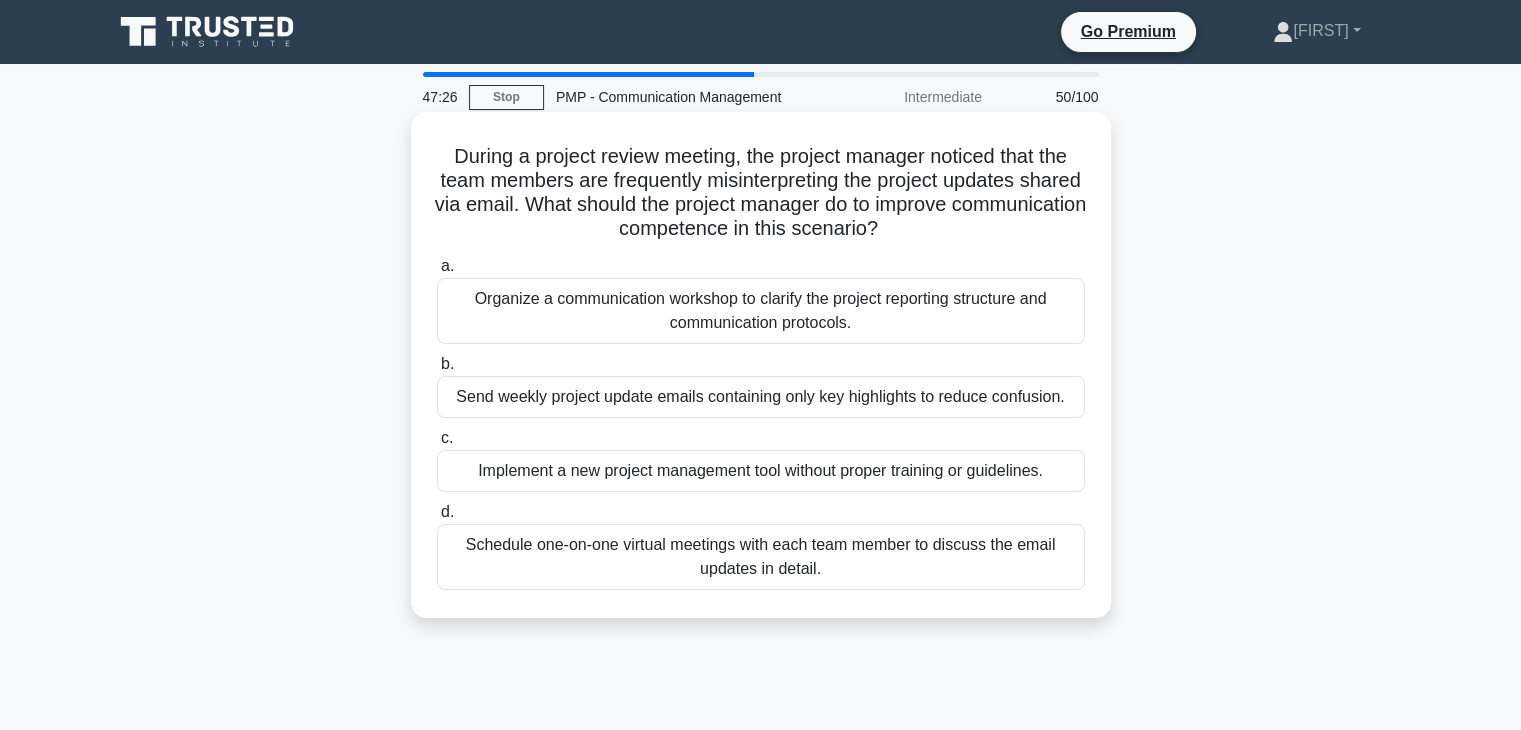 click on "Organize a communication workshop to clarify the project reporting structure and communication protocols." at bounding box center (761, 311) 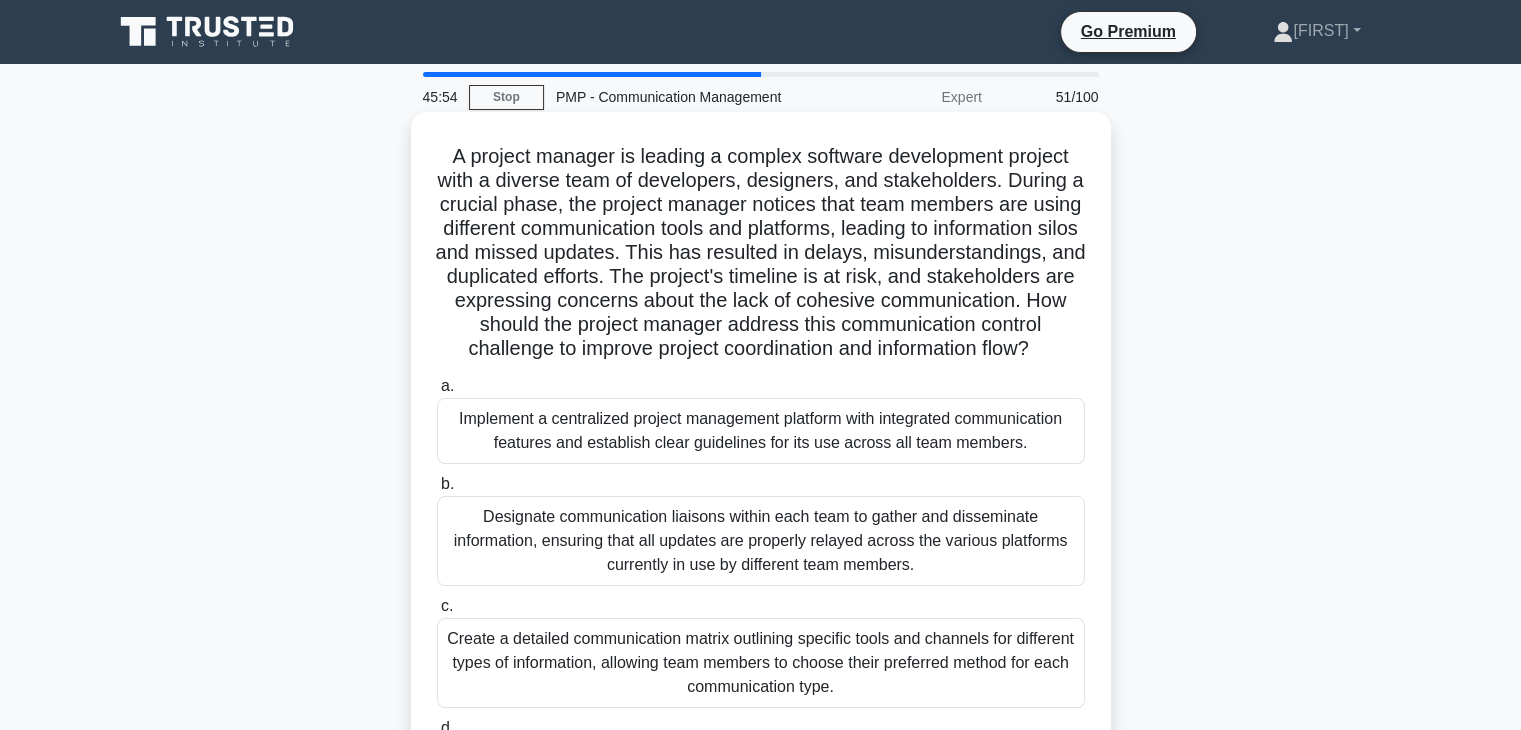 click on "Implement a centralized project management platform with integrated communication features and establish clear guidelines for its use across all team members." at bounding box center [761, 431] 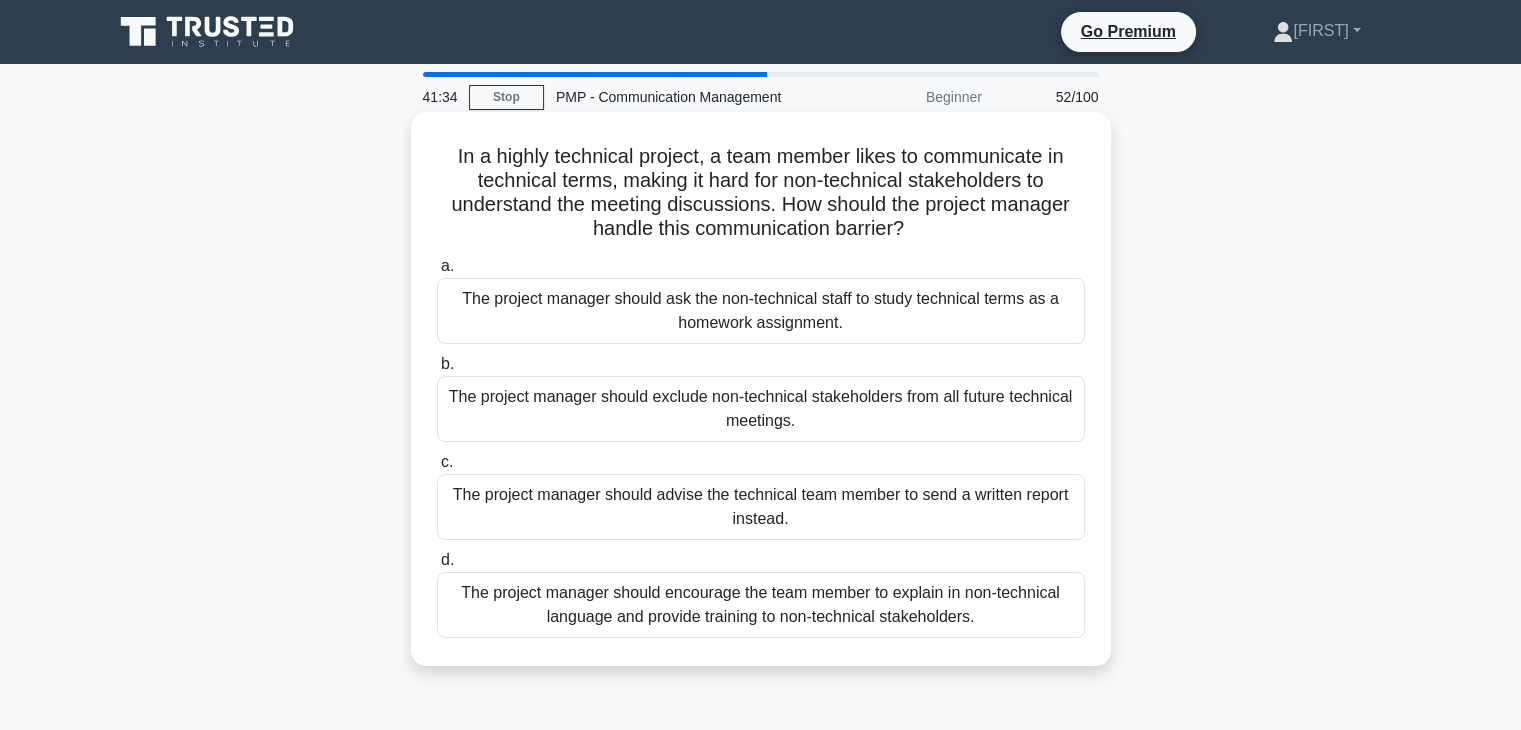 click on "The project manager should encourage the team member to explain in non-technical language and provide training to non-technical stakeholders." at bounding box center (761, 605) 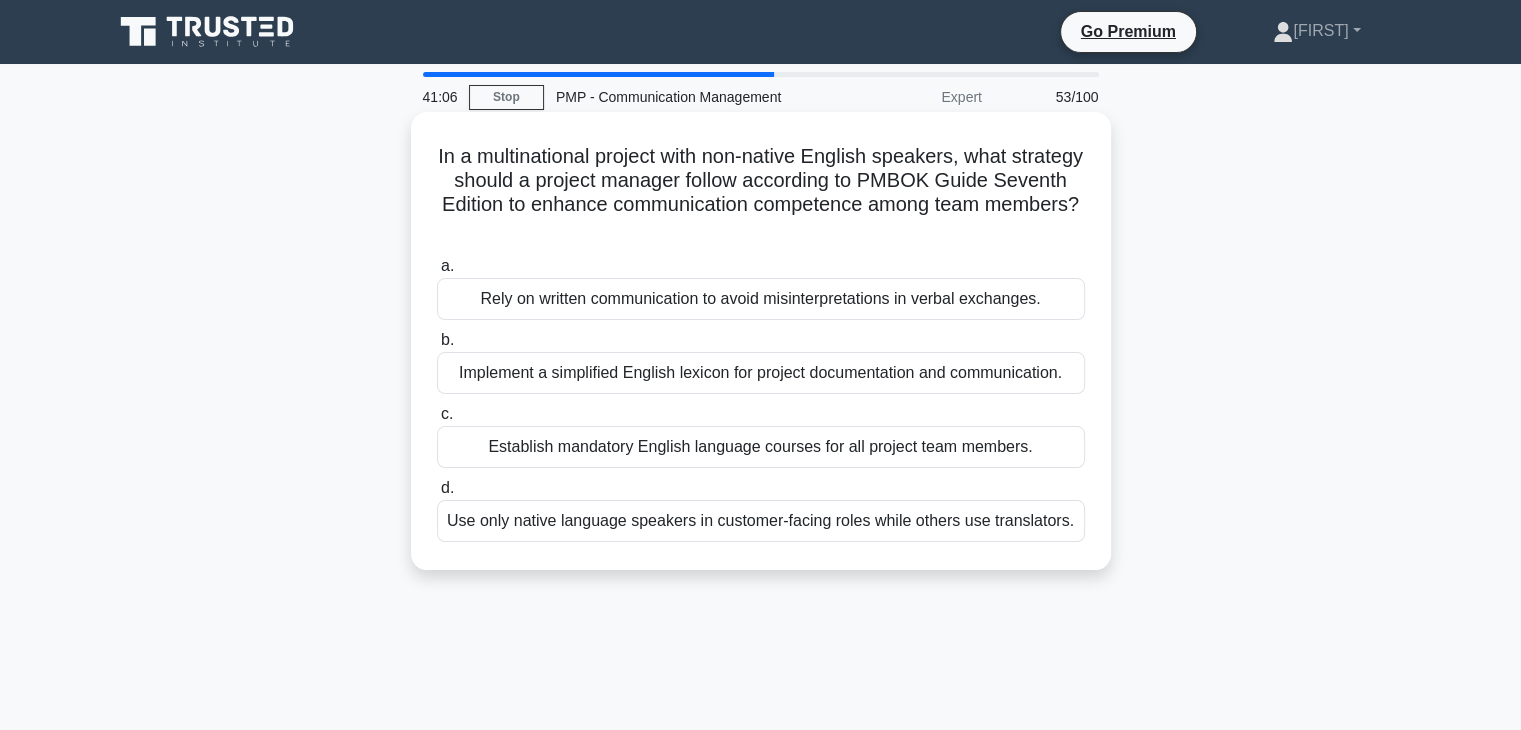 click on "Implement a simplified English lexicon for project documentation and communication." at bounding box center [761, 373] 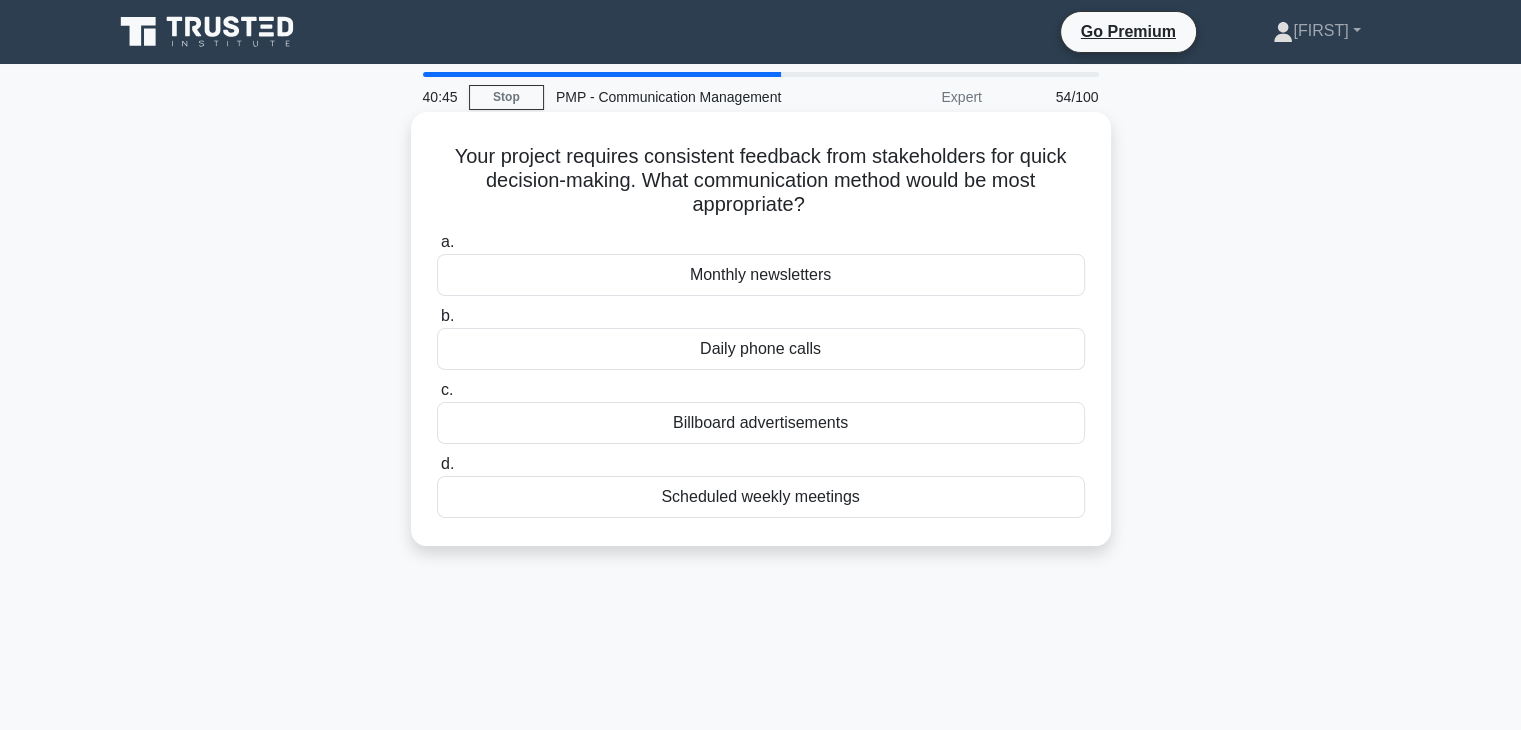 click on "Monthly newsletters" at bounding box center [761, 275] 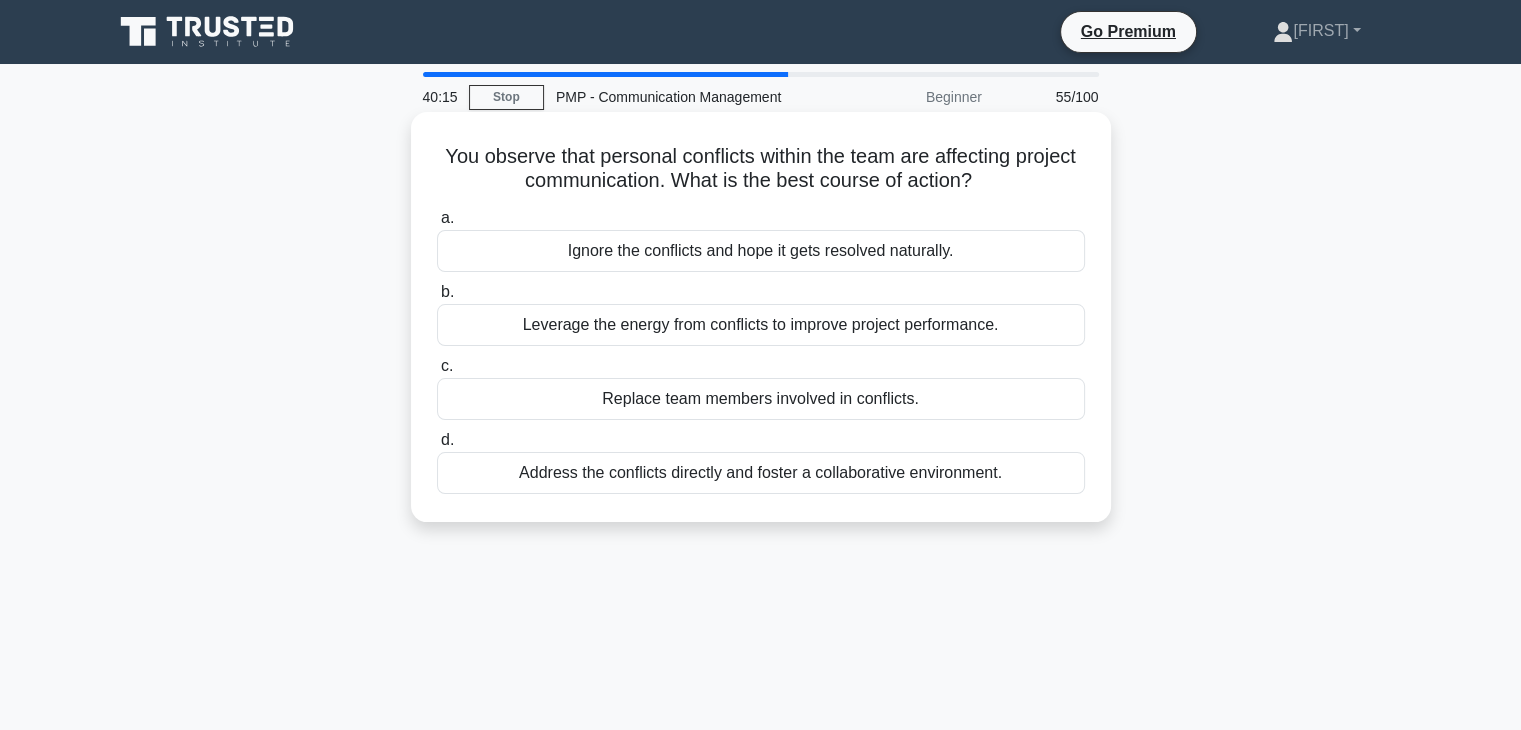 click on "Address the conflicts directly and foster a collaborative environment." at bounding box center (761, 473) 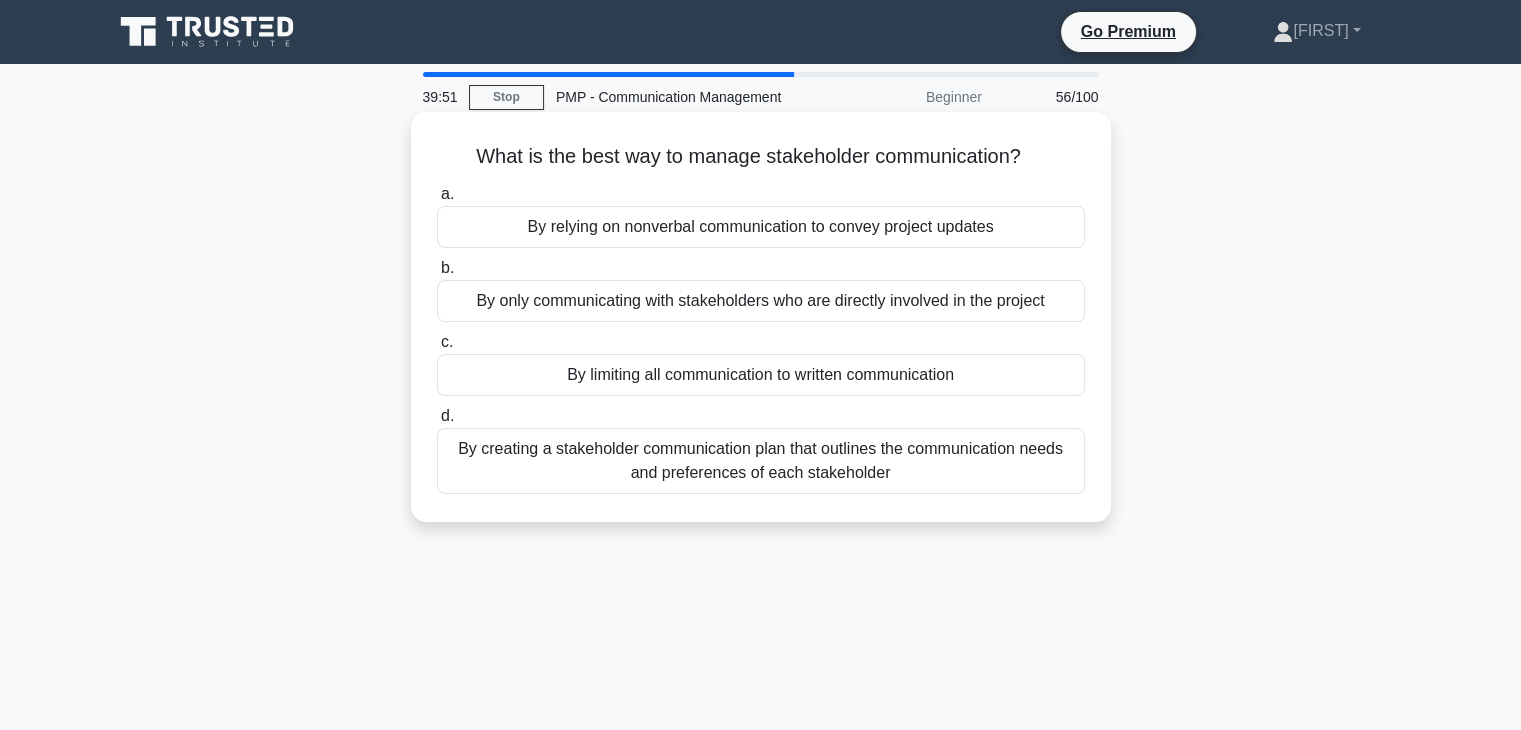 click on "By creating a stakeholder communication plan that outlines the communication needs and preferences of each stakeholder" at bounding box center [761, 461] 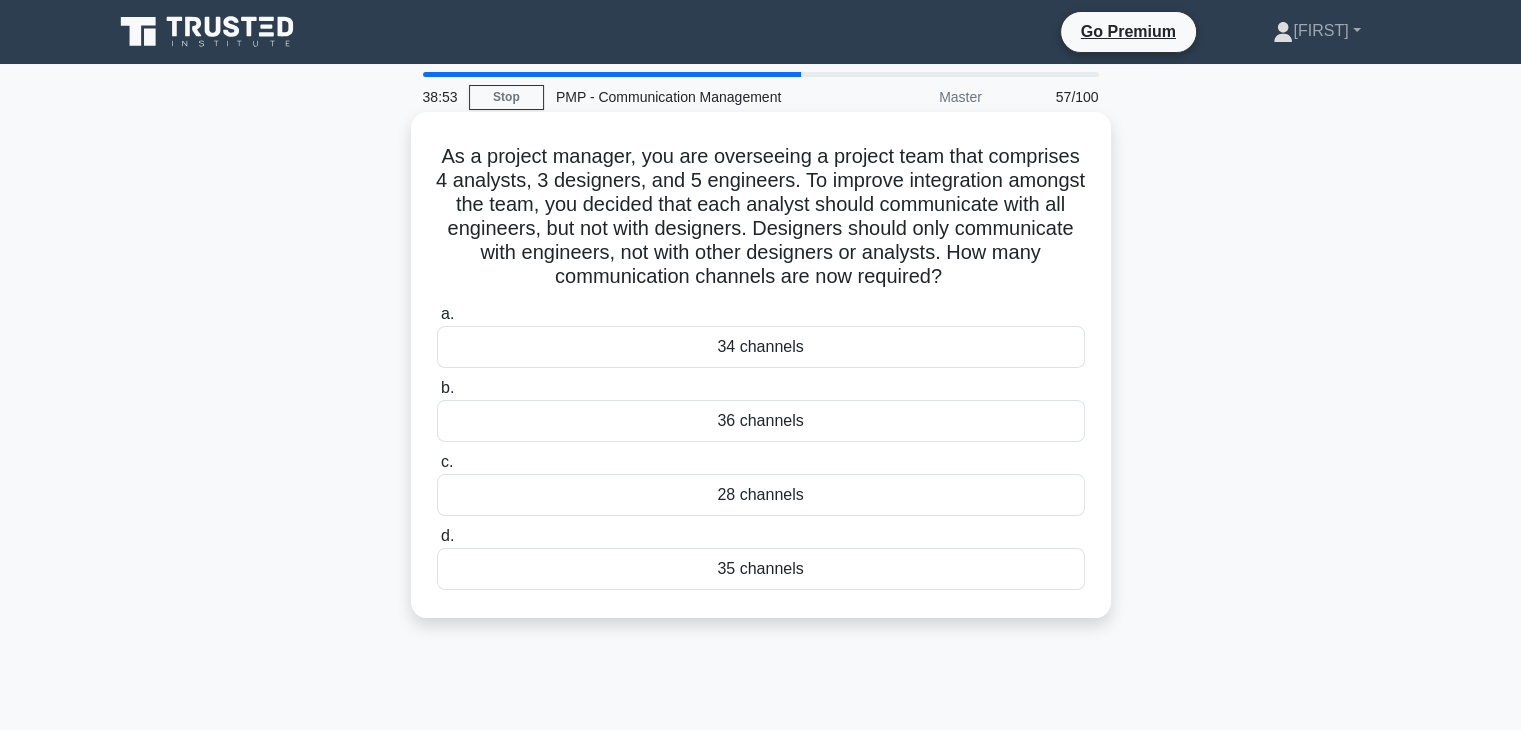 click on "28 channels" at bounding box center [761, 495] 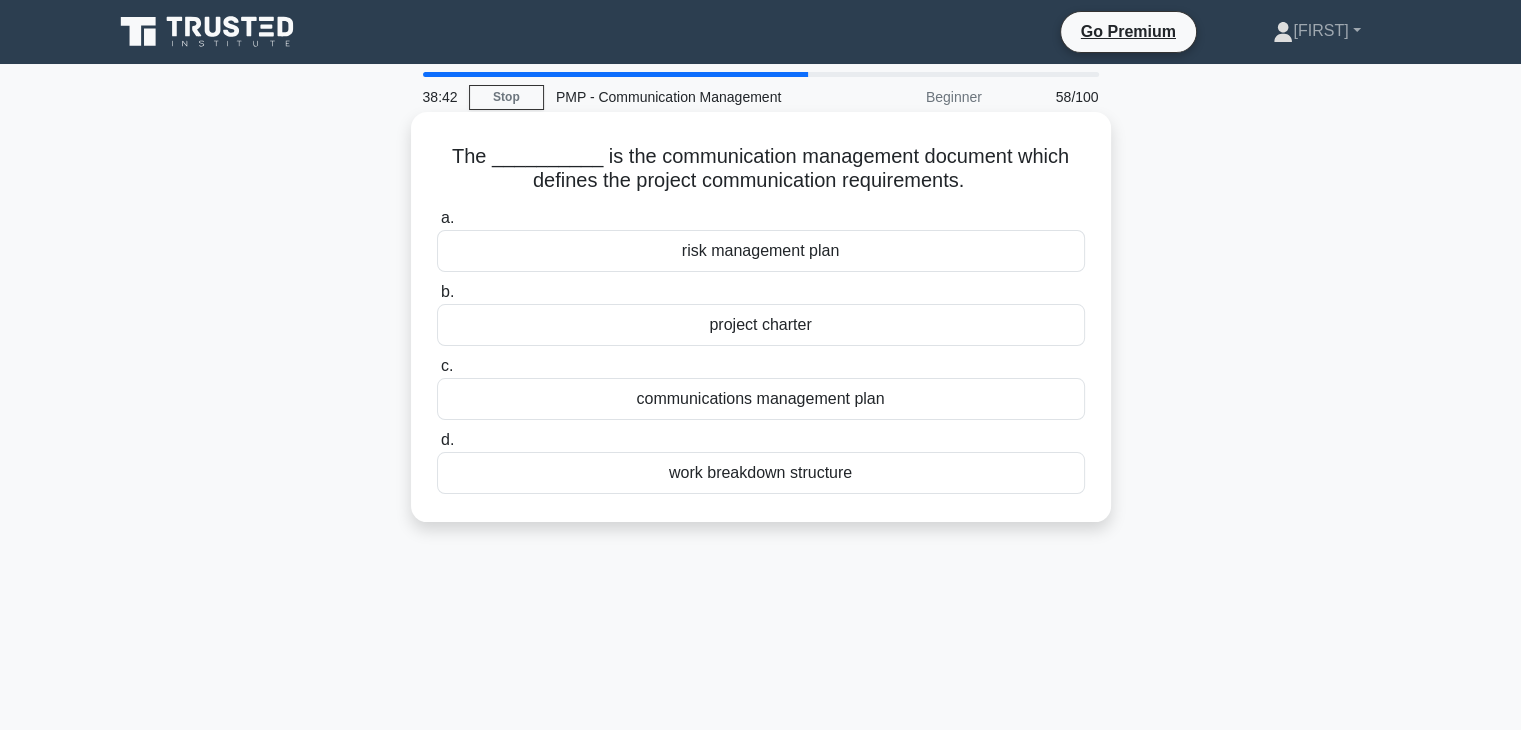 click on "communications management plan" at bounding box center [761, 399] 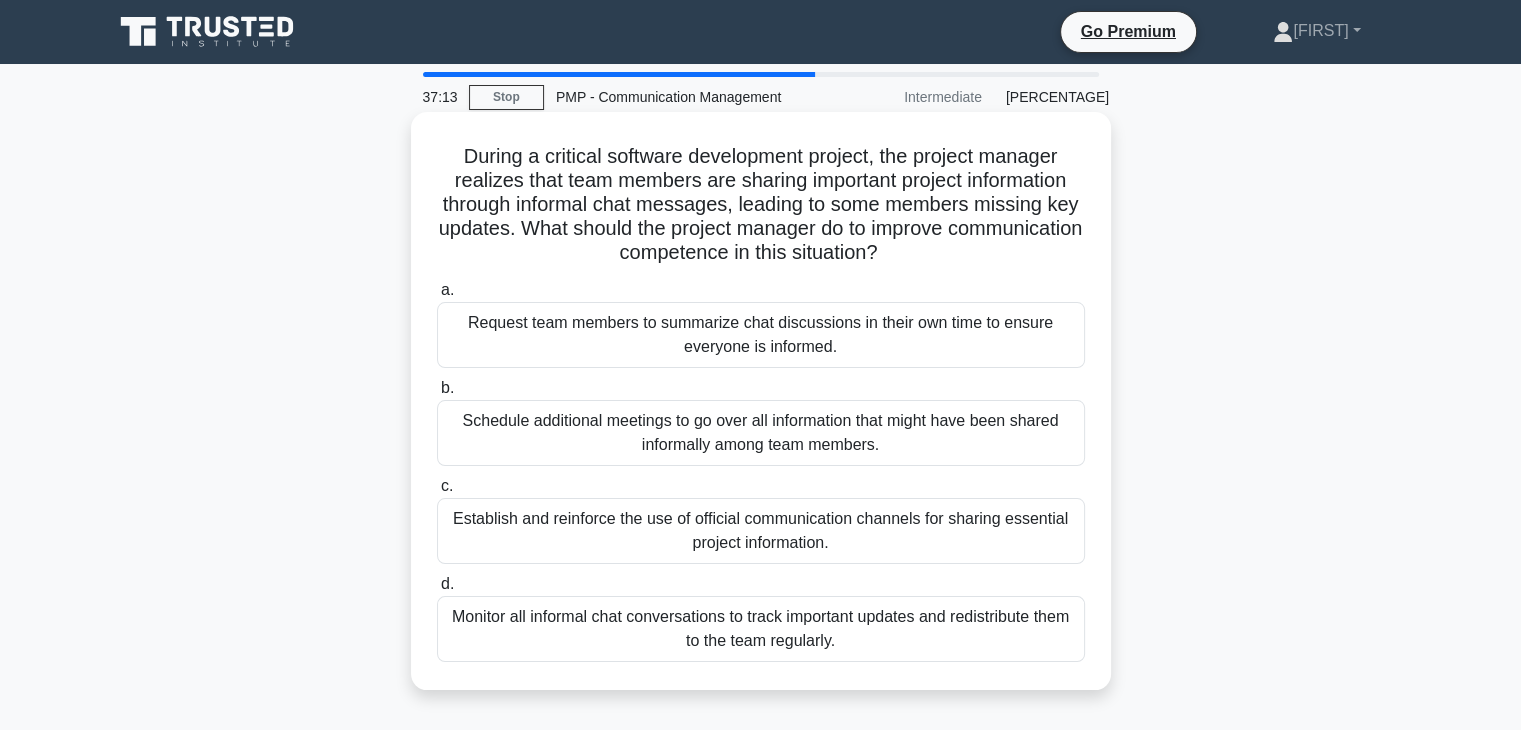 click on "Establish and reinforce the use of official communication channels for sharing essential project information." at bounding box center (761, 531) 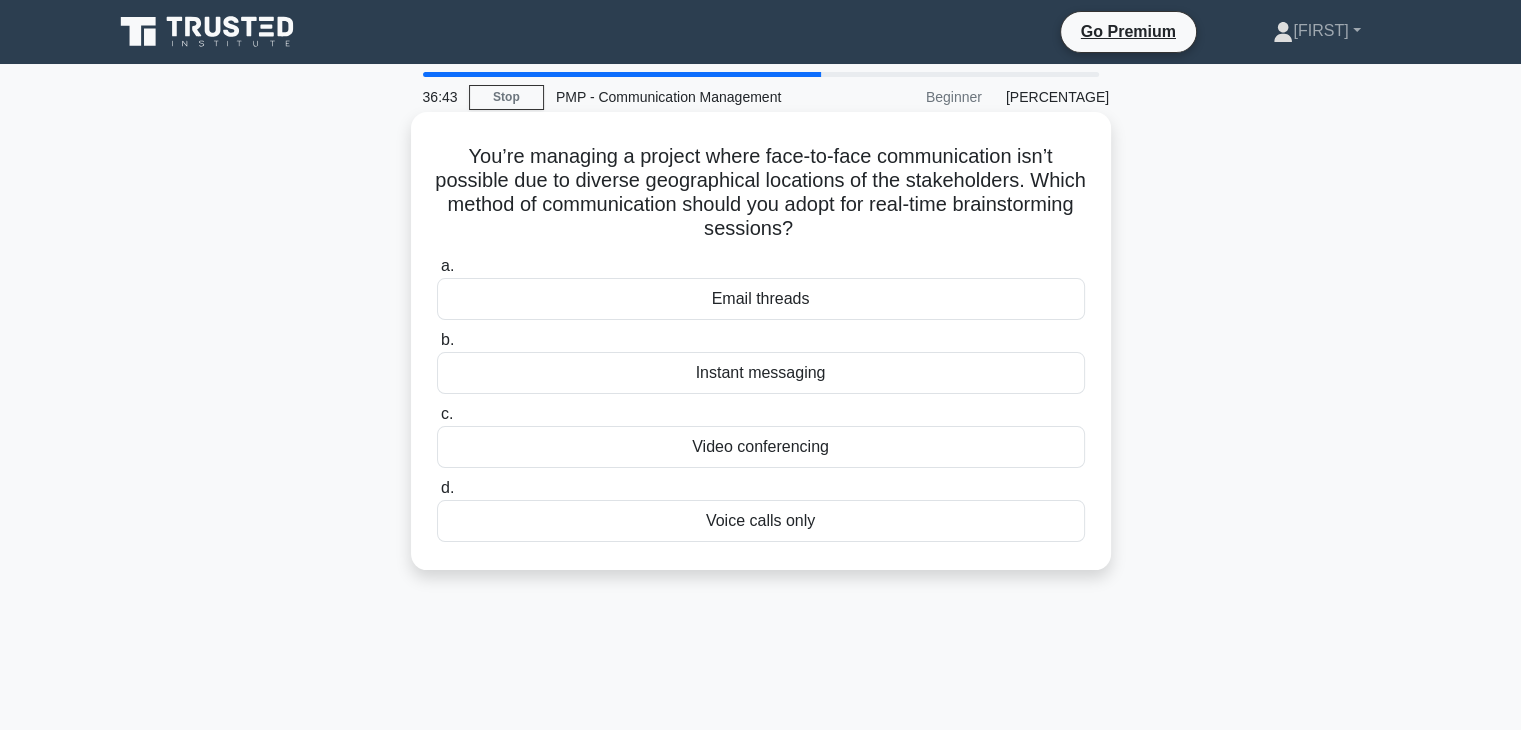 click on "Video conferencing" at bounding box center [761, 447] 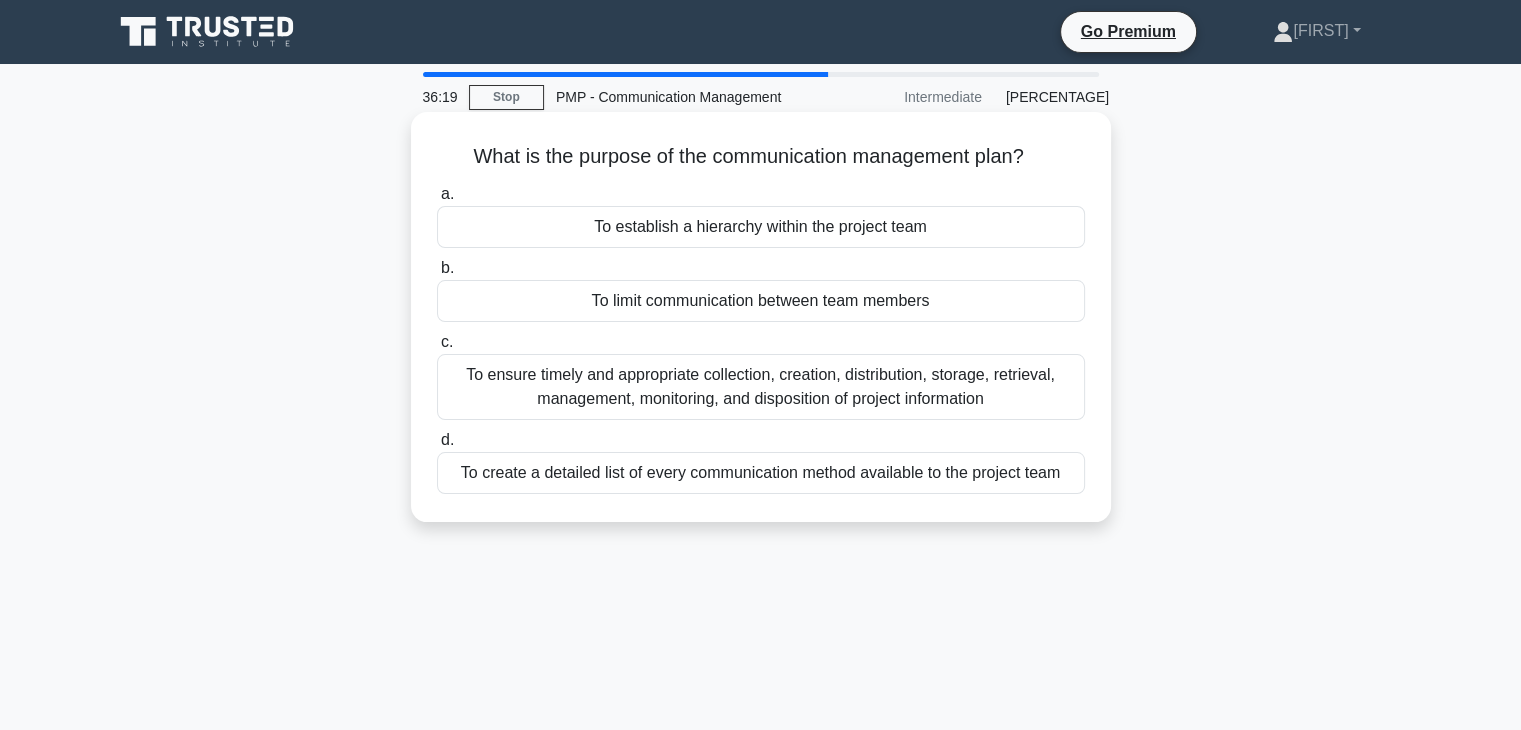 click on "To ensure timely and appropriate collection, creation, distribution, storage, retrieval, management, monitoring, and disposition of project information" at bounding box center (761, 387) 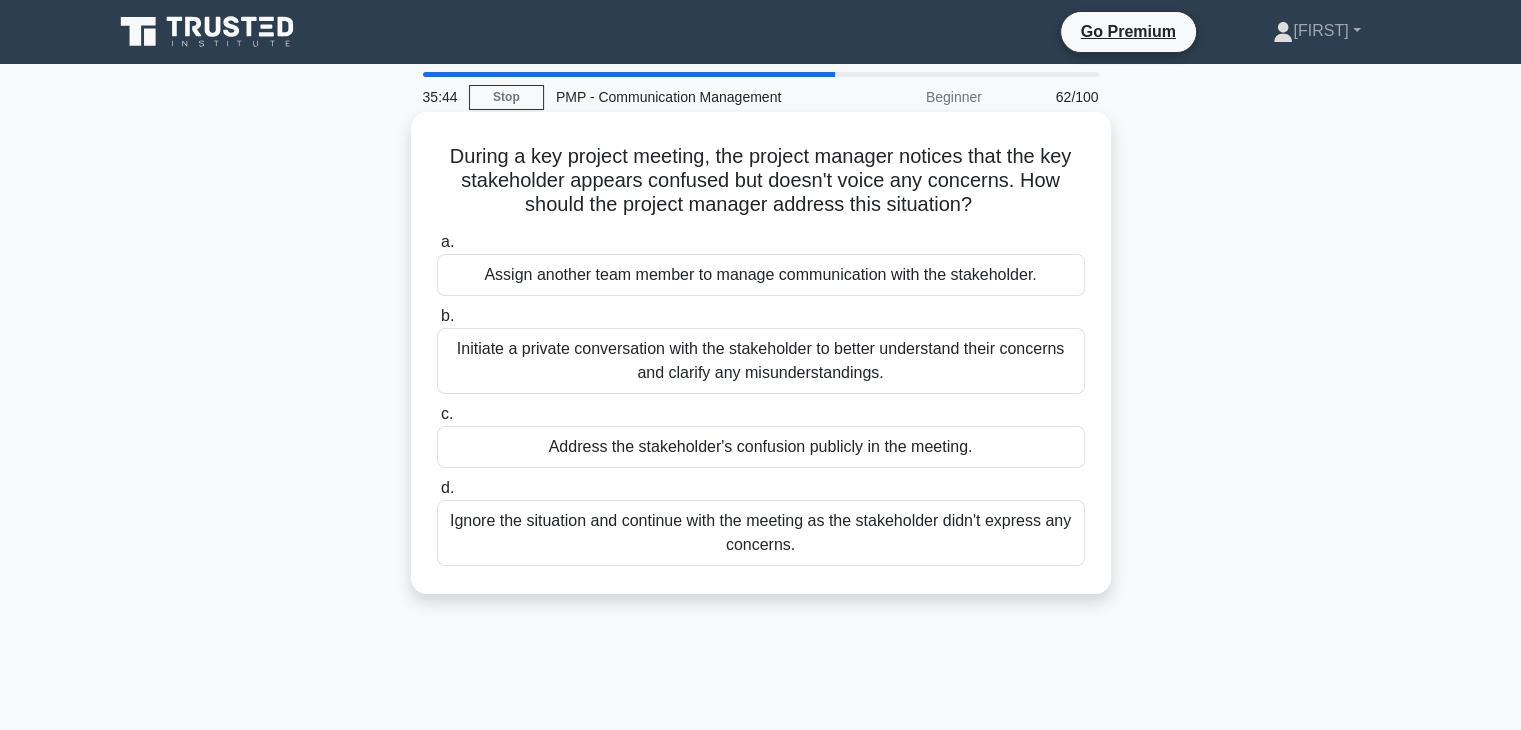 click on "Initiate a private conversation with the stakeholder to better understand their concerns and clarify any misunderstandings." at bounding box center [761, 361] 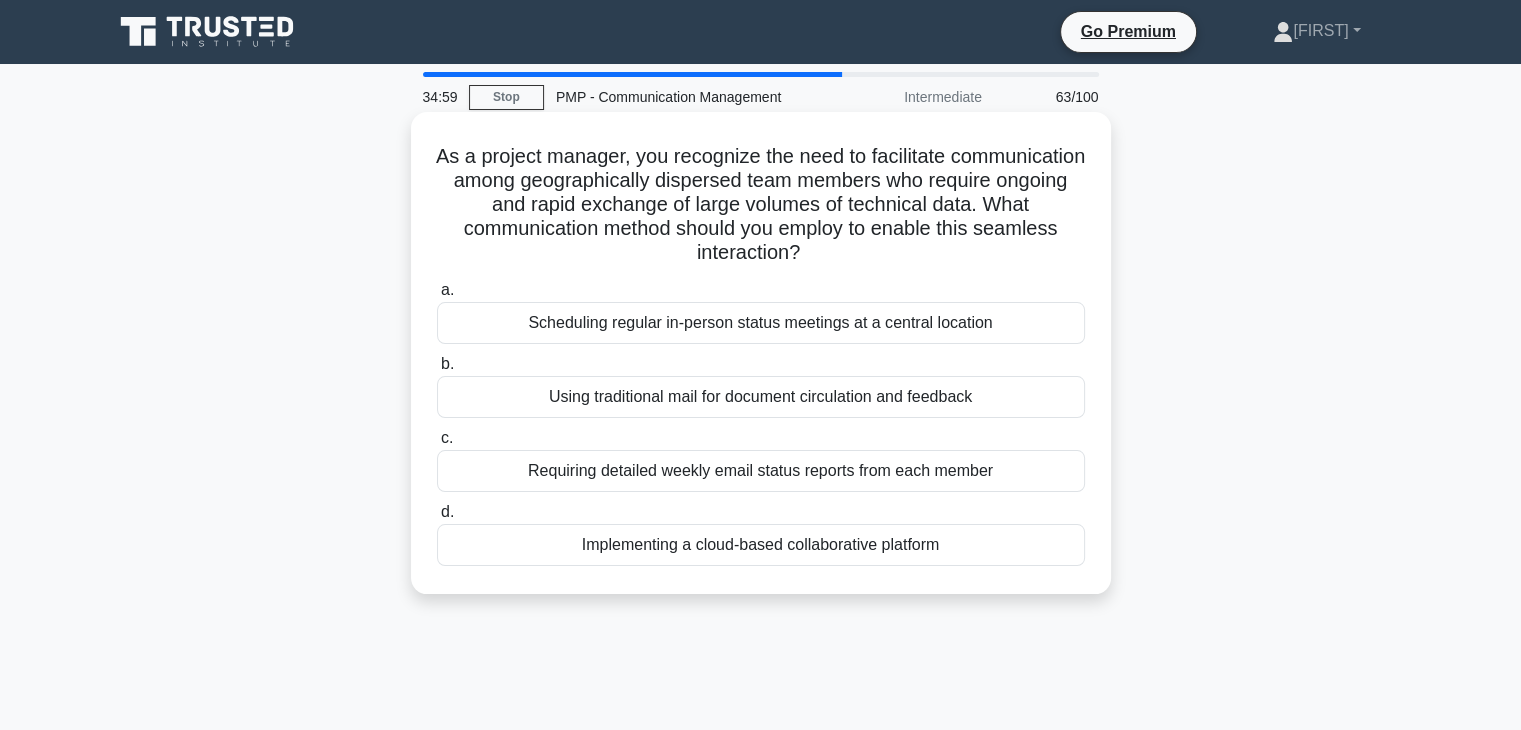click on "Implementing a cloud-based collaborative platform" at bounding box center [761, 545] 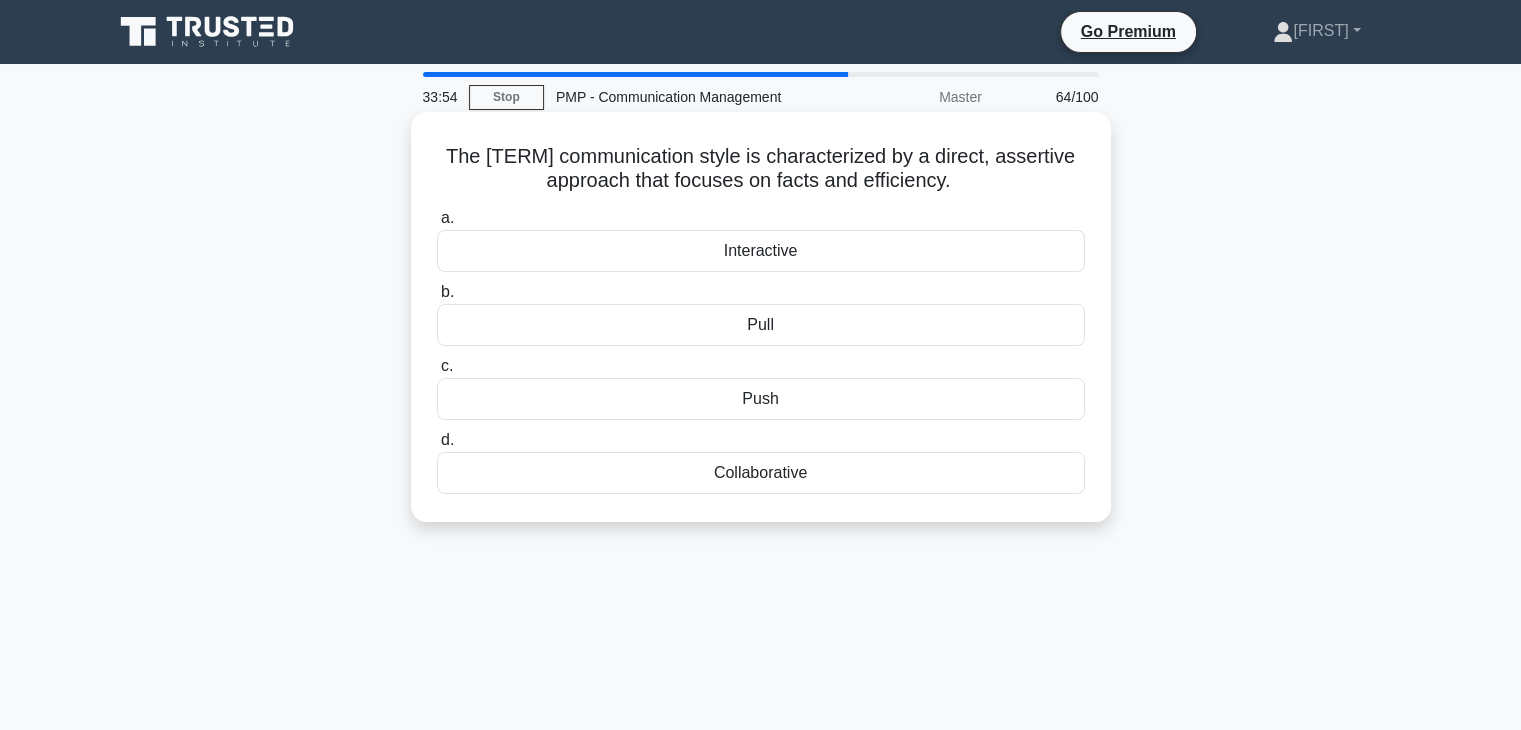 click on "Push" at bounding box center (761, 399) 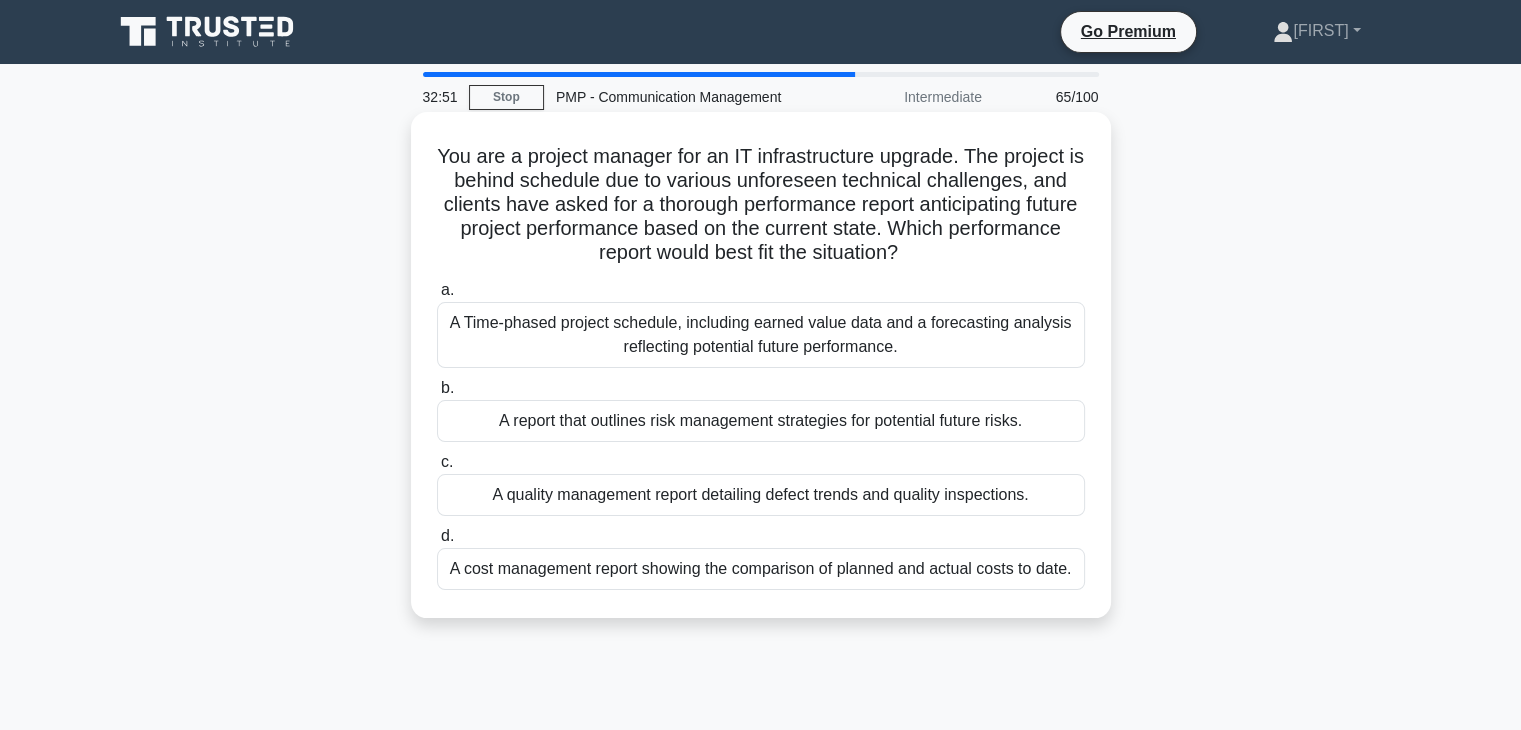click on "A Time-phased project schedule, including earned value data and a forecasting analysis reflecting potential future performance." at bounding box center [761, 335] 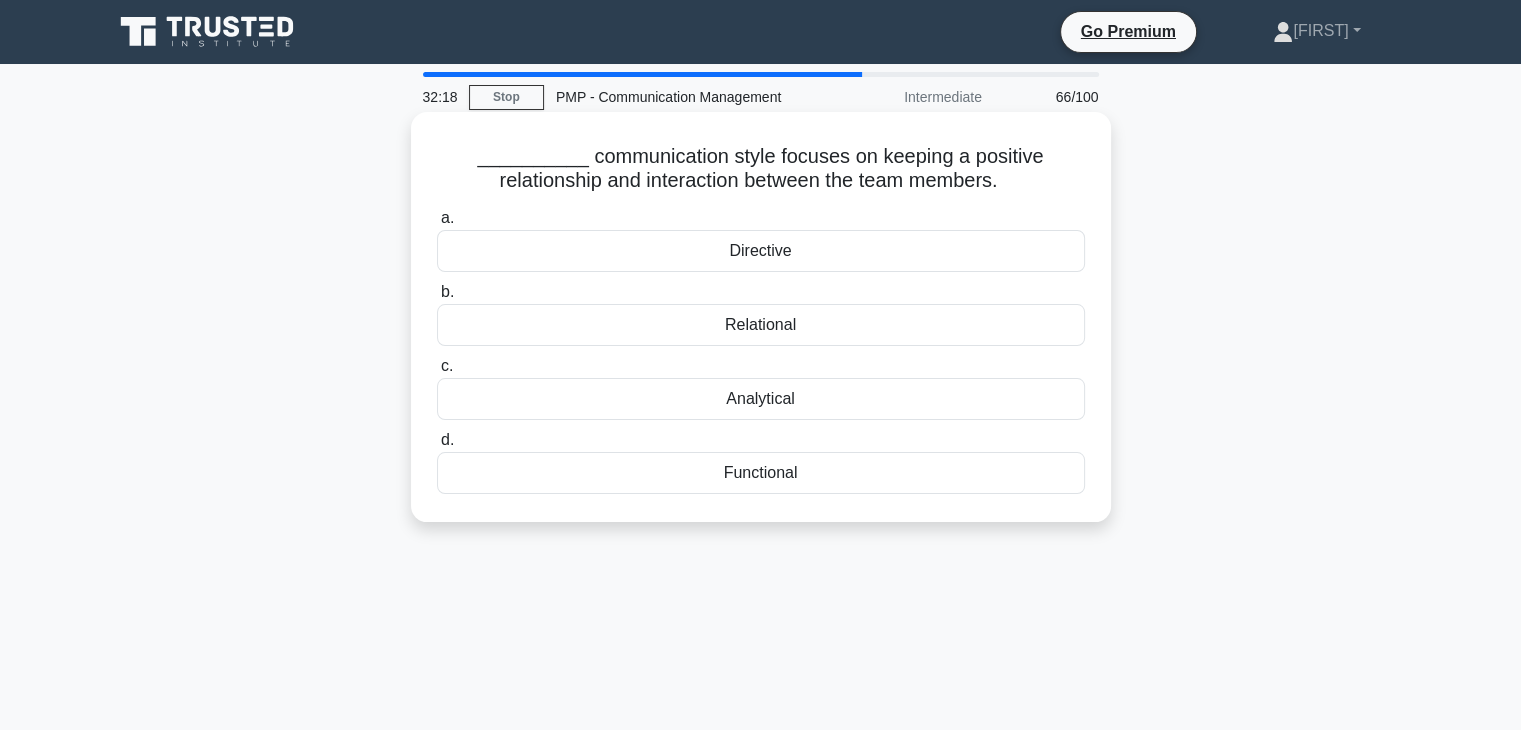 click on "Relational" at bounding box center (761, 325) 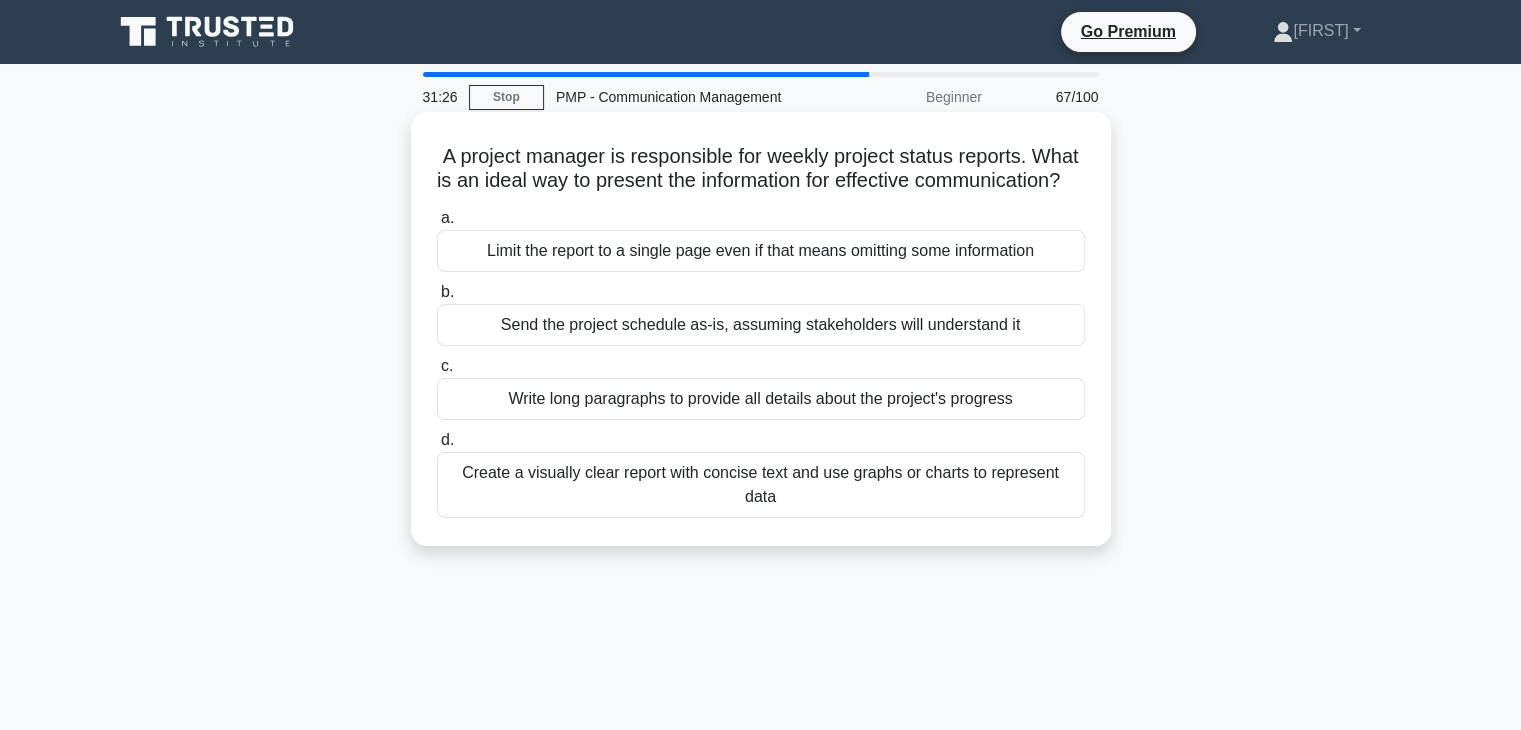 click on "Create a visually clear report with concise text and use graphs or charts to represent data" at bounding box center [761, 485] 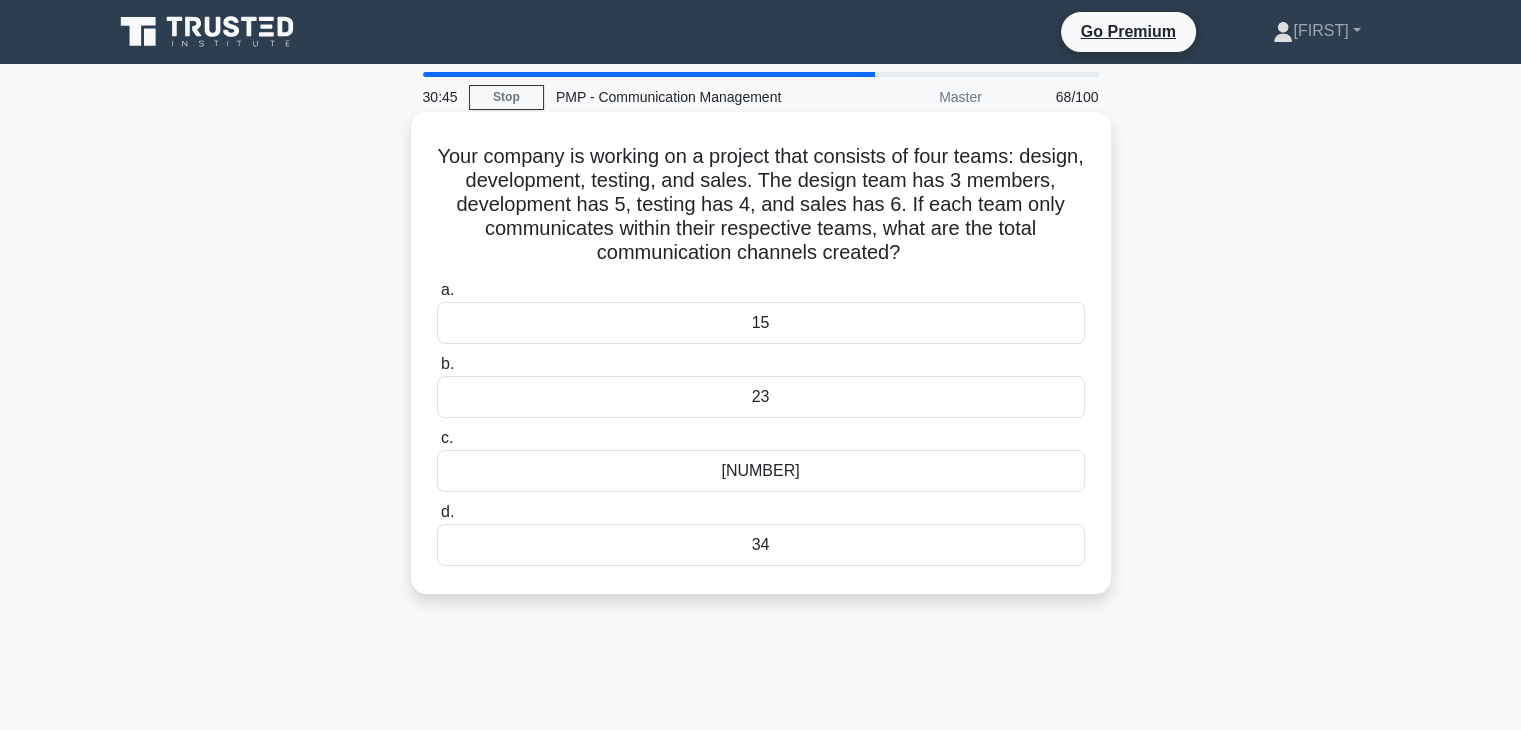 click on "15" at bounding box center [761, 323] 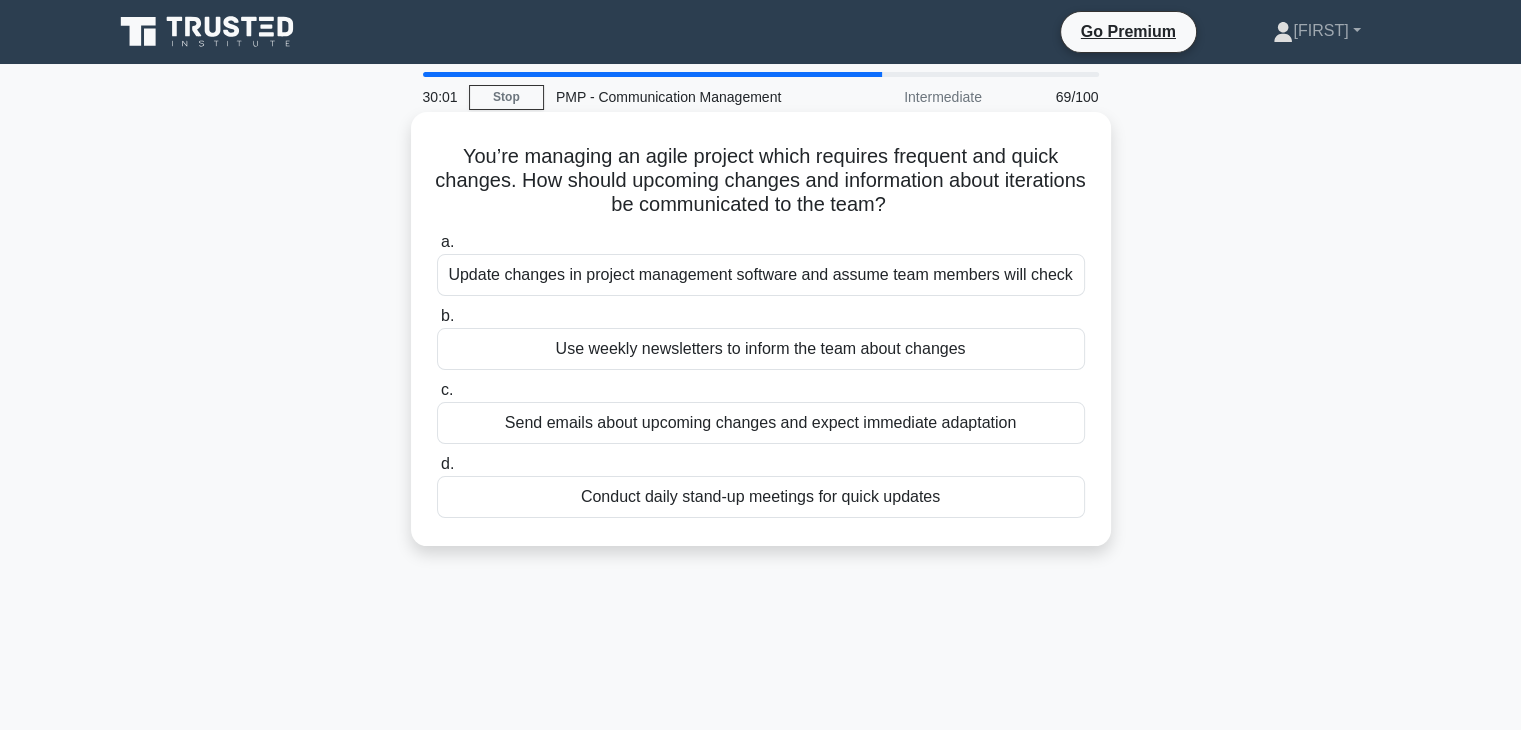 click on "Conduct daily stand-up meetings for quick updates" at bounding box center (761, 497) 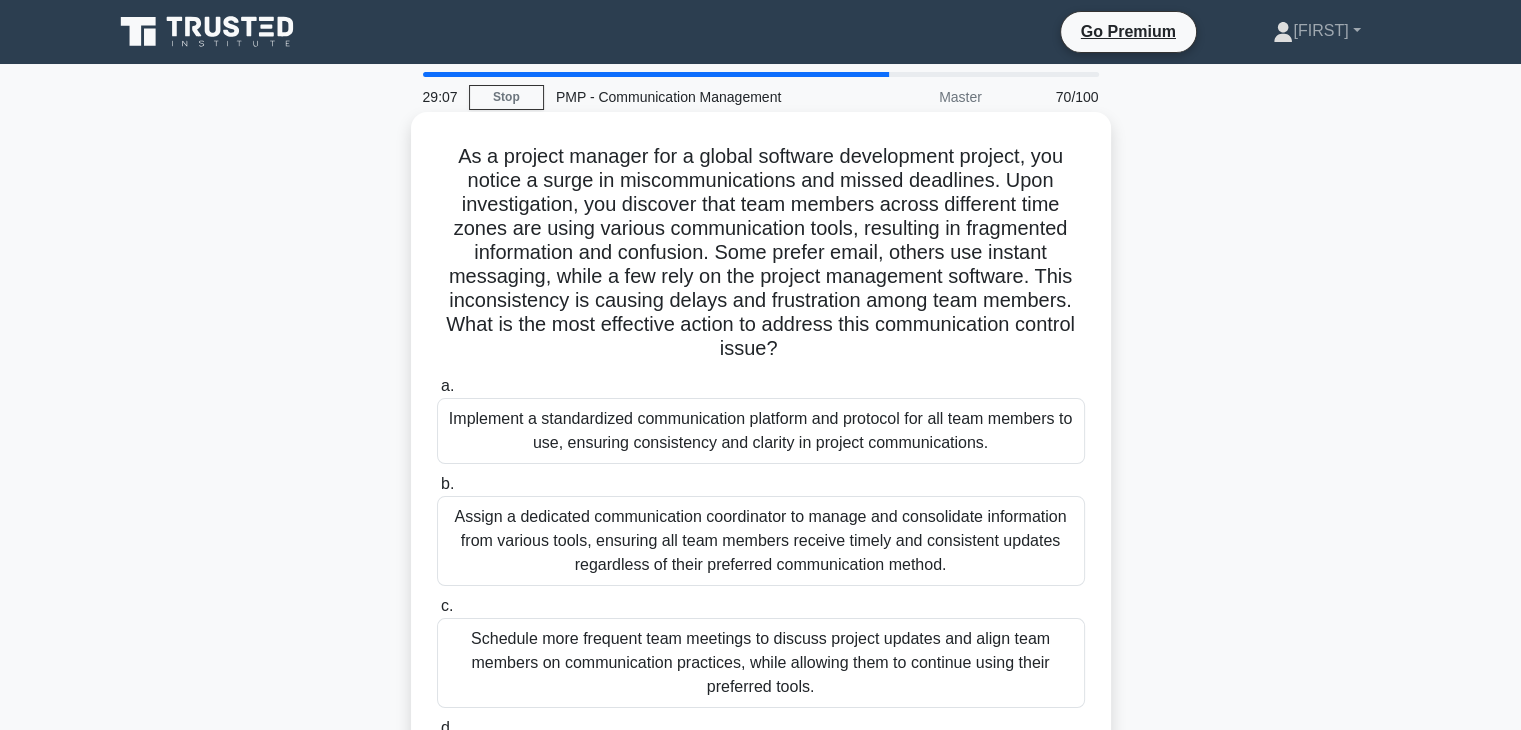 click on "Implement a standardized communication platform and protocol for all team members to use, ensuring consistency and clarity in project communications." at bounding box center [761, 431] 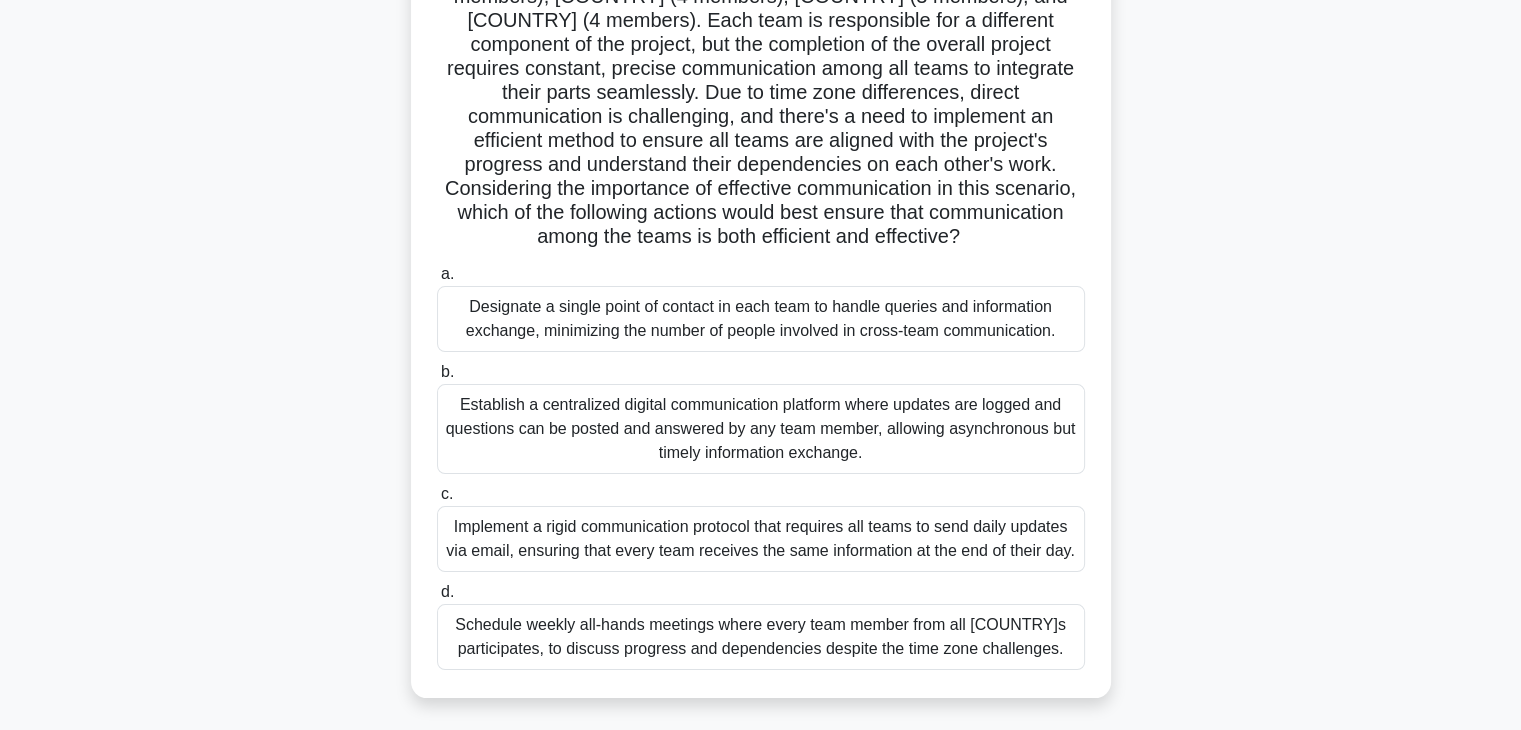 scroll, scrollTop: 266, scrollLeft: 0, axis: vertical 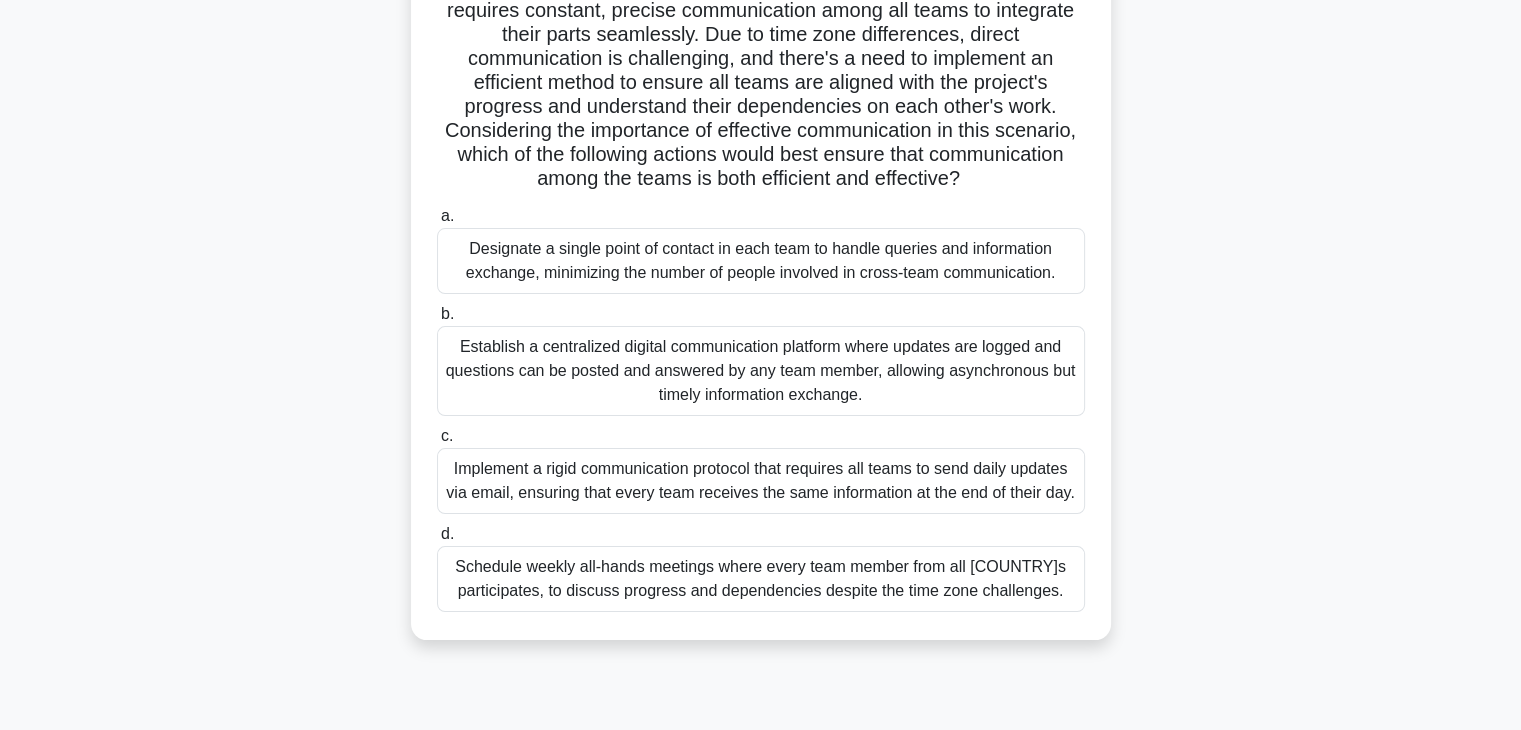 click on "Establish a centralized digital communication platform where updates are logged and questions can be posted and answered by any team member, allowing asynchronous but timely information exchange." at bounding box center [761, 371] 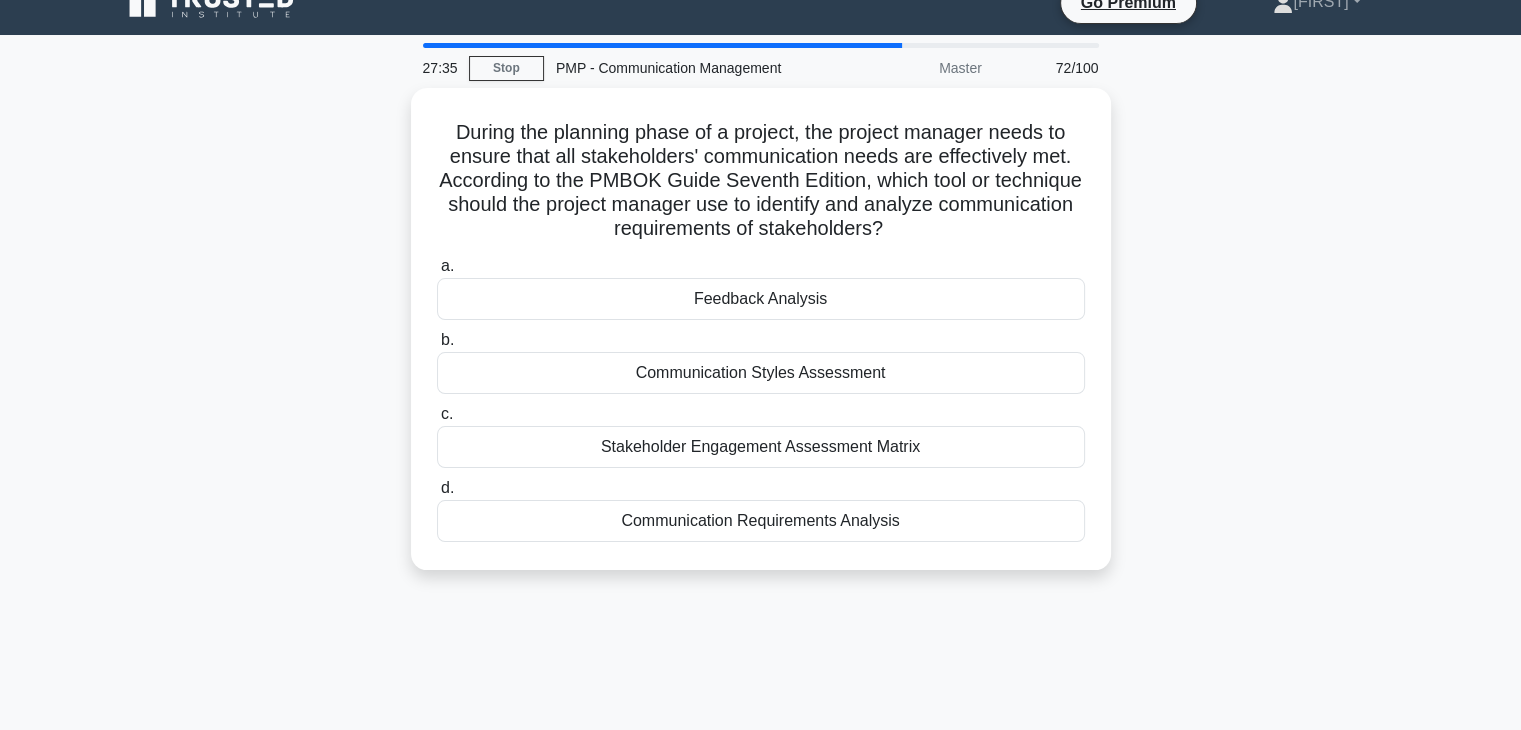 scroll, scrollTop: 0, scrollLeft: 0, axis: both 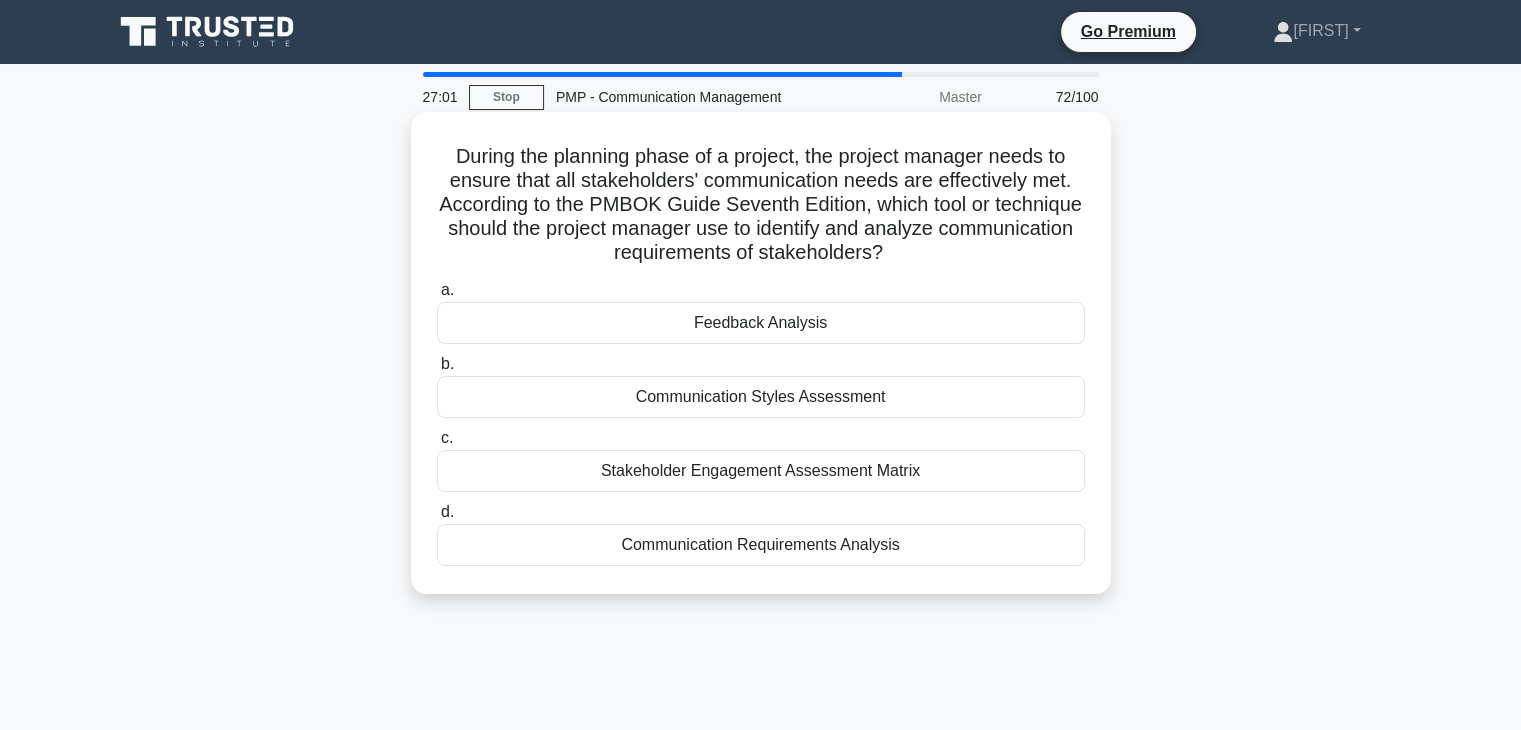 click on "Communication Requirements Analysis" at bounding box center (761, 545) 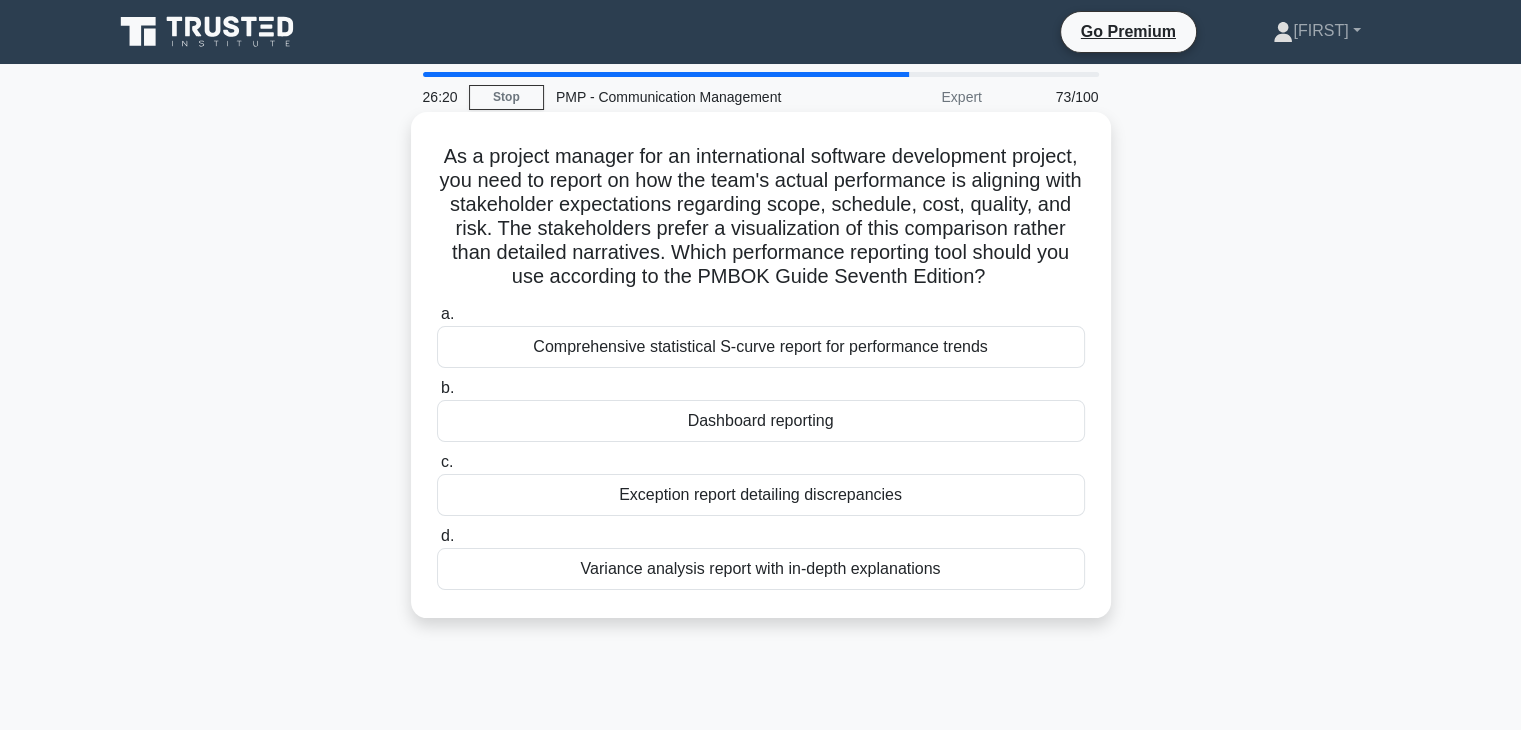 click on "Dashboard reporting" at bounding box center [761, 421] 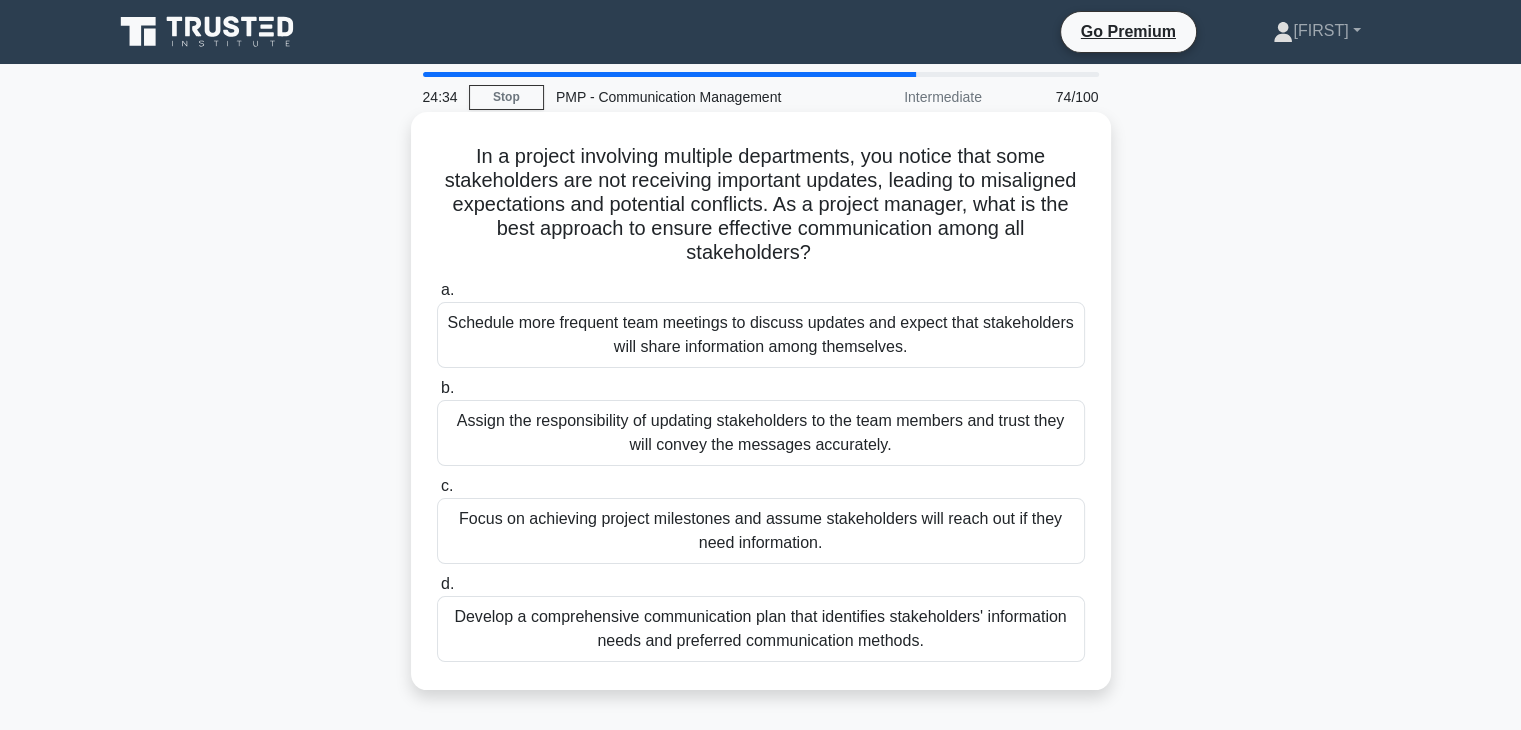 click on "Develop a comprehensive communication plan that identifies stakeholders' information needs and preferred communication methods." at bounding box center (761, 629) 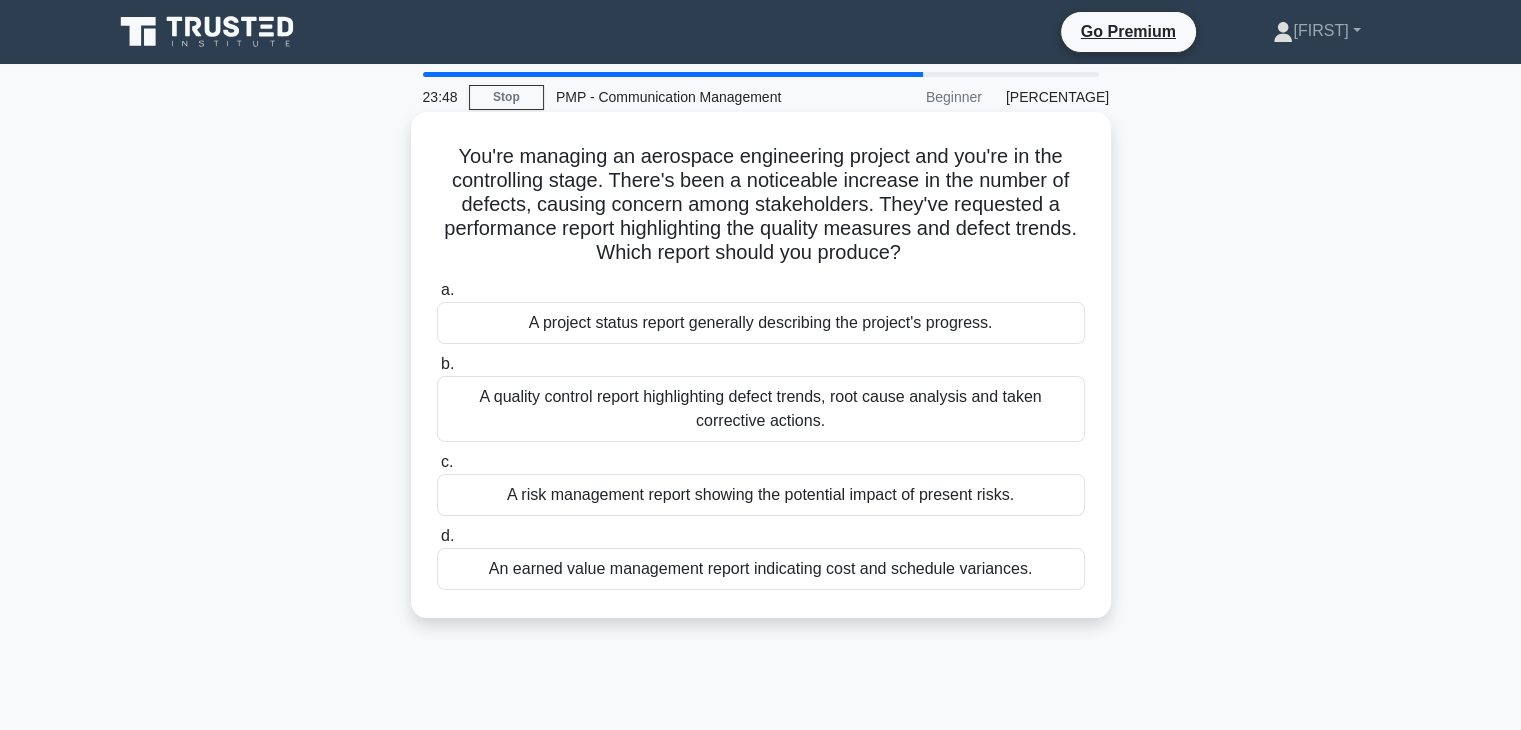 click on "A quality control report highlighting defect trends, root cause analysis and taken corrective actions." at bounding box center (761, 409) 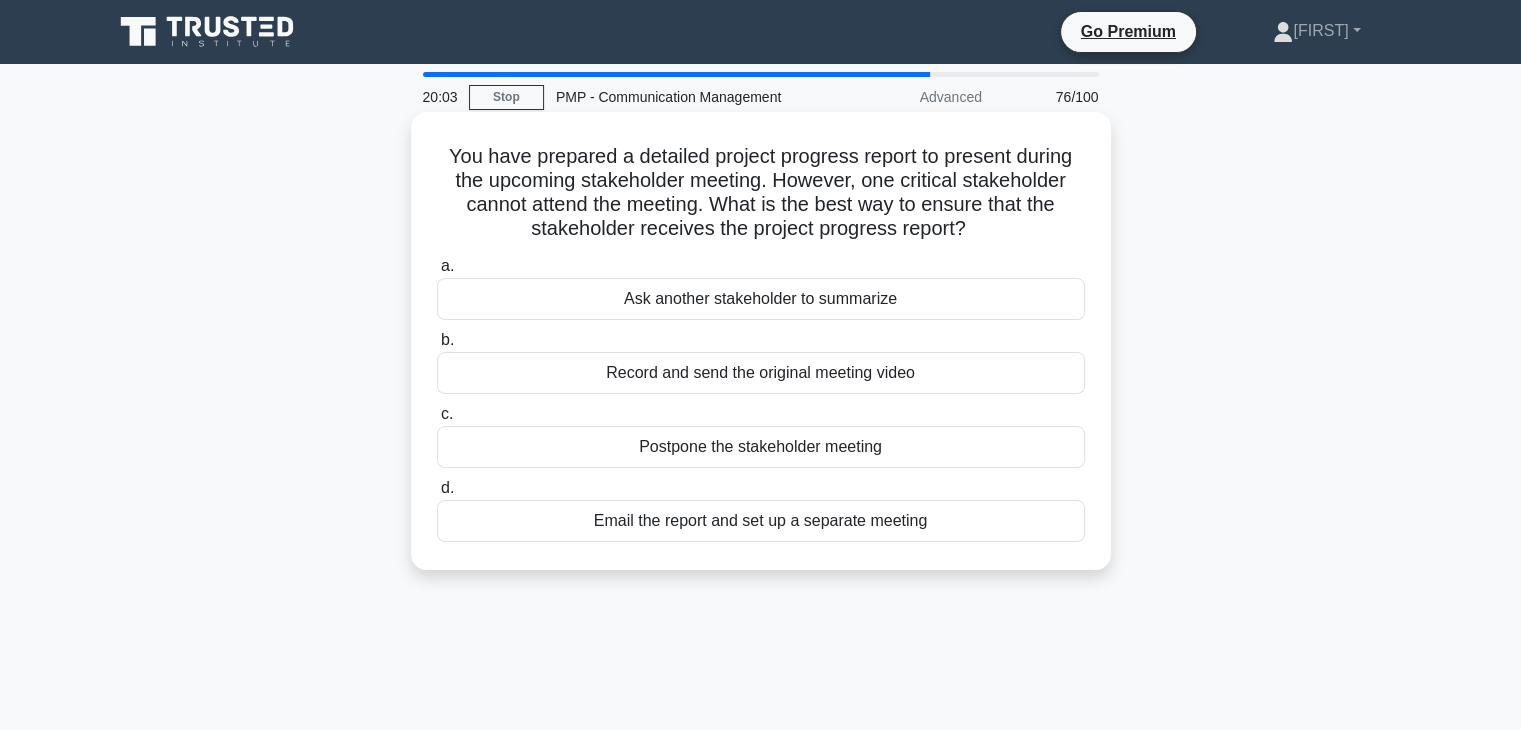 click on "Email the report and set up a separate meeting" at bounding box center (761, 521) 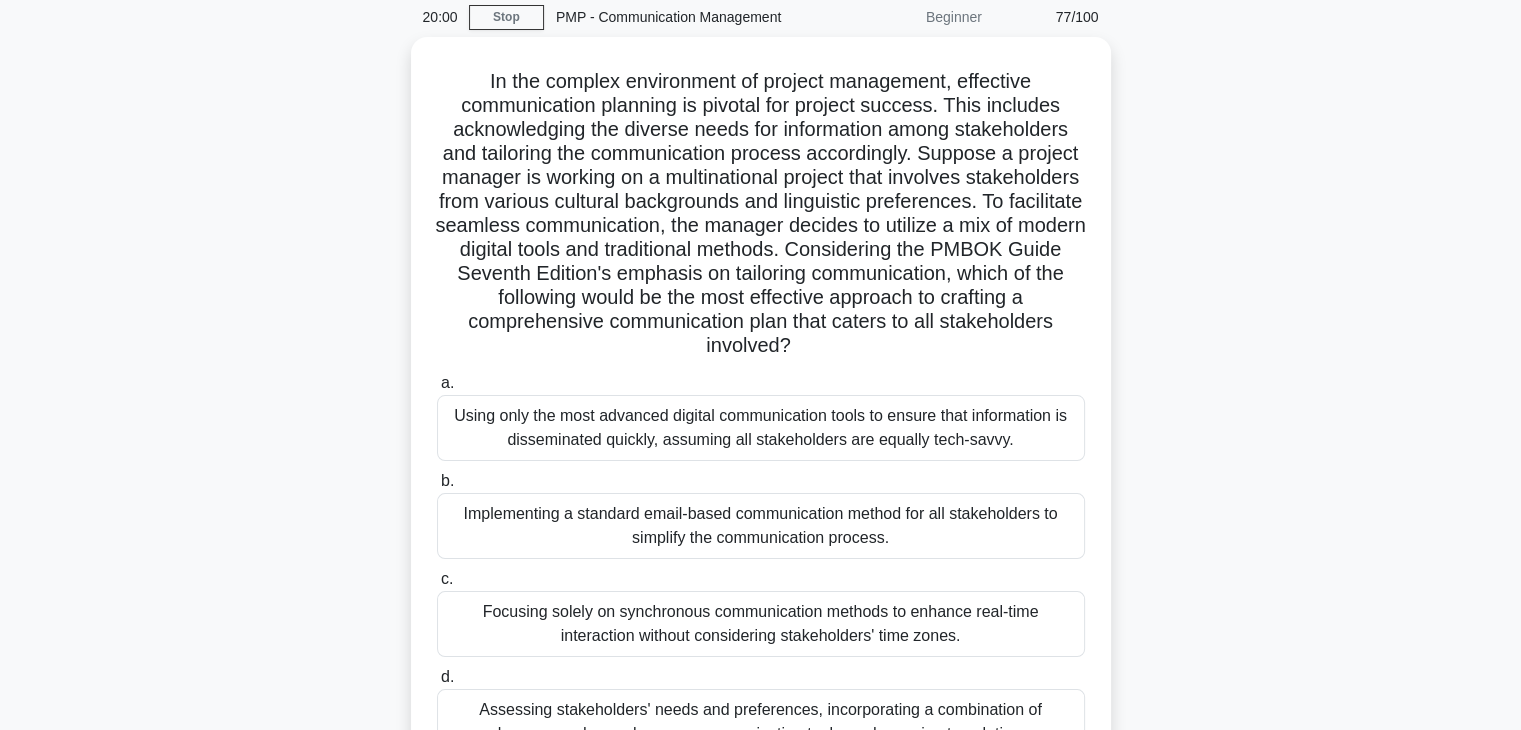 scroll, scrollTop: 120, scrollLeft: 0, axis: vertical 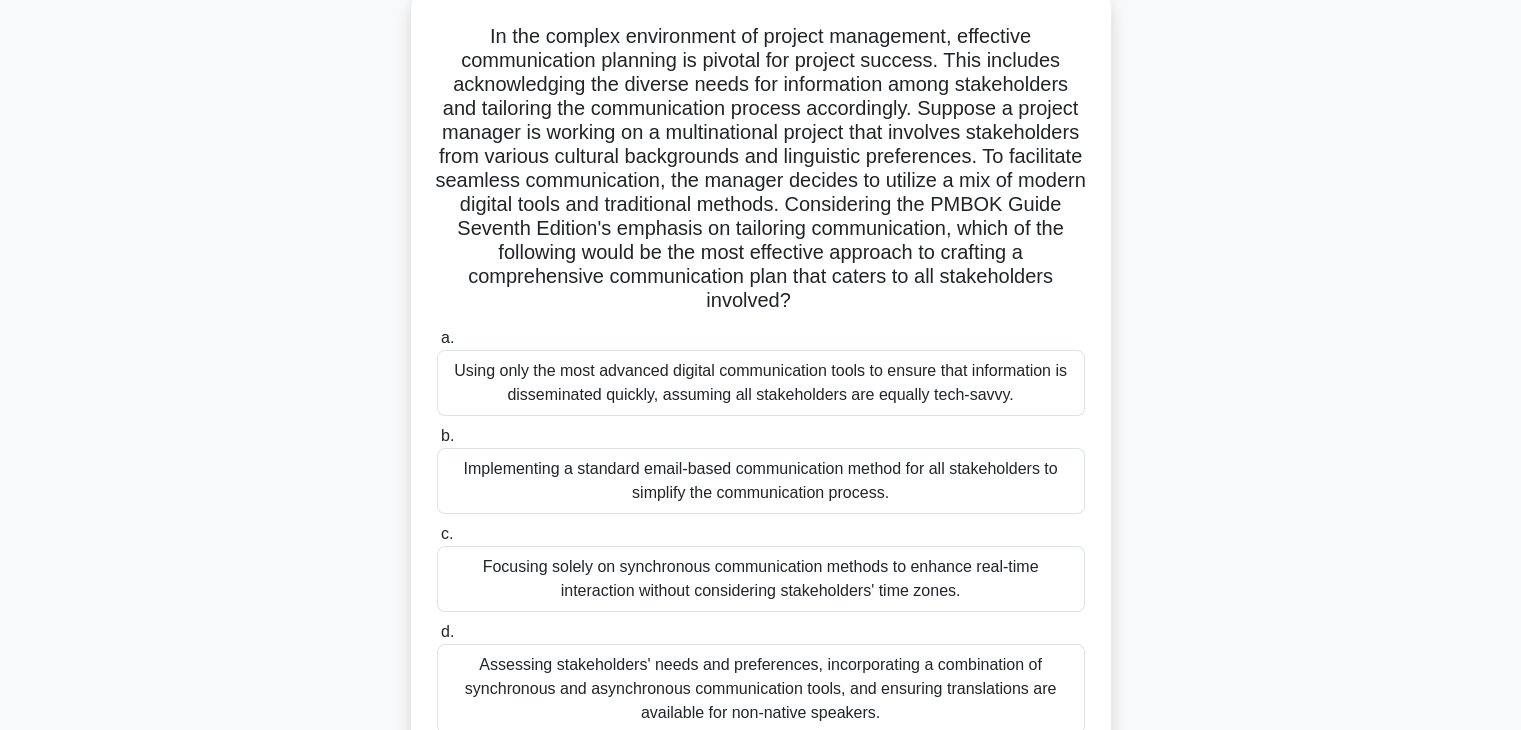 click on "Assessing stakeholders' needs and preferences, incorporating a combination of synchronous and asynchronous communication tools, and ensuring translations are available for non-native speakers." at bounding box center [761, 689] 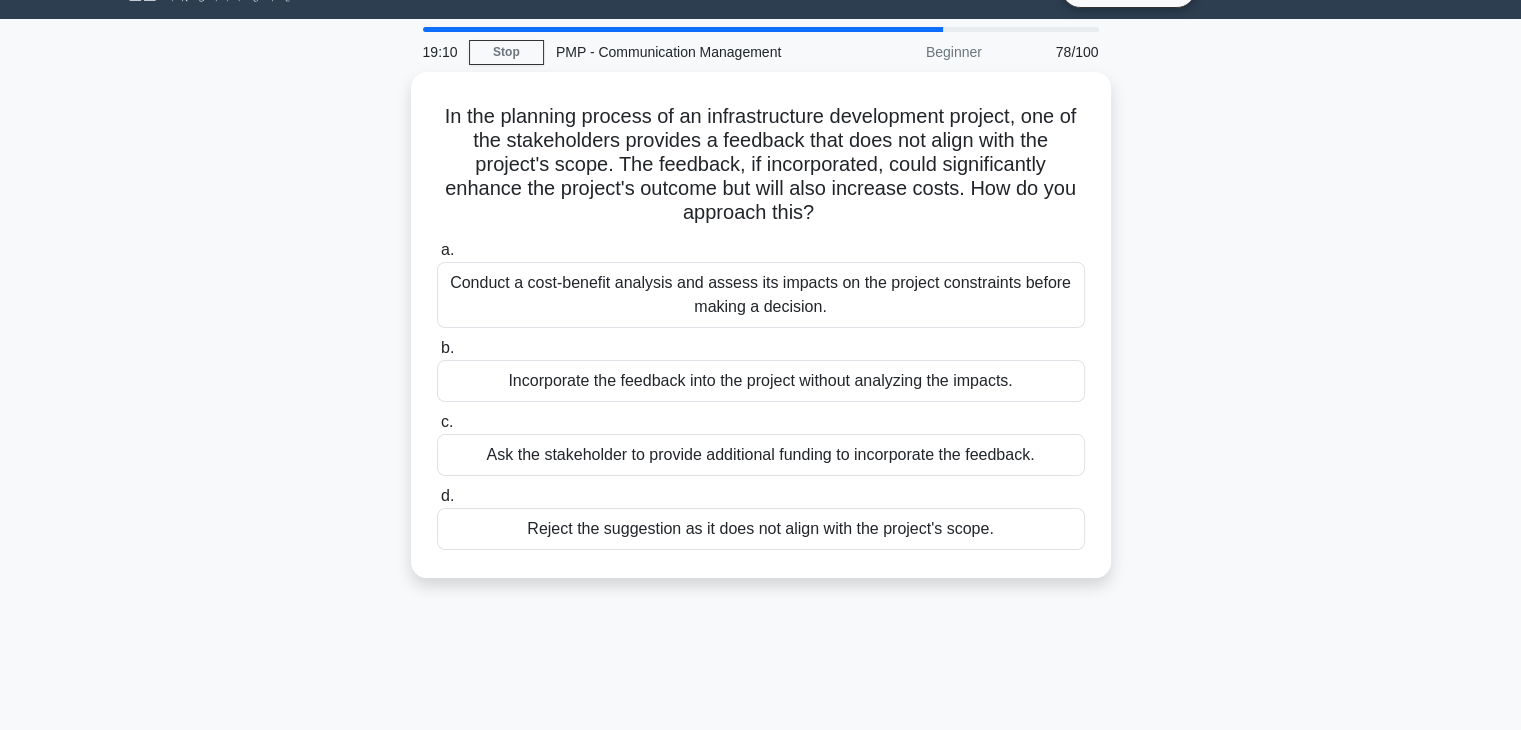 scroll, scrollTop: 0, scrollLeft: 0, axis: both 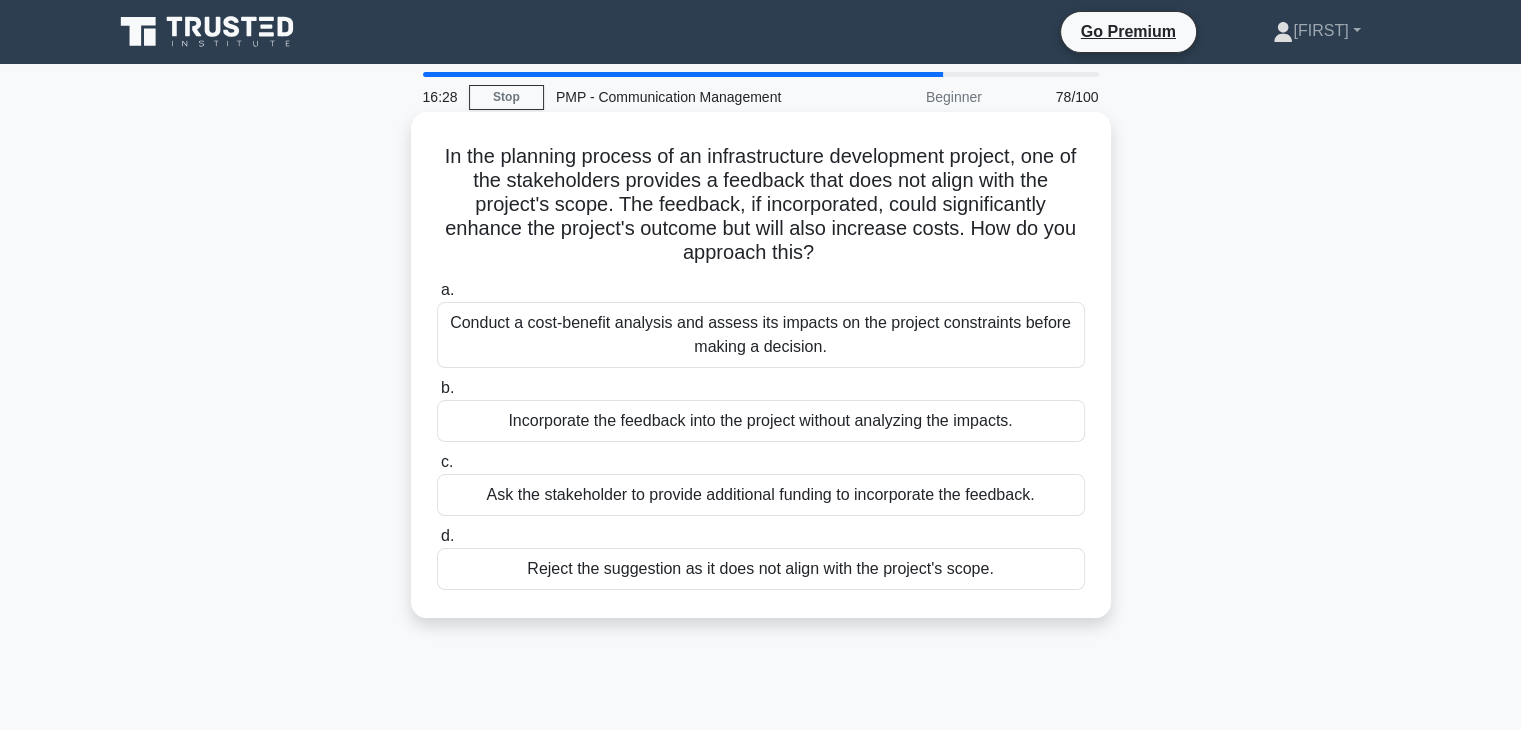 click on "Conduct a cost-benefit analysis and assess its impacts on the project constraints before making a decision." at bounding box center [761, 335] 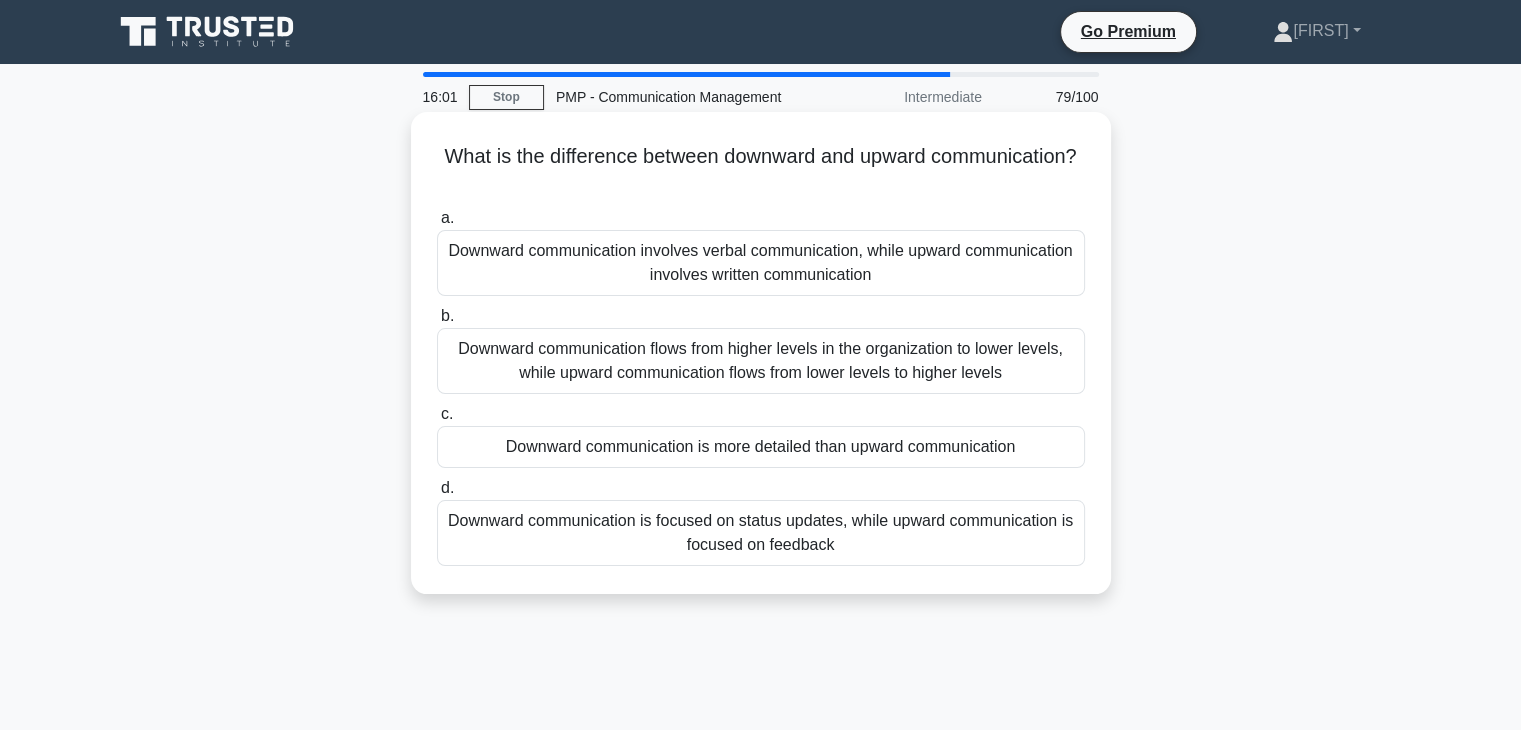click on "Downward communication flows from higher levels in the organization to lower levels, while upward communication flows from lower levels to higher levels" at bounding box center (761, 361) 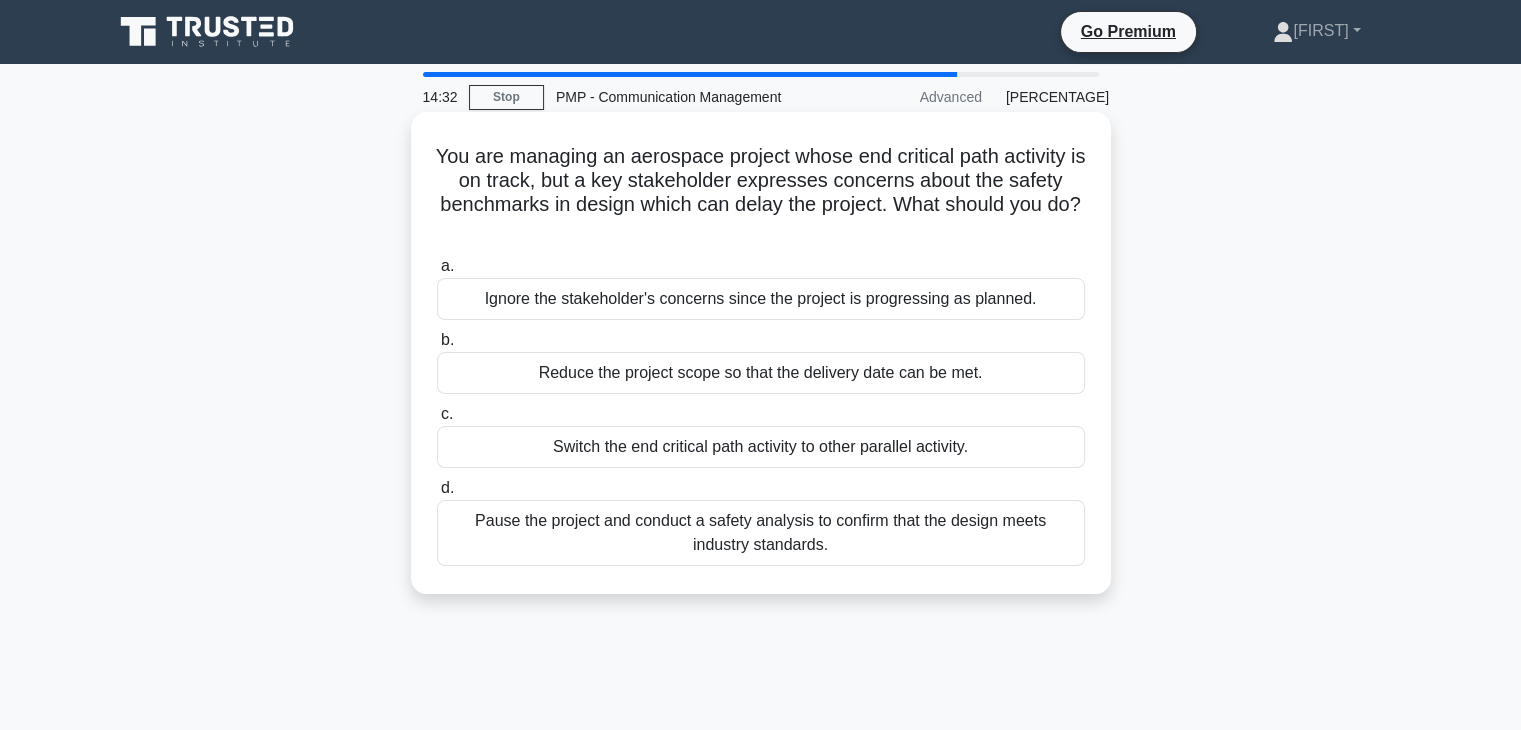 click on "Pause the project and conduct a safety analysis to confirm that the design meets industry standards." at bounding box center (761, 533) 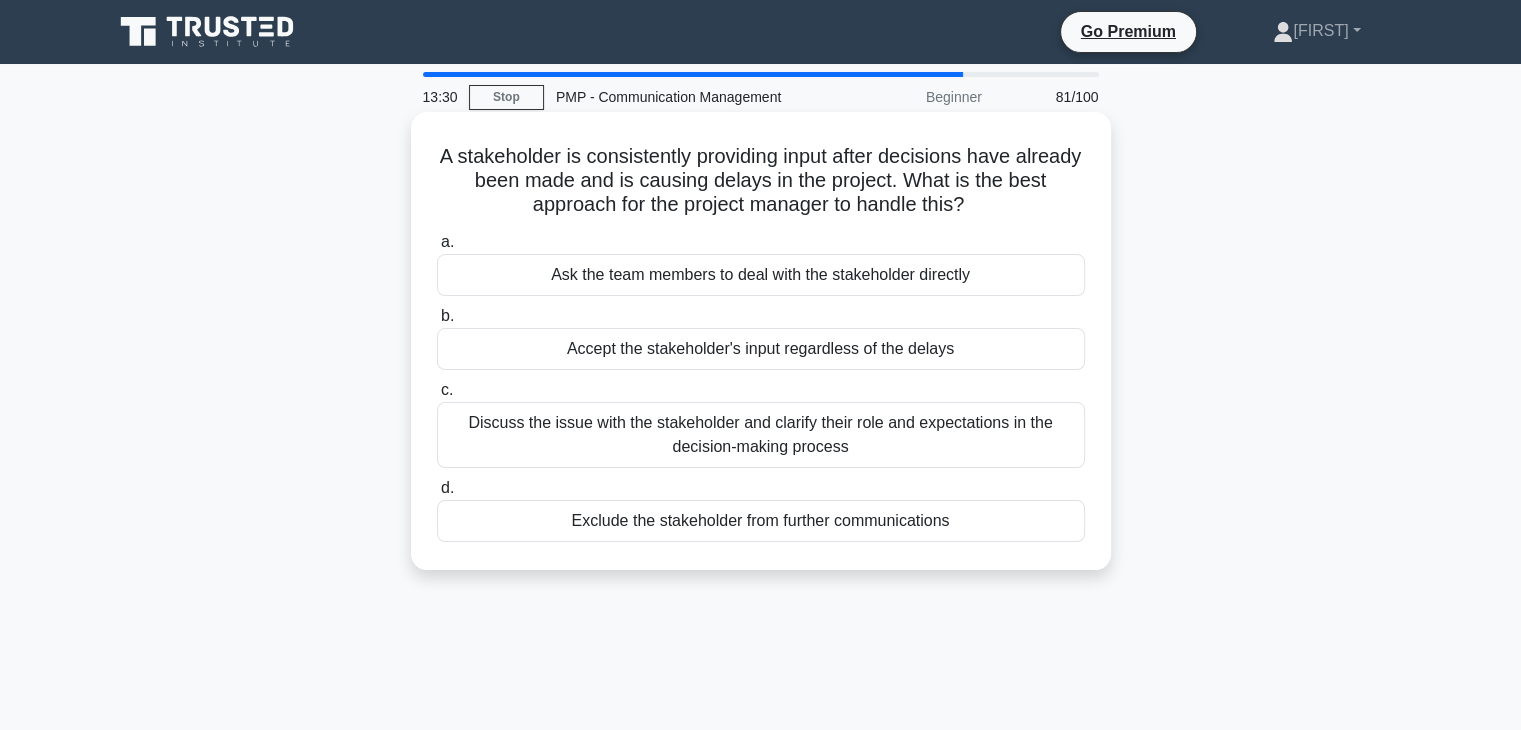 click on "Discuss the issue with the stakeholder and clarify their role and expectations in the decision-making process" at bounding box center (761, 435) 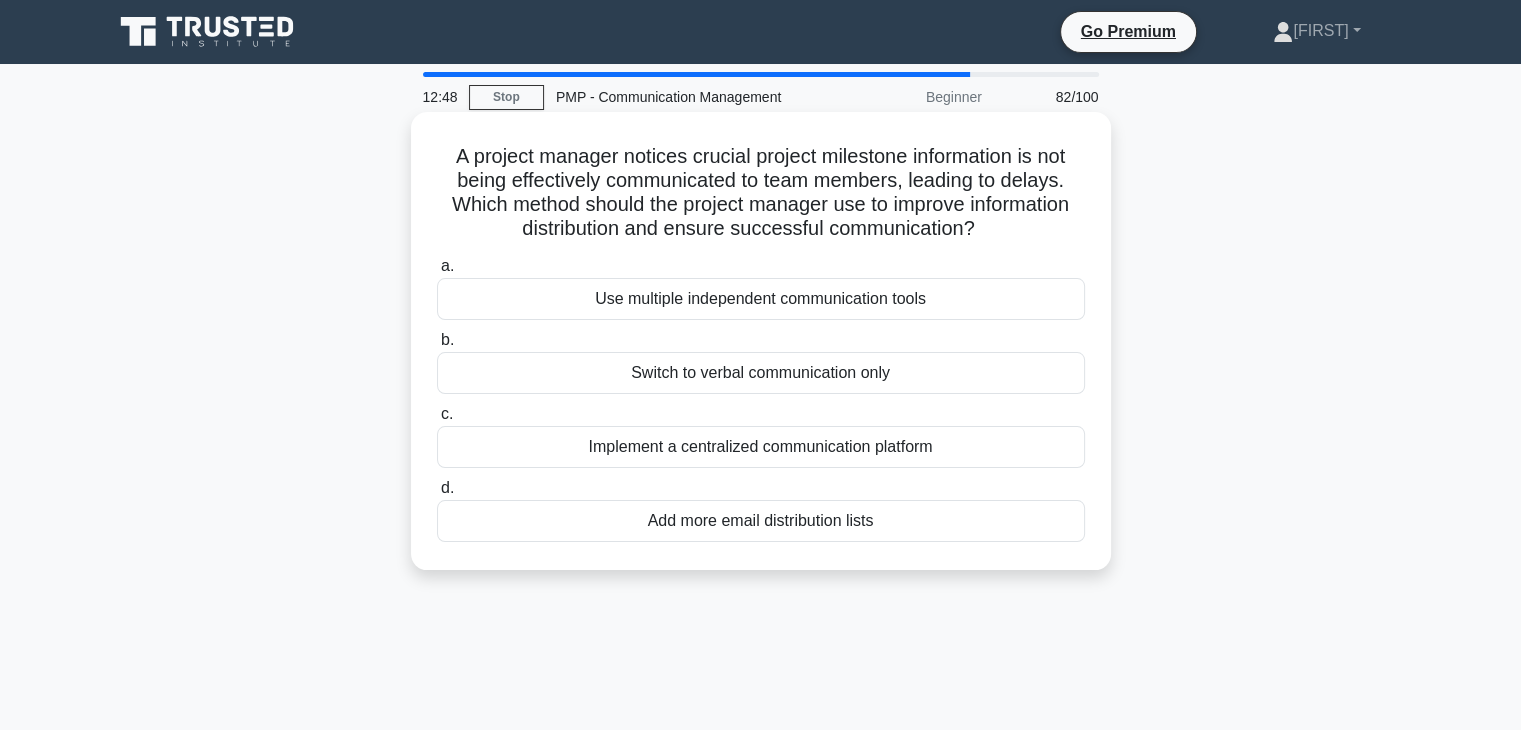 click on "Implement a centralized communication platform" at bounding box center [761, 447] 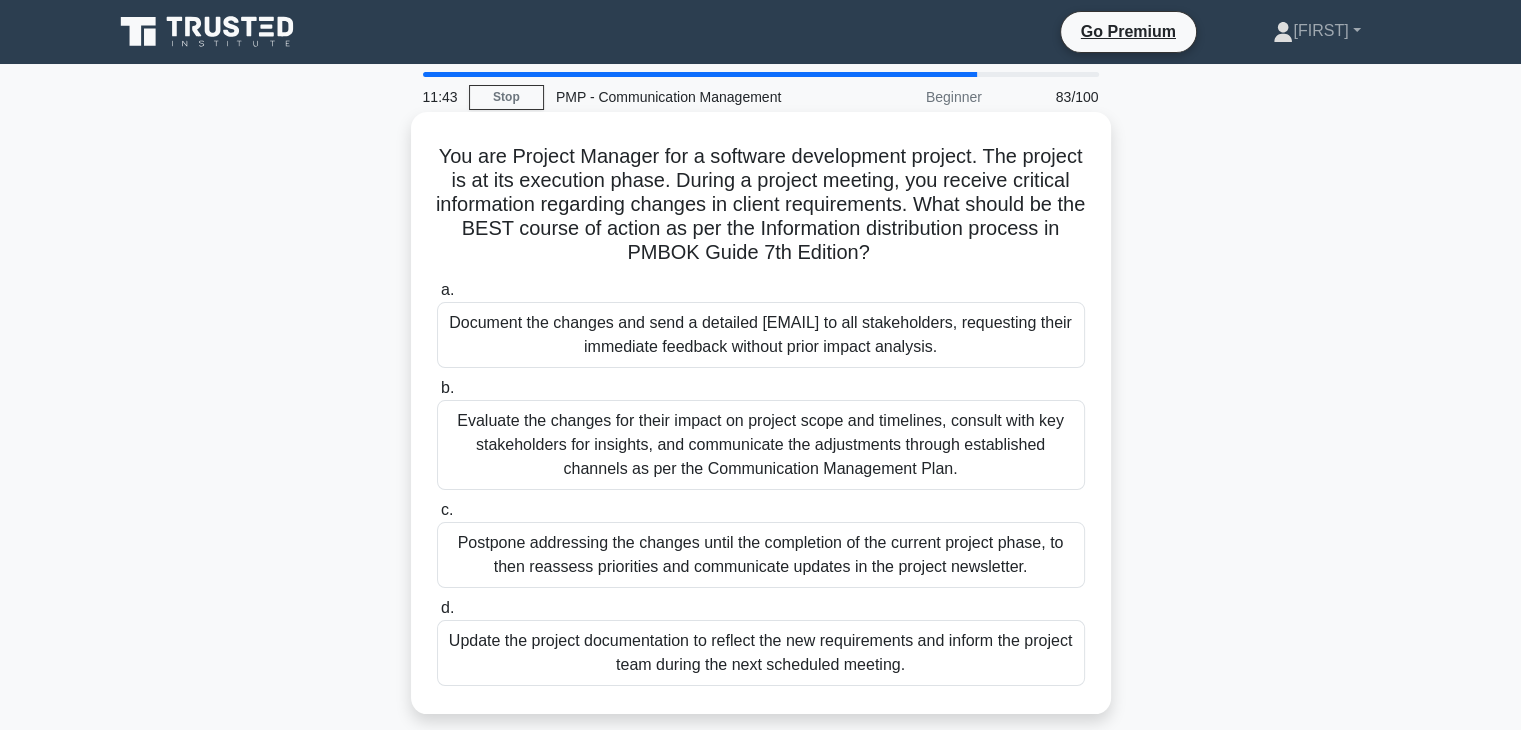 click on "Evaluate the changes for their impact on project scope and timelines, consult with key stakeholders for insights, and communicate the adjustments through established channels as per the Communication Management Plan." at bounding box center (761, 445) 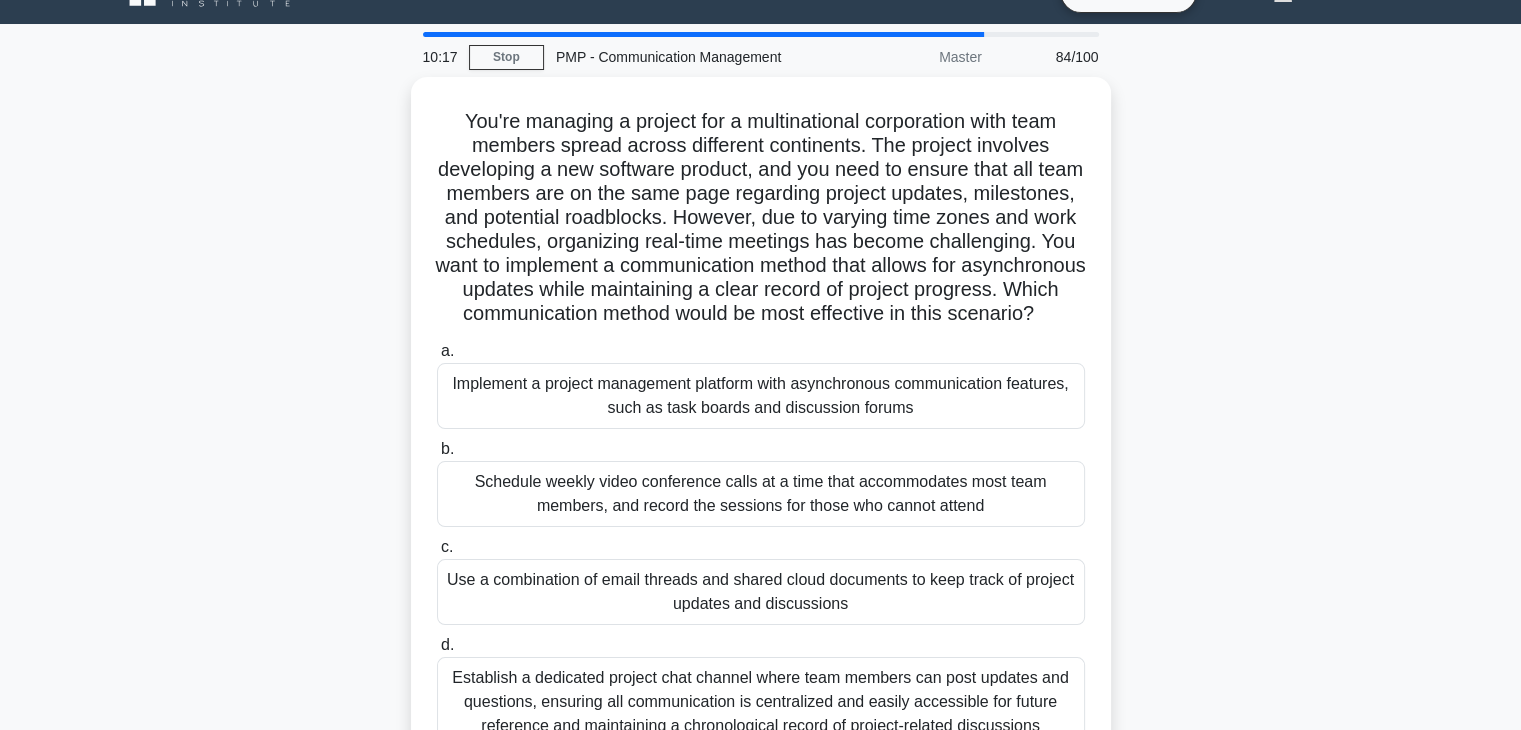 scroll, scrollTop: 80, scrollLeft: 0, axis: vertical 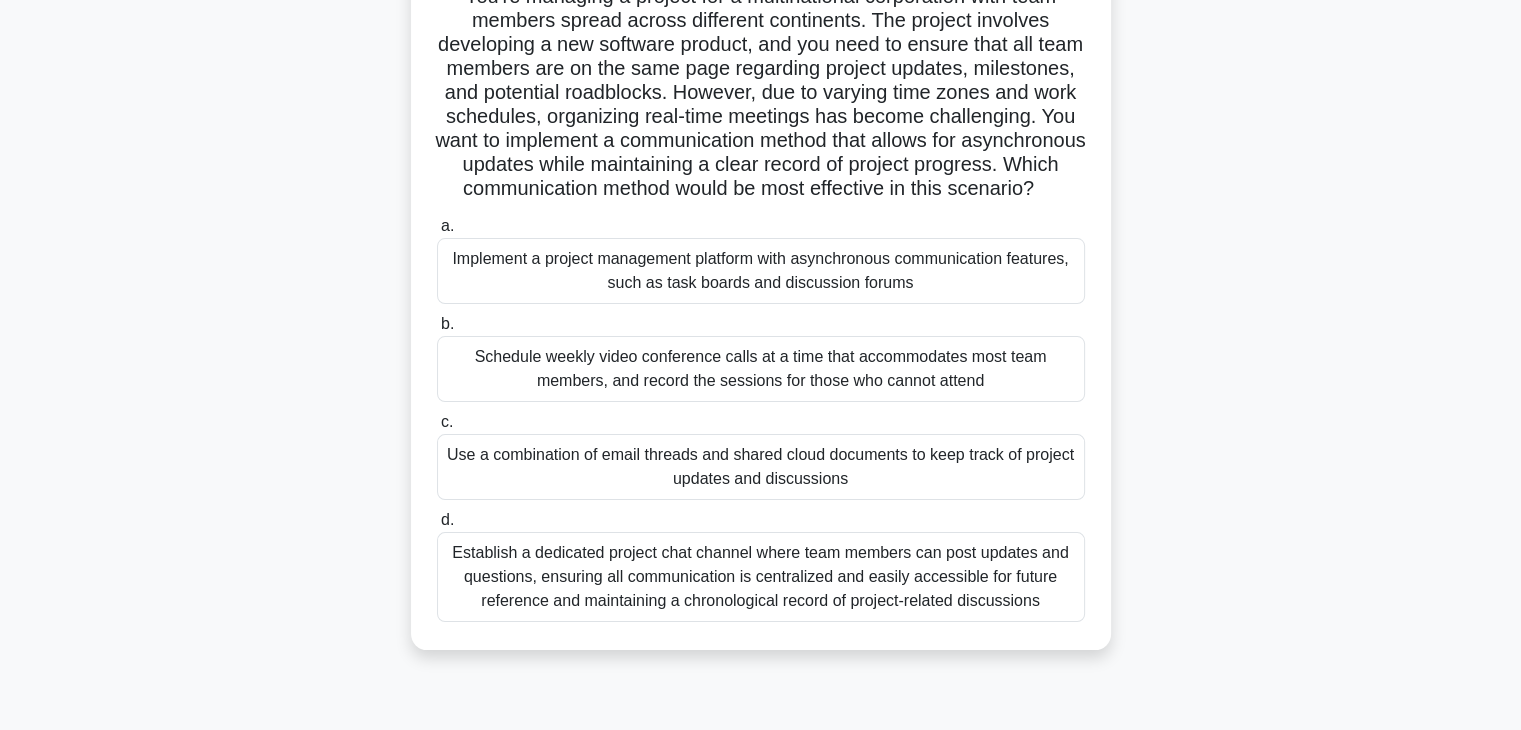 click on "Establish a dedicated project chat channel where team members can post updates and questions, ensuring all communication is centralized and easily accessible for future reference and maintaining a chronological record of project-related discussions" at bounding box center (761, 577) 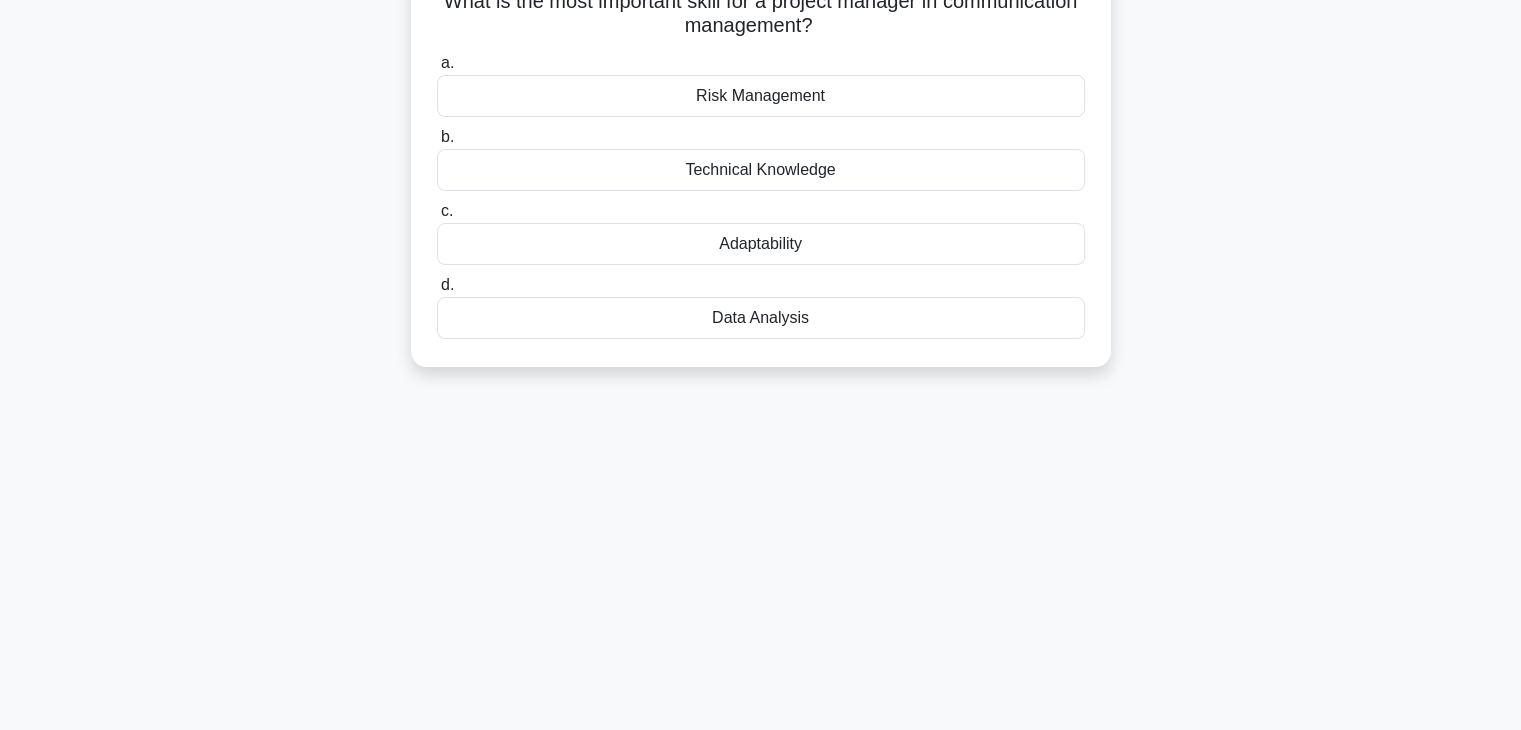 scroll, scrollTop: 0, scrollLeft: 0, axis: both 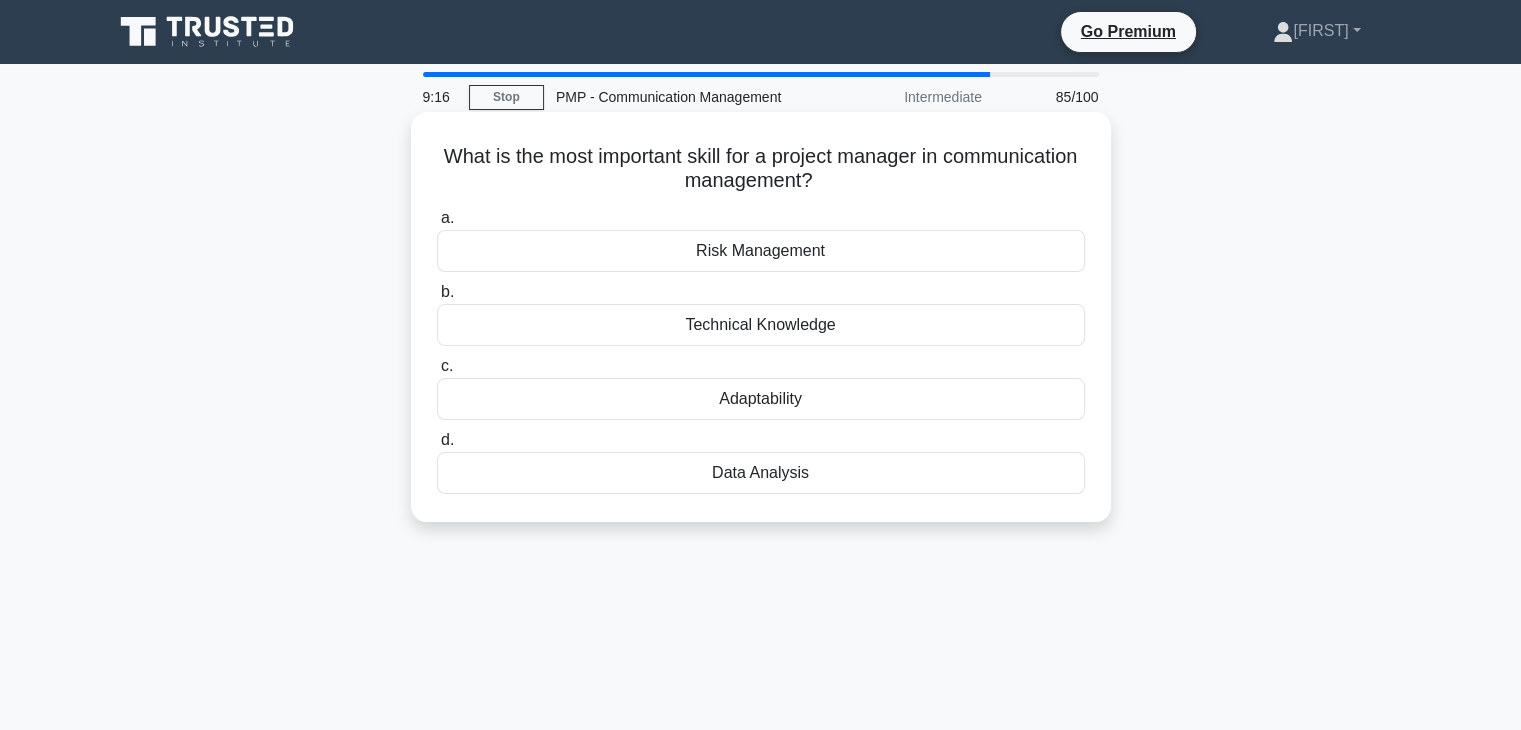 click on "Data Analysis" at bounding box center (761, 473) 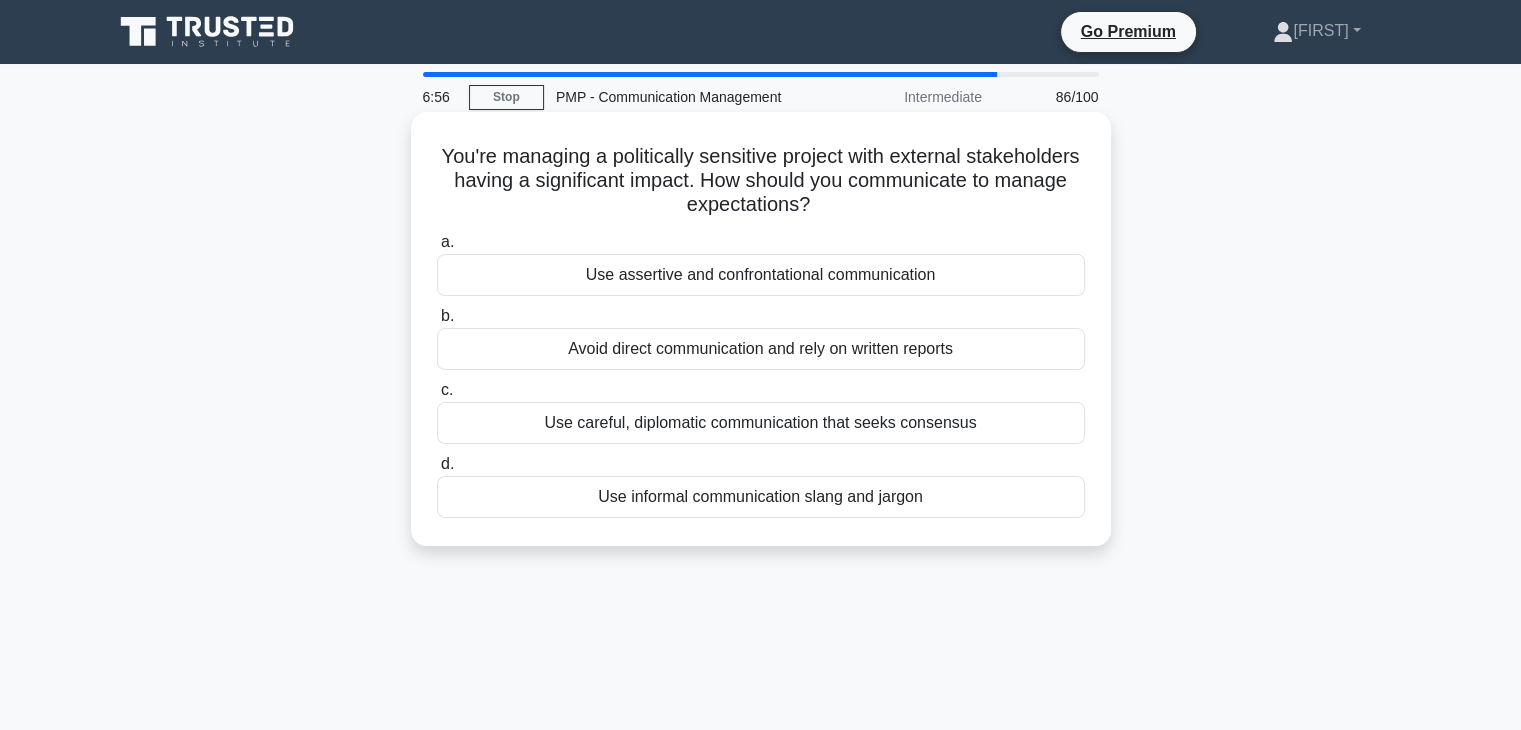 click on "Use careful, diplomatic communication that seeks consensus" at bounding box center (761, 423) 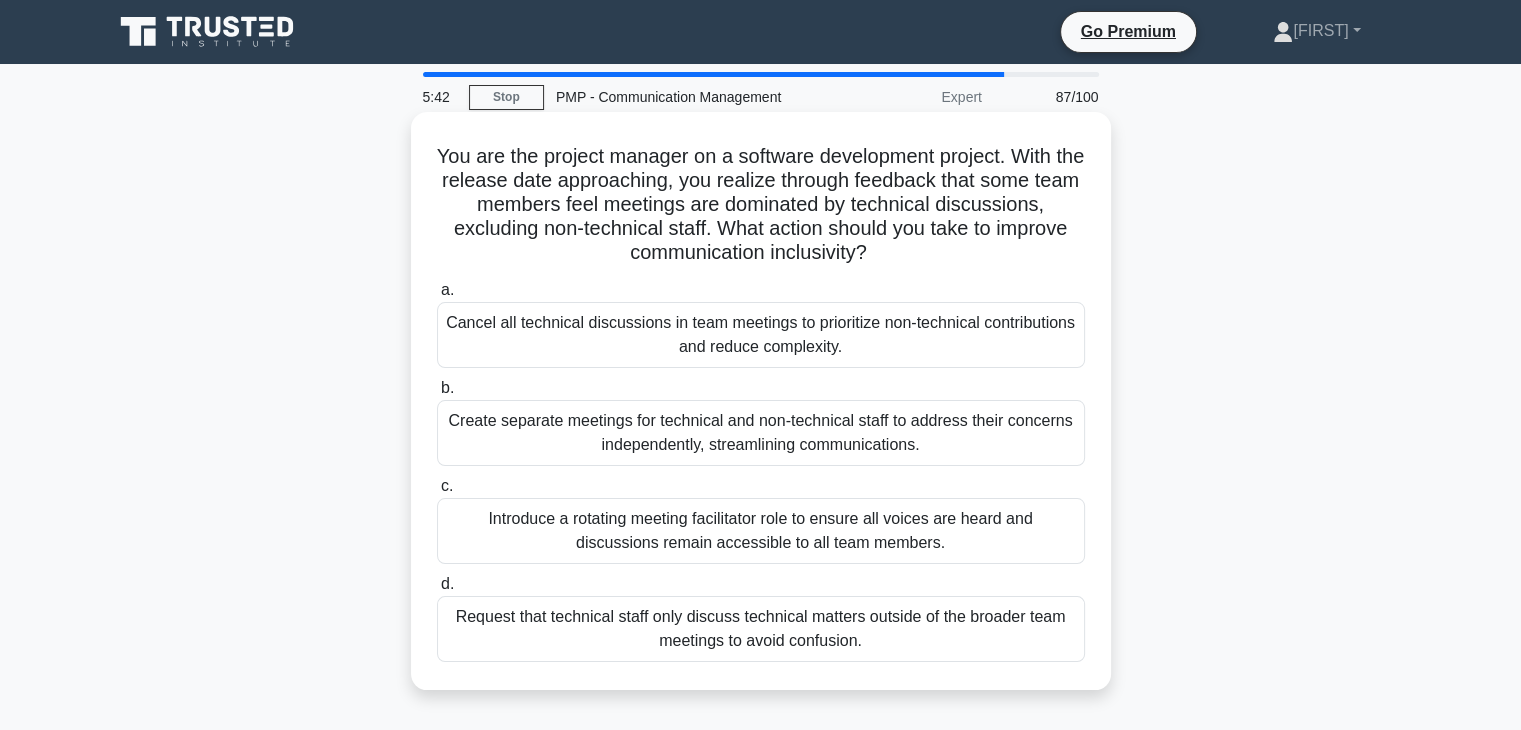 click on "Introduce a rotating meeting facilitator role to ensure all voices are heard and discussions remain accessible to all team members." at bounding box center [761, 531] 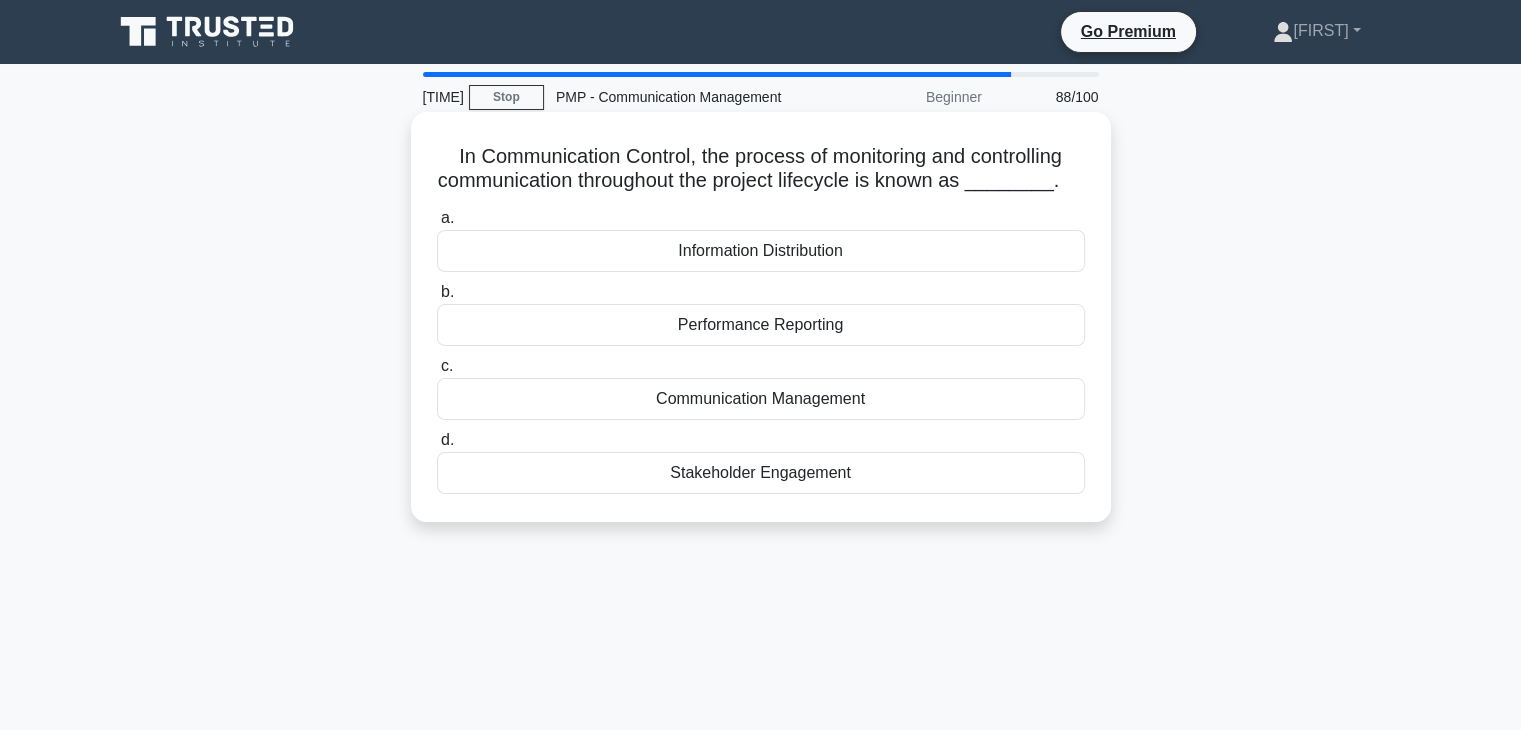 click on "Communication Management" at bounding box center (761, 399) 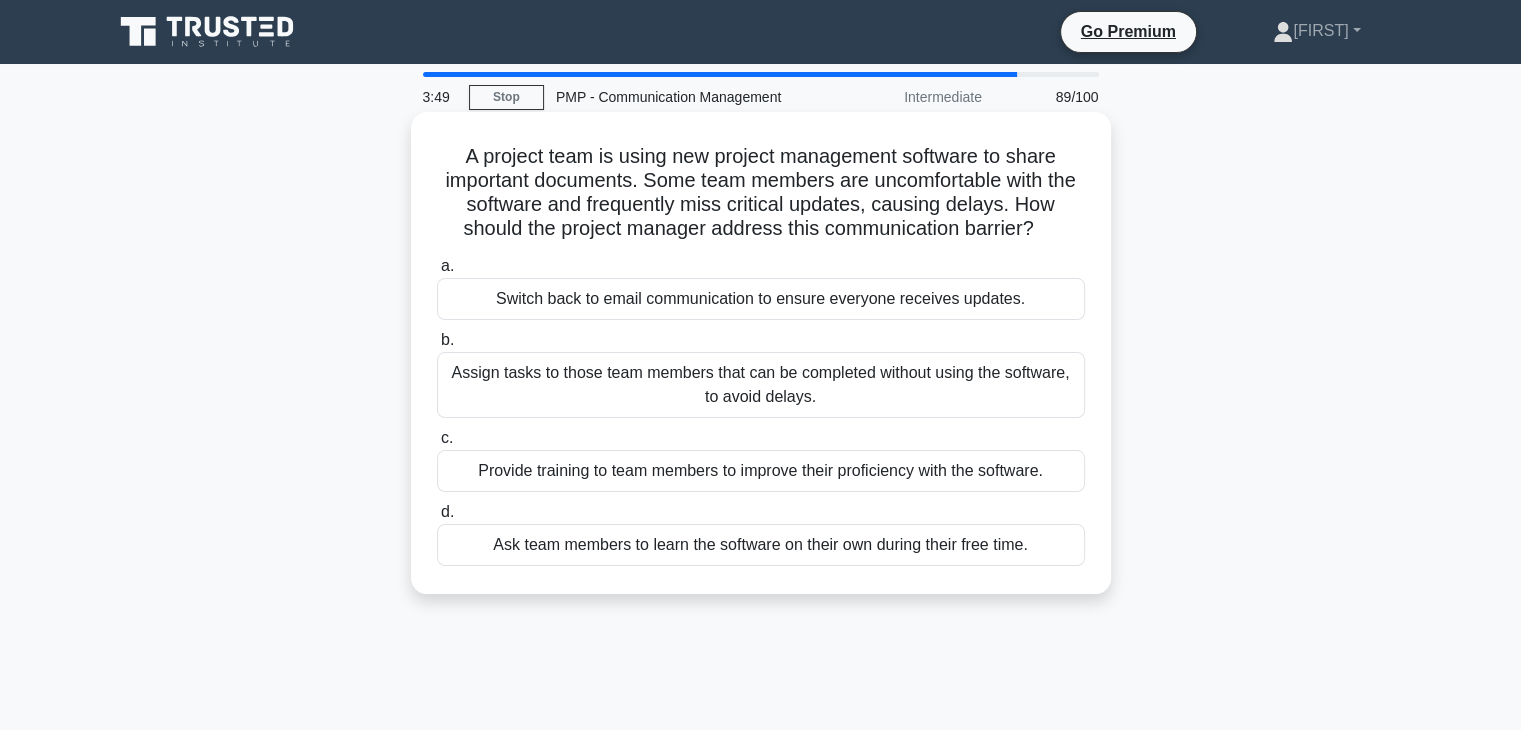 click on "Provide training to team members to improve their proficiency with the software." at bounding box center (761, 471) 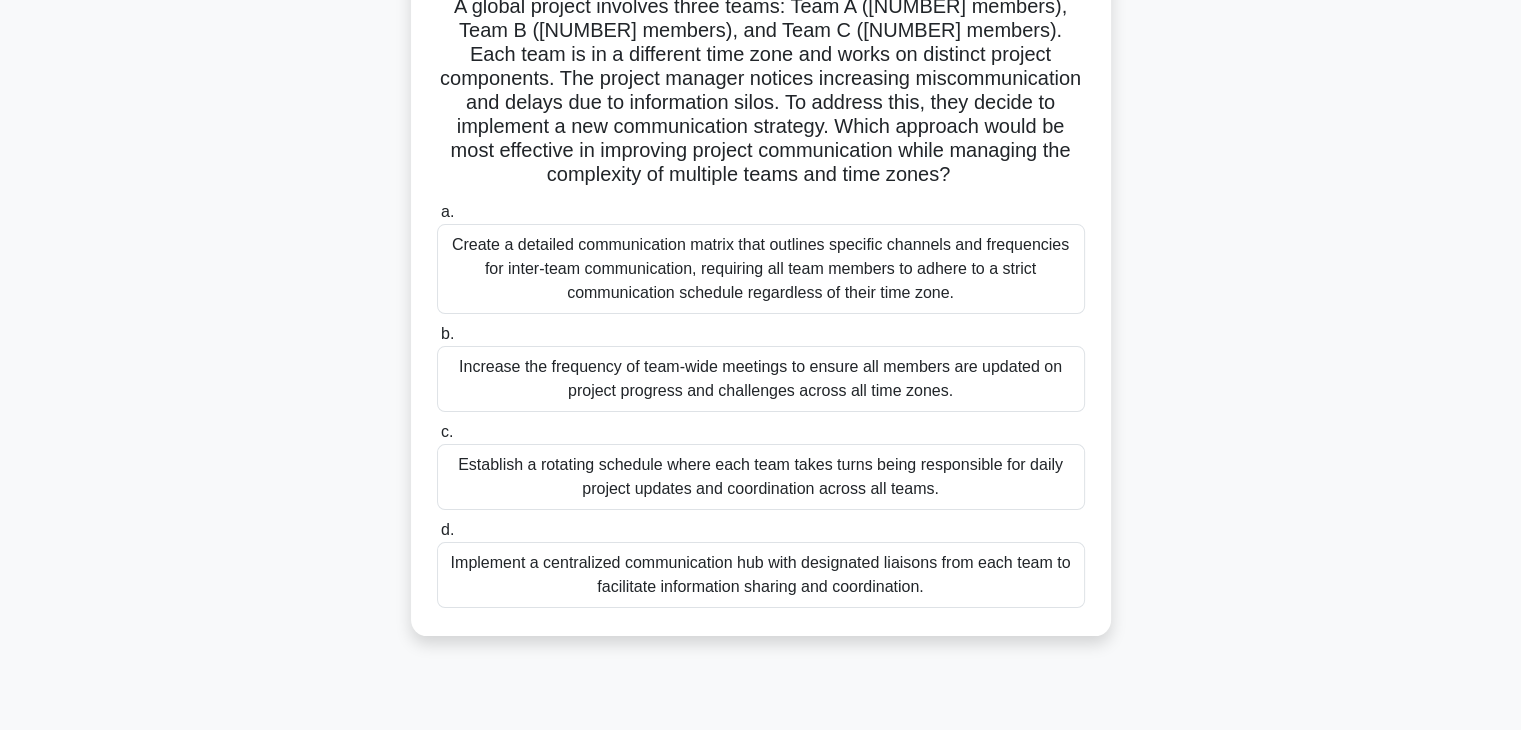 scroll, scrollTop: 160, scrollLeft: 0, axis: vertical 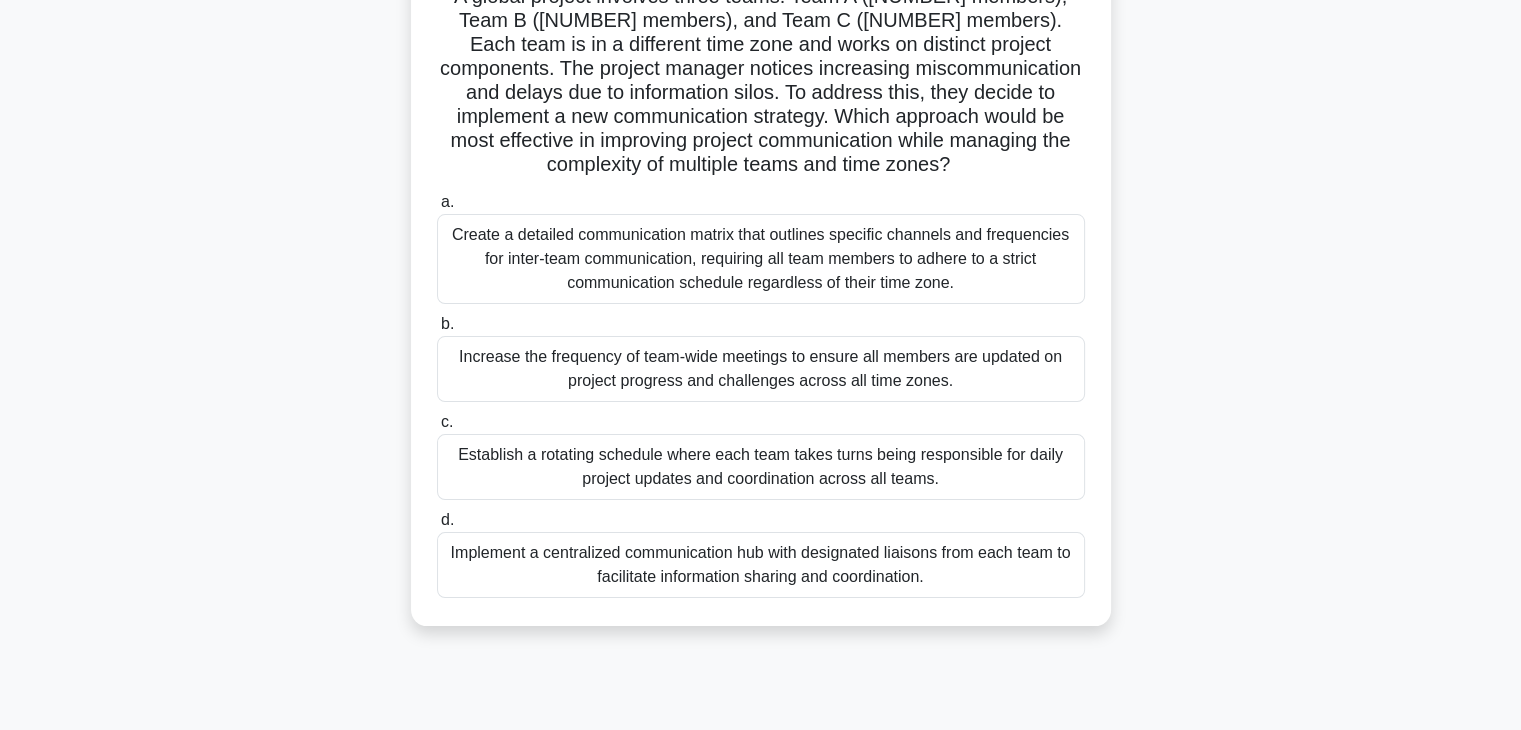 click on "Implement a centralized communication hub with designated liaisons from each team to facilitate information sharing and coordination." at bounding box center (761, 565) 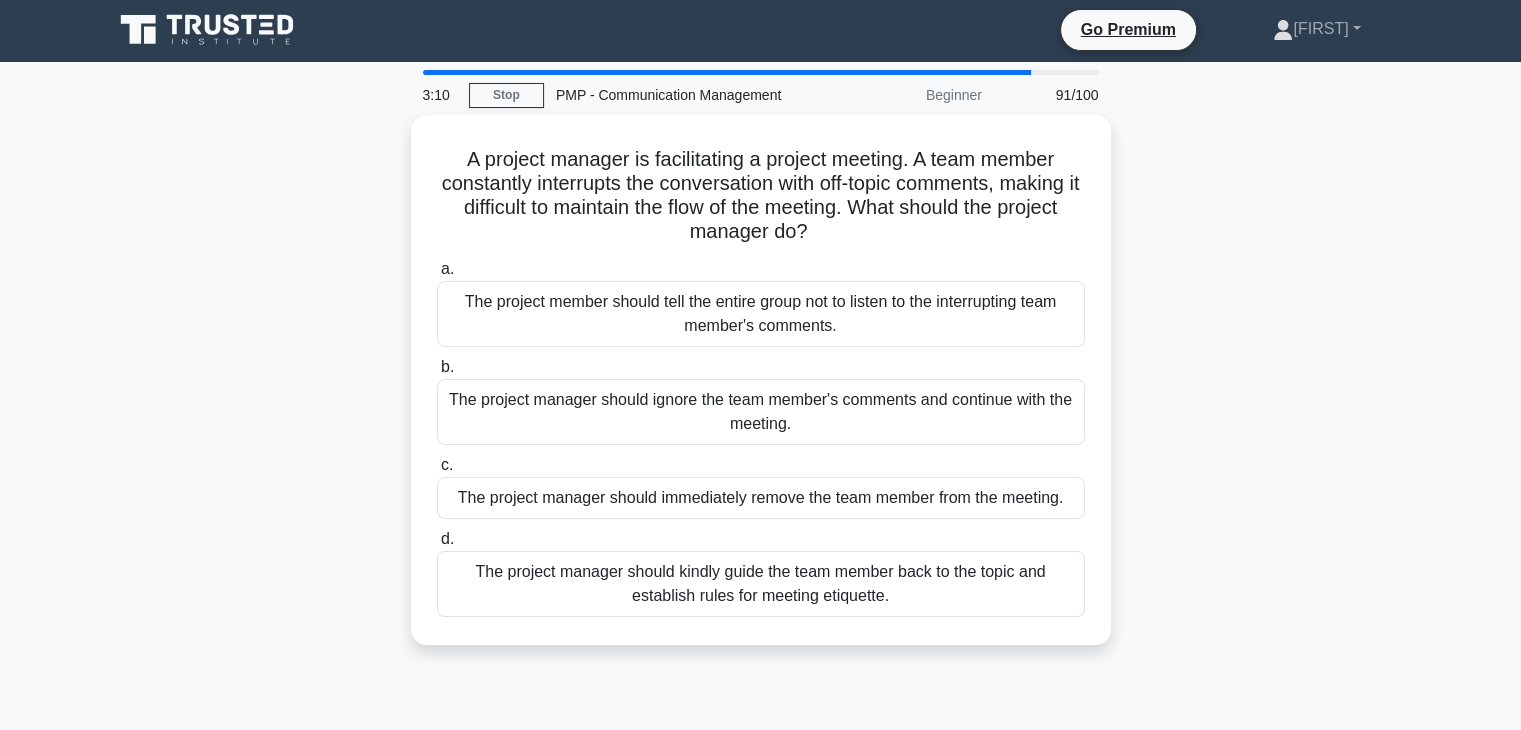 scroll, scrollTop: 0, scrollLeft: 0, axis: both 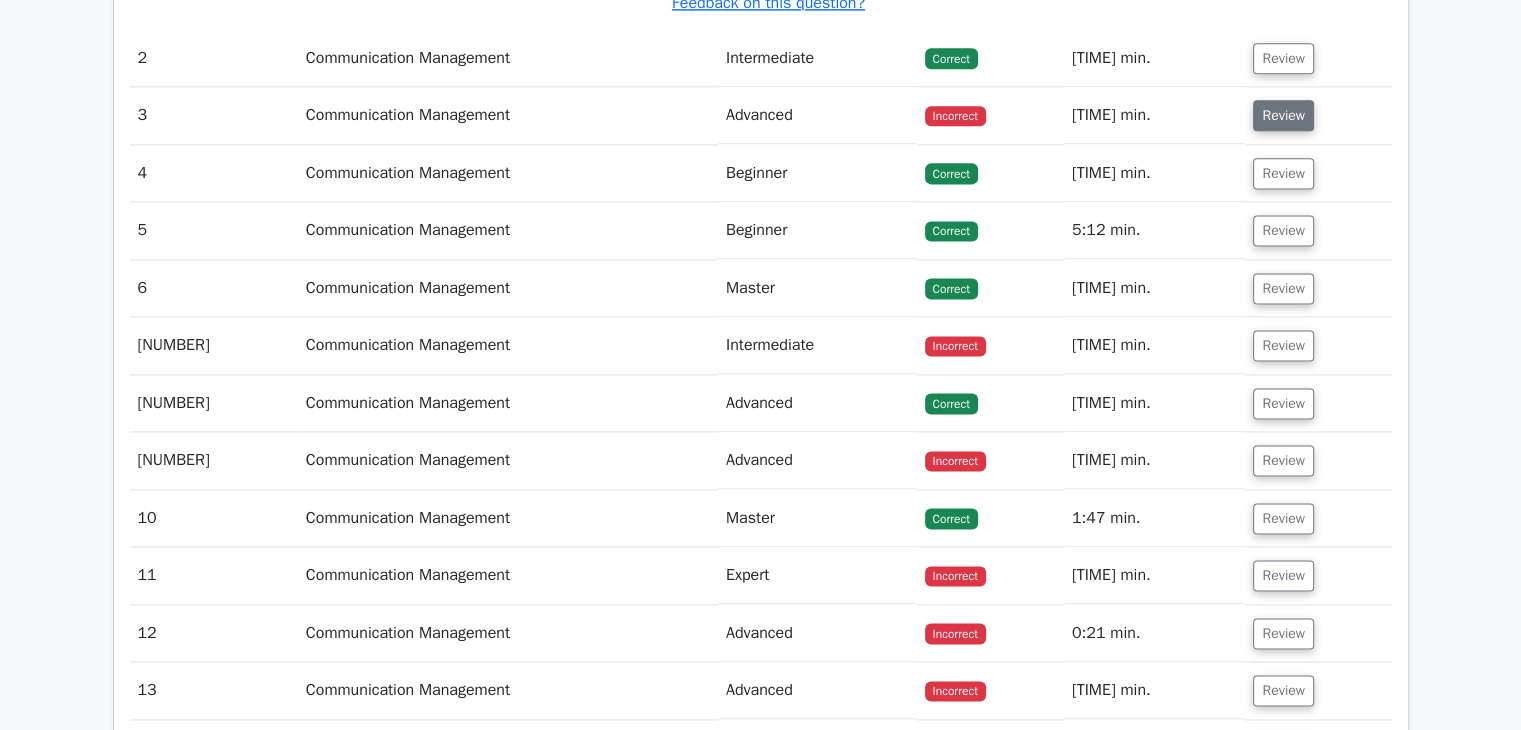 click on "Review" at bounding box center (1283, 115) 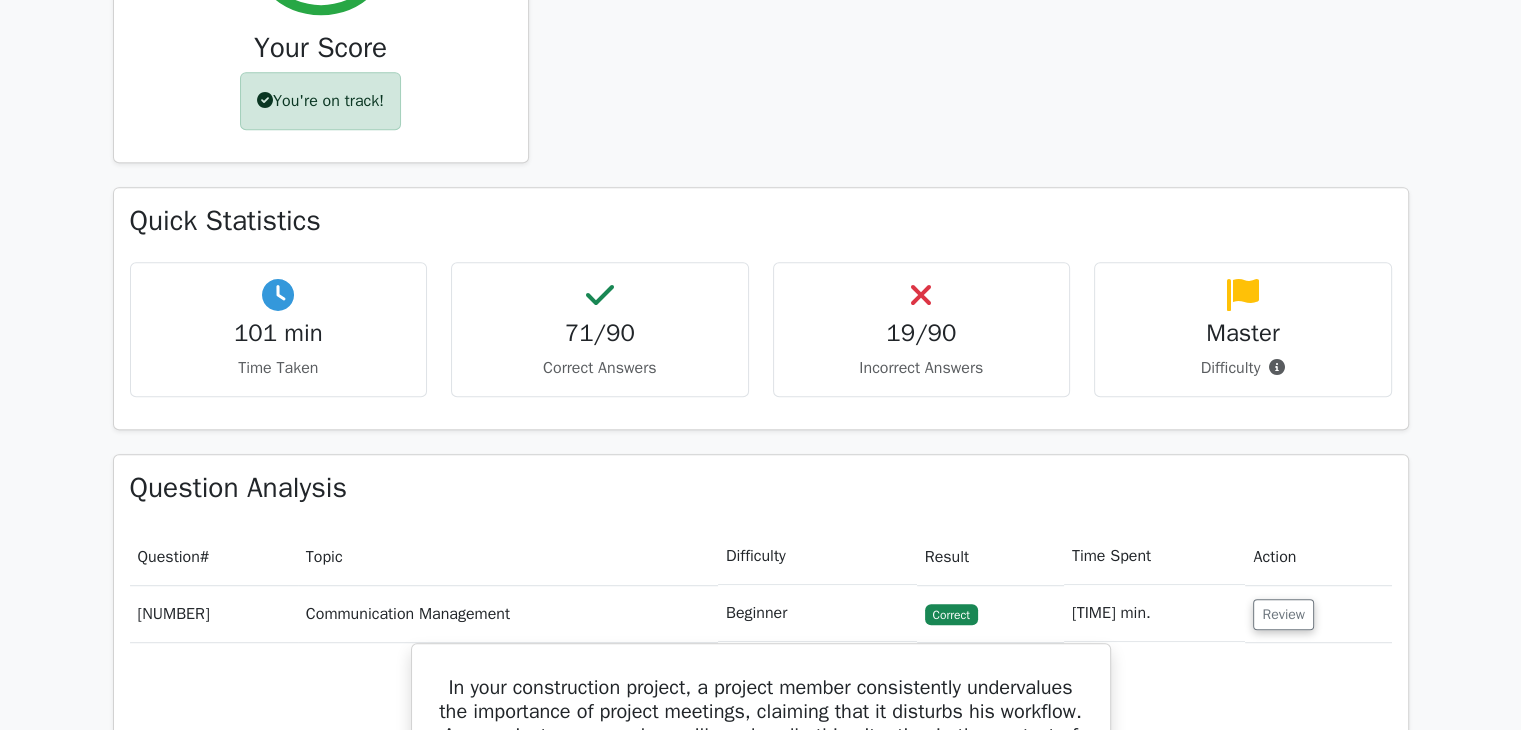scroll, scrollTop: 973, scrollLeft: 0, axis: vertical 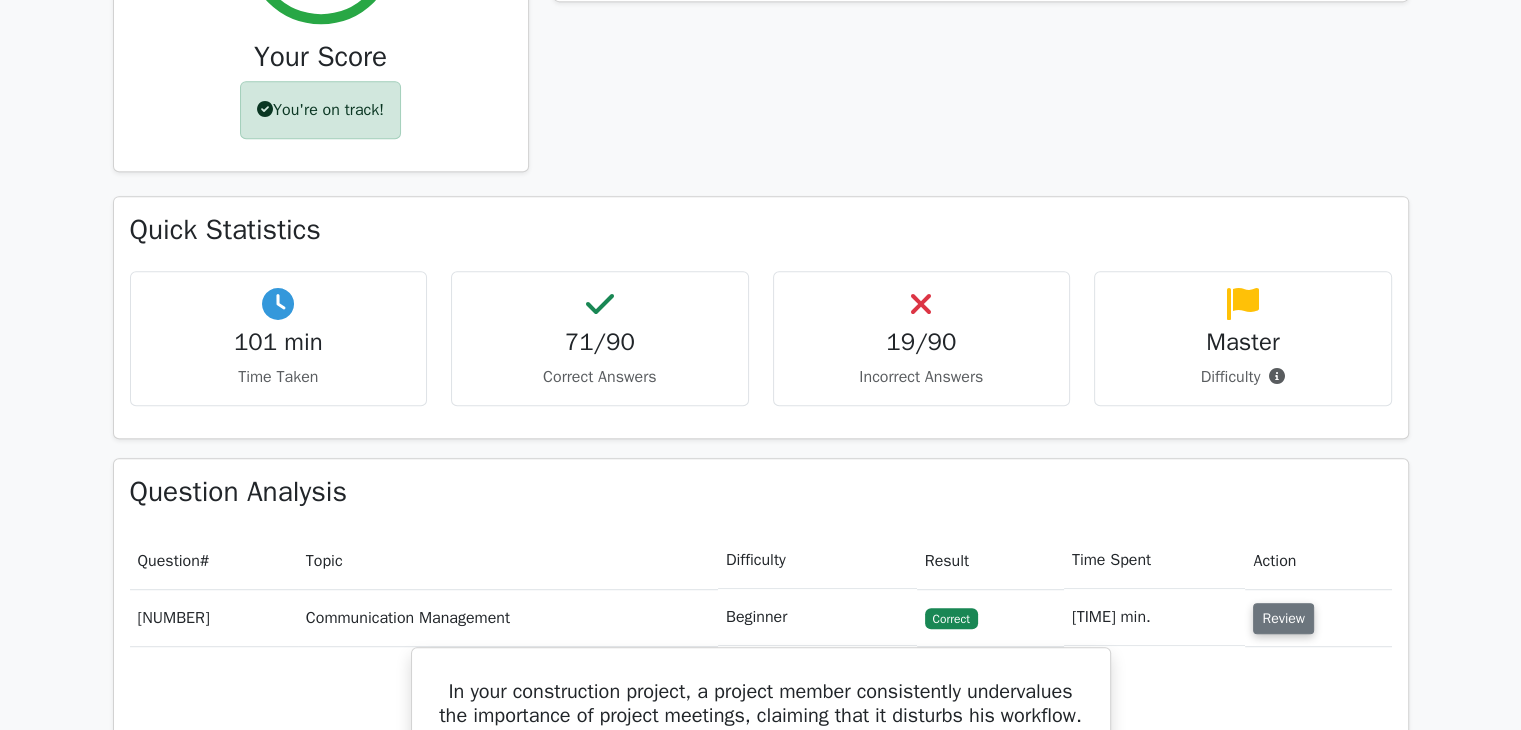 click on "Review" at bounding box center [1283, 618] 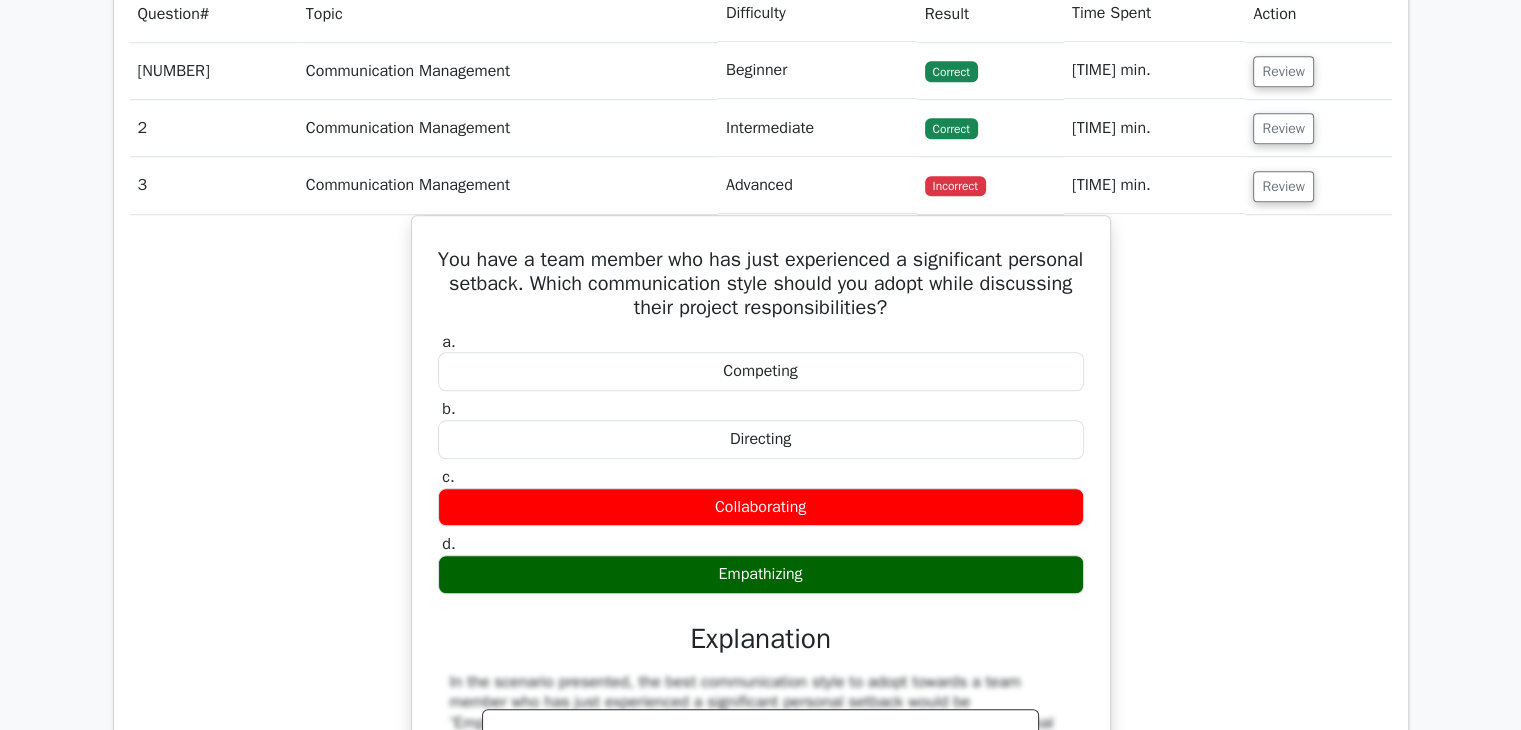 scroll, scrollTop: 1534, scrollLeft: 0, axis: vertical 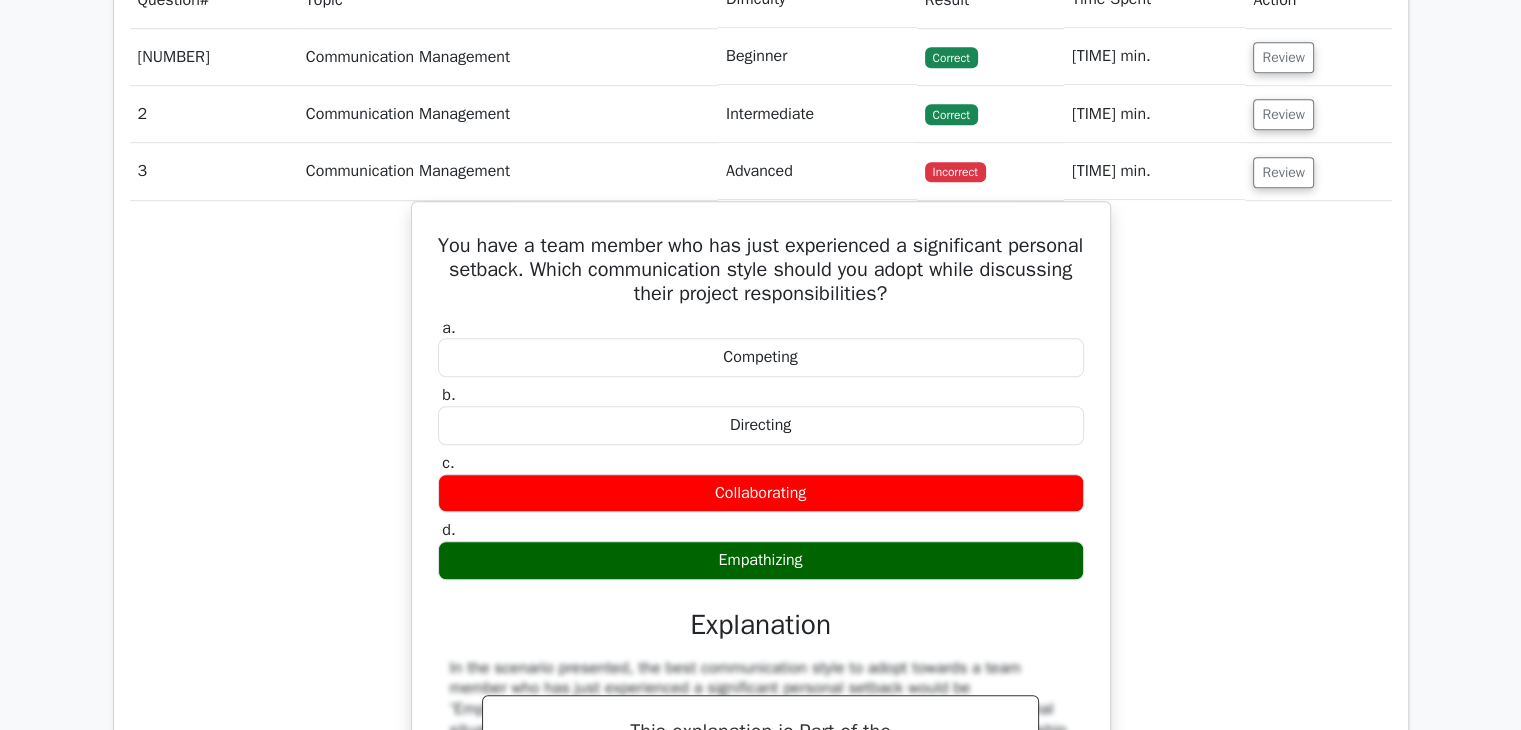 click on "You have a team member who has just experienced a significant personal setback. Which communication style should you adopt while discussing their project responsibilities?
a.
Competing
b.
c. d." at bounding box center [761, 597] 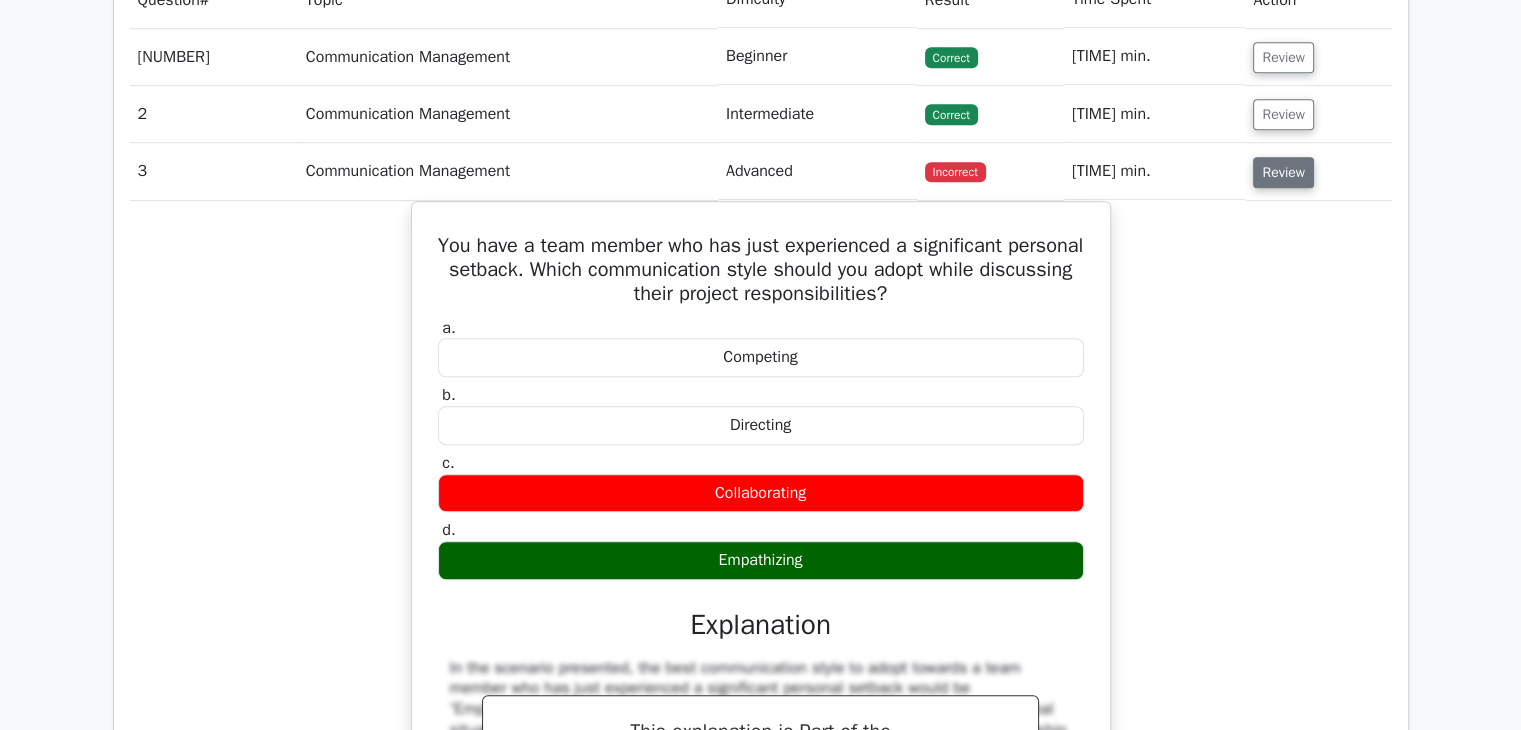 click on "Review" at bounding box center (1283, 172) 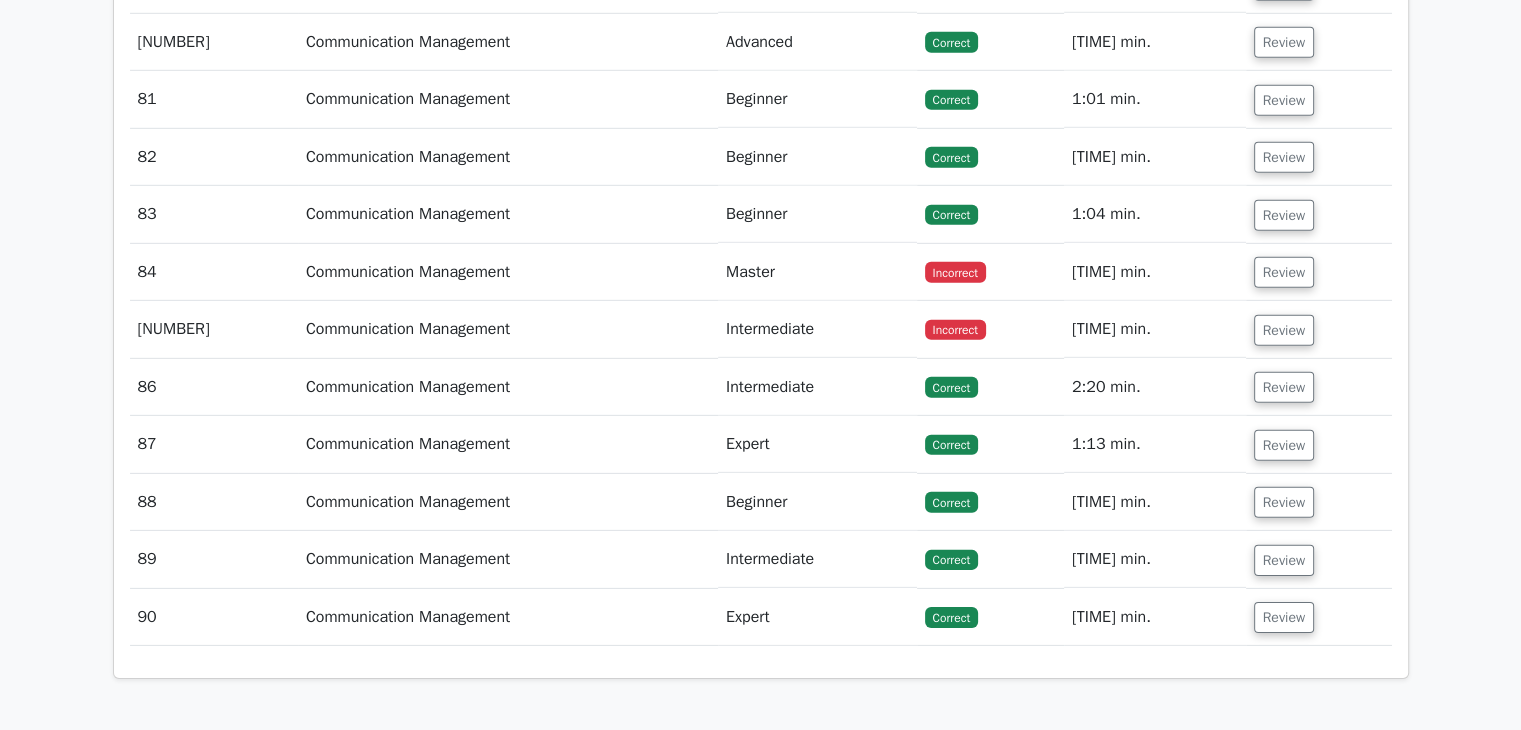 scroll, scrollTop: 6052, scrollLeft: 0, axis: vertical 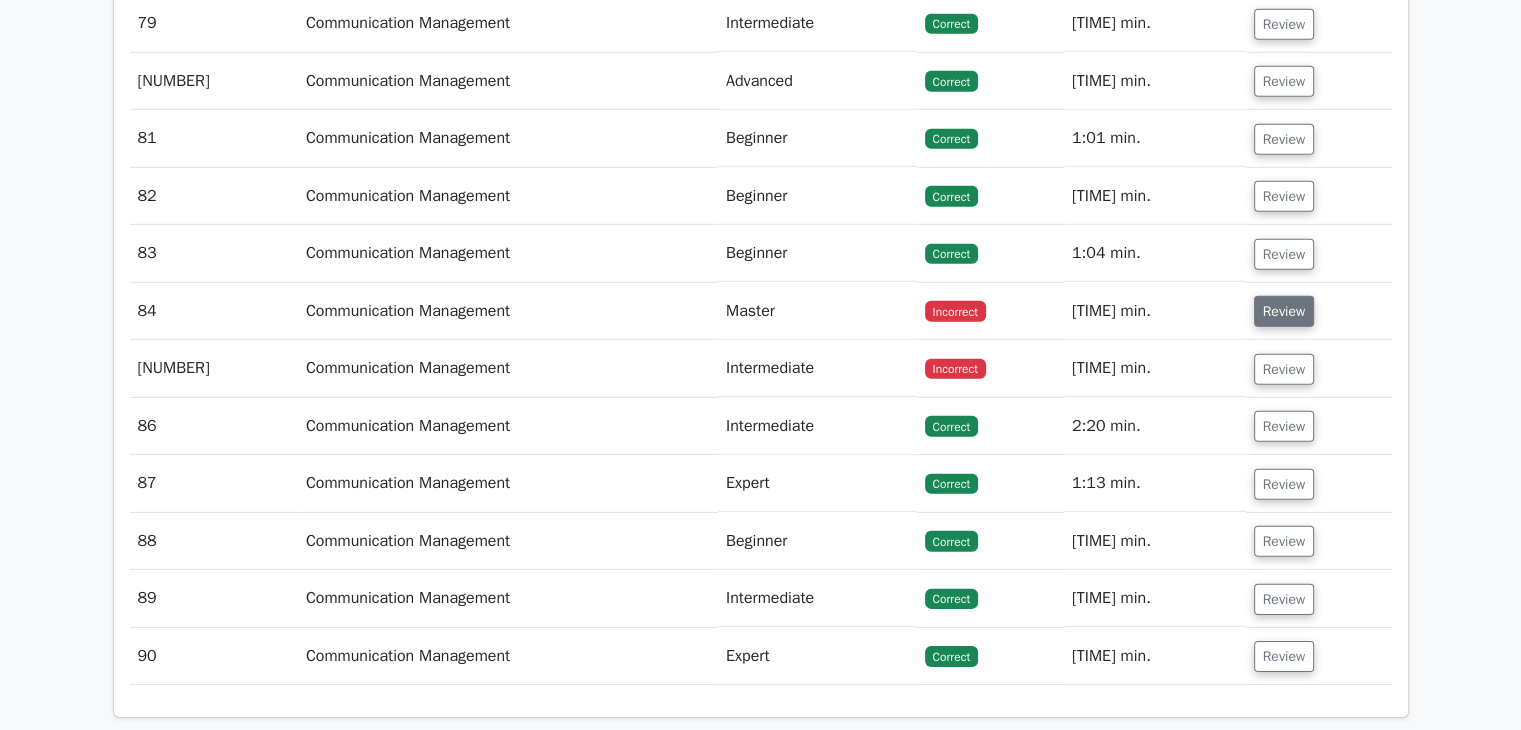 click on "Review" at bounding box center [1284, 311] 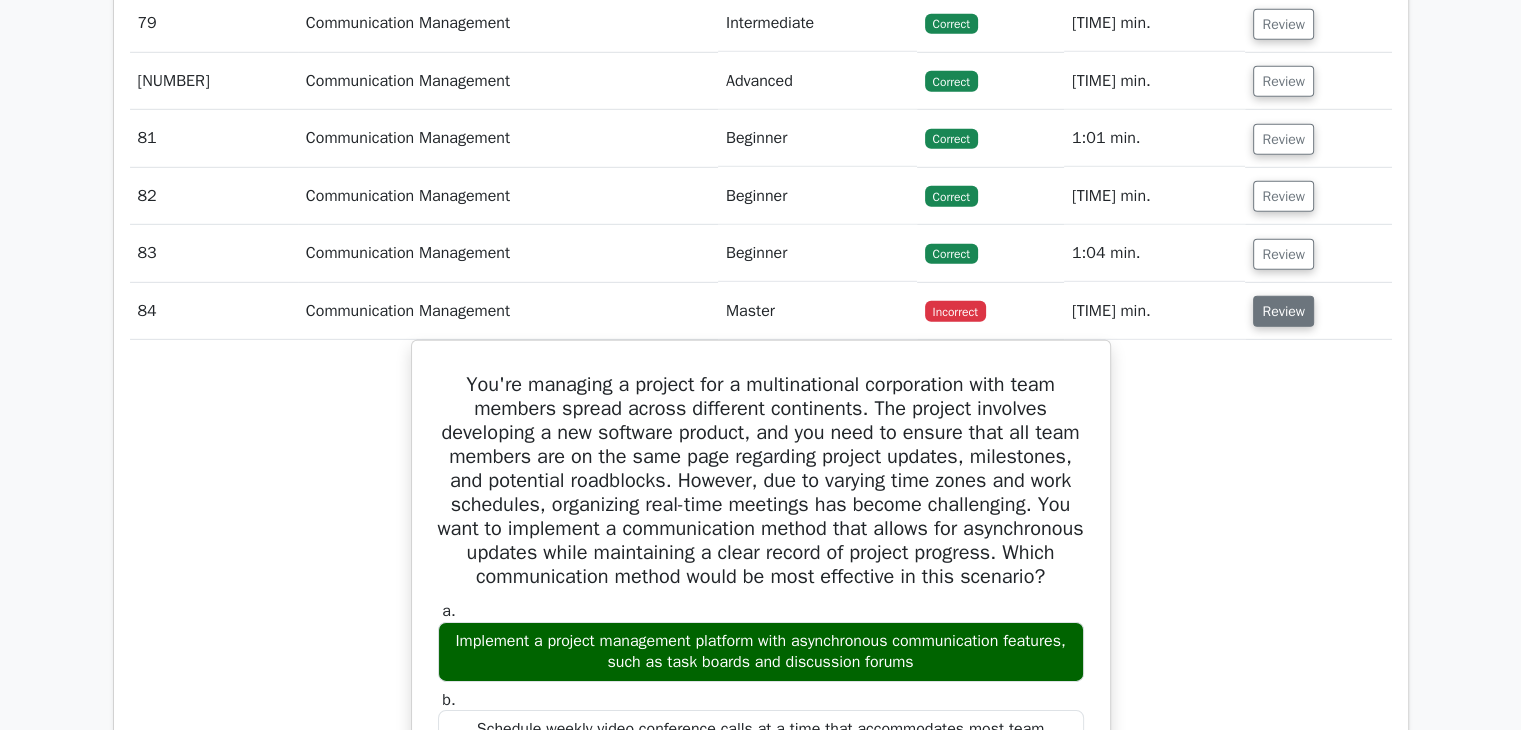 type 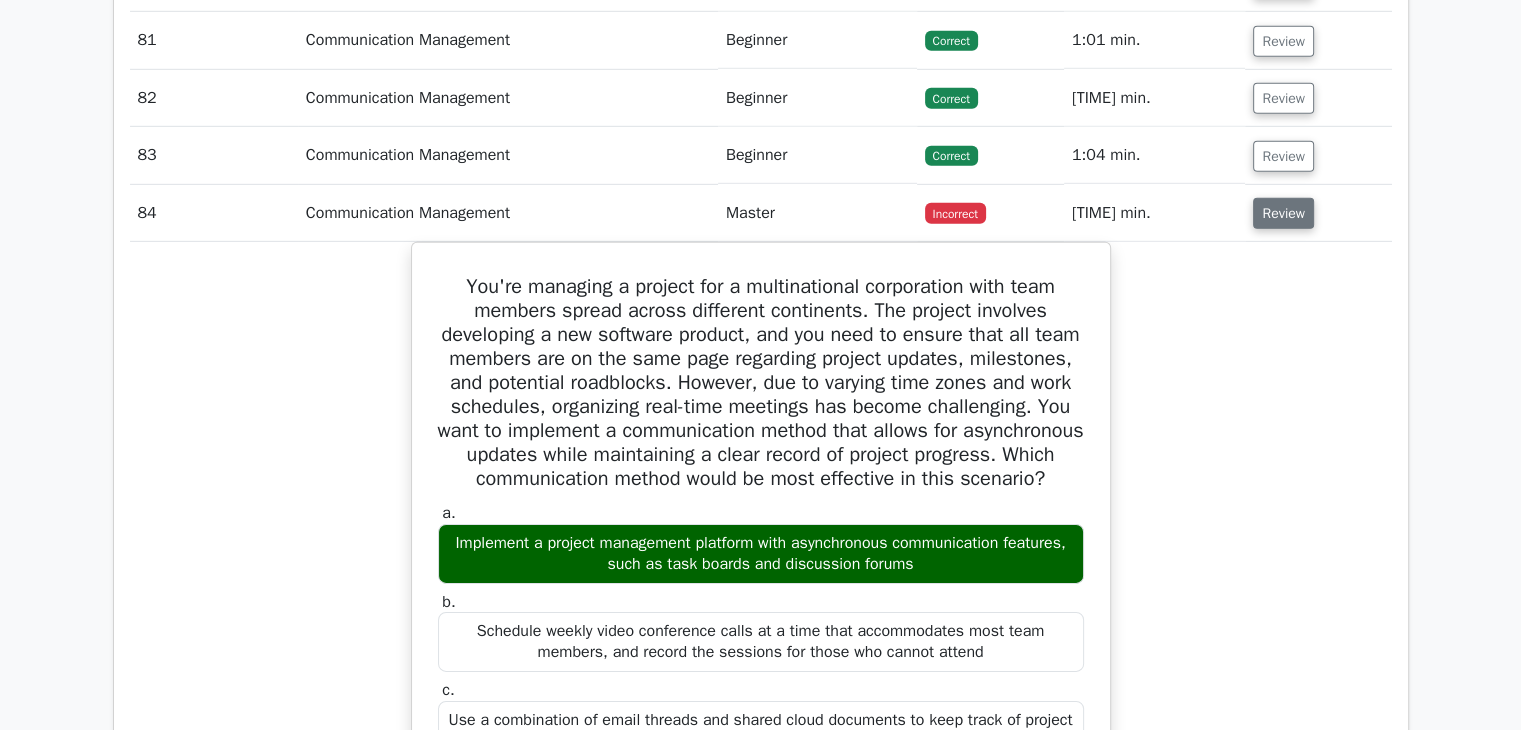 scroll, scrollTop: 6092, scrollLeft: 0, axis: vertical 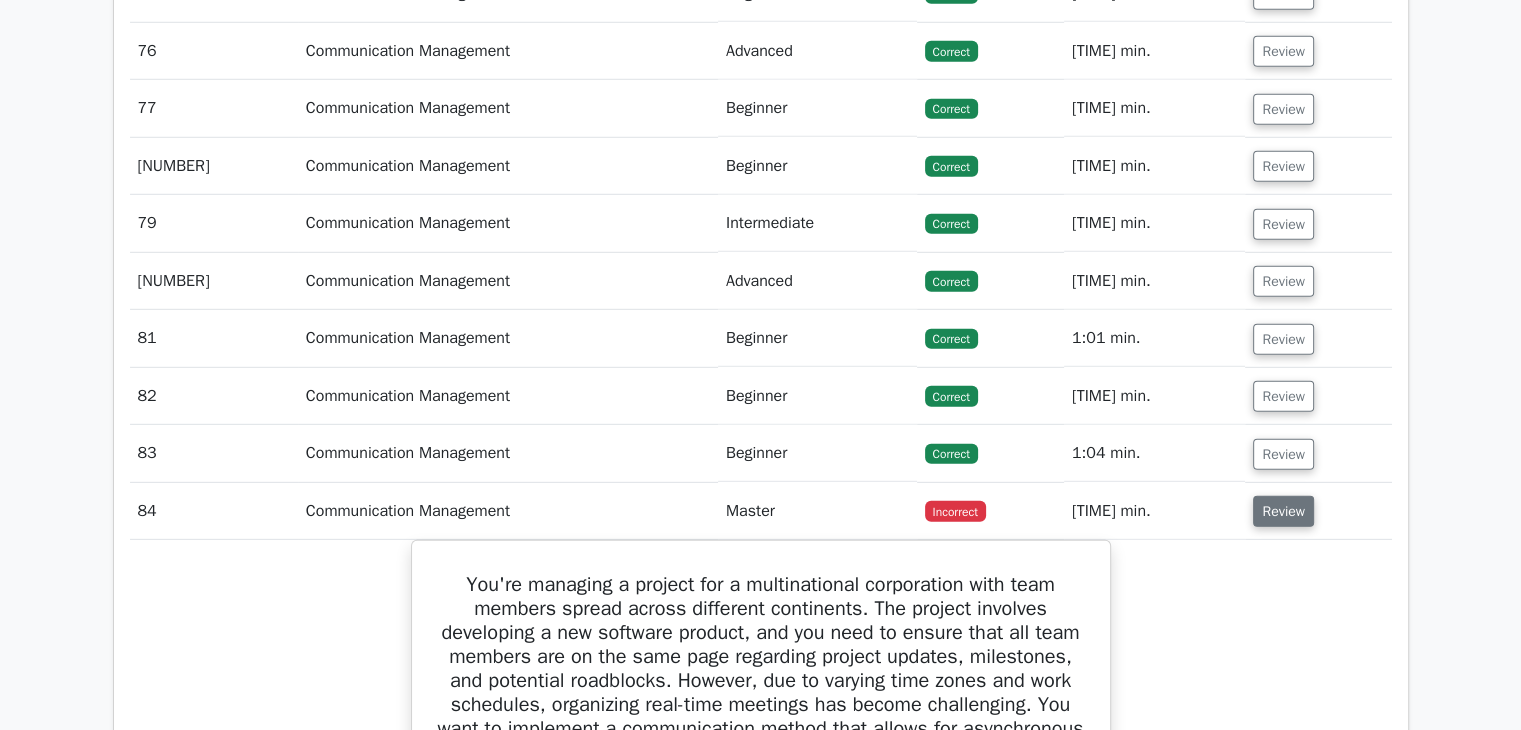 click on "Review" at bounding box center (1283, 511) 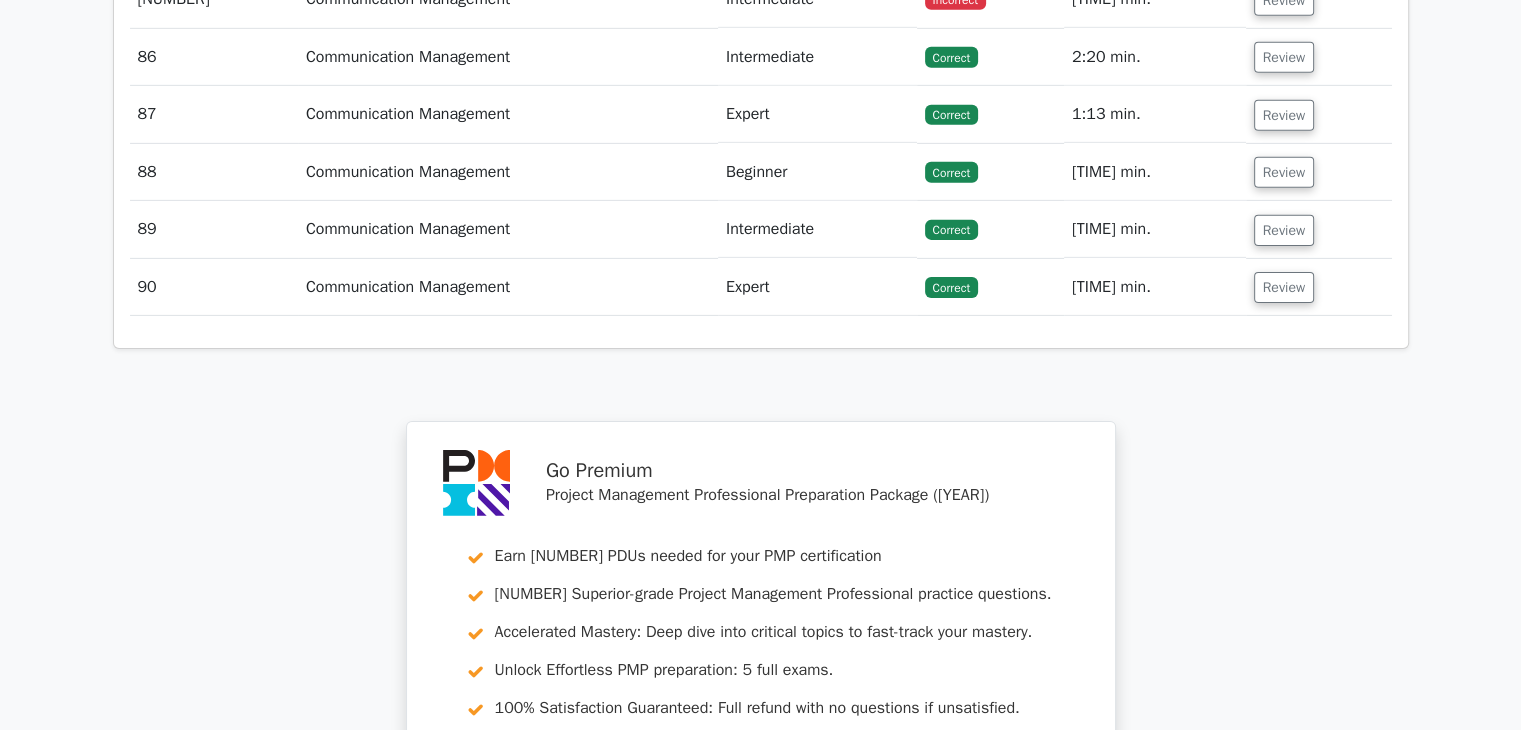 scroll, scrollTop: 6480, scrollLeft: 0, axis: vertical 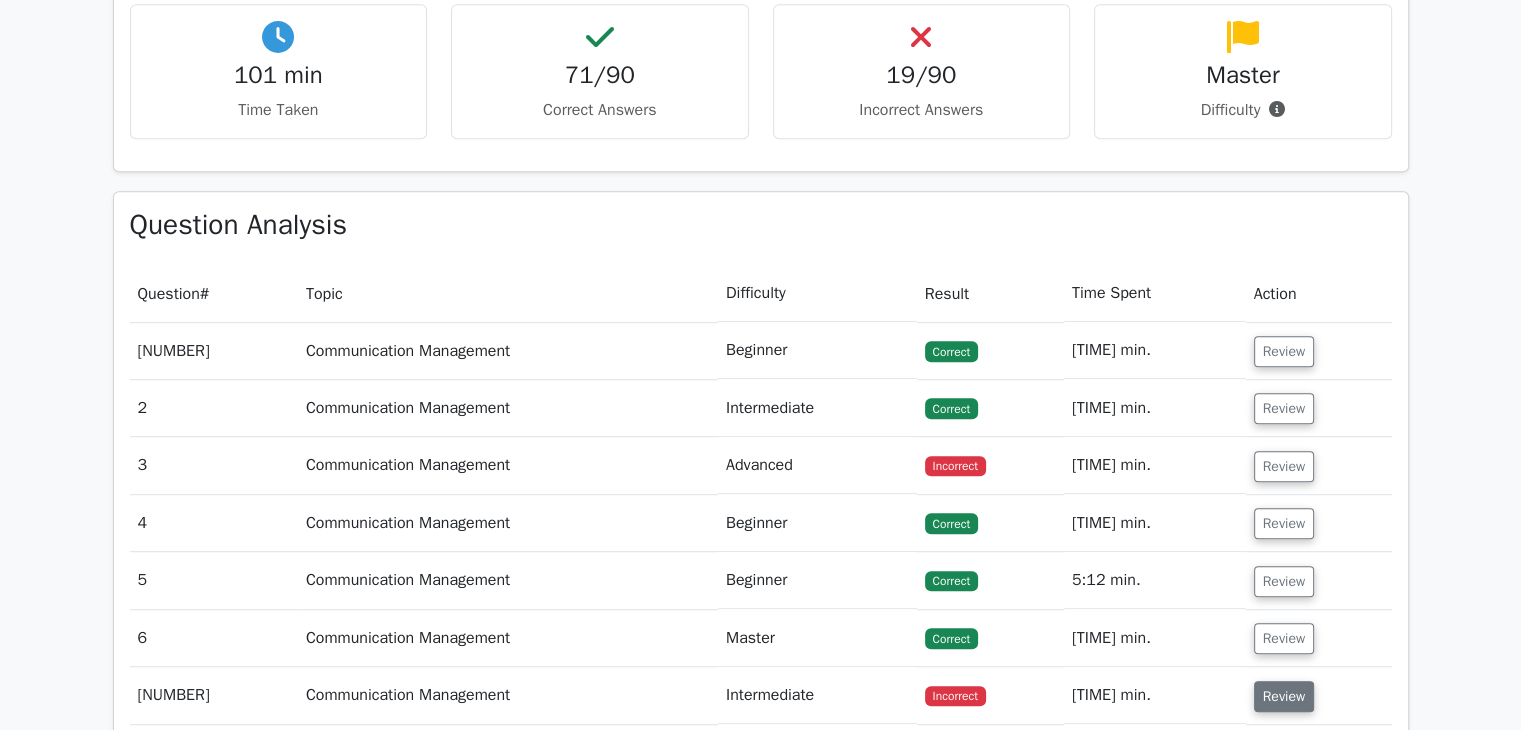 click on "Review" at bounding box center (1284, 696) 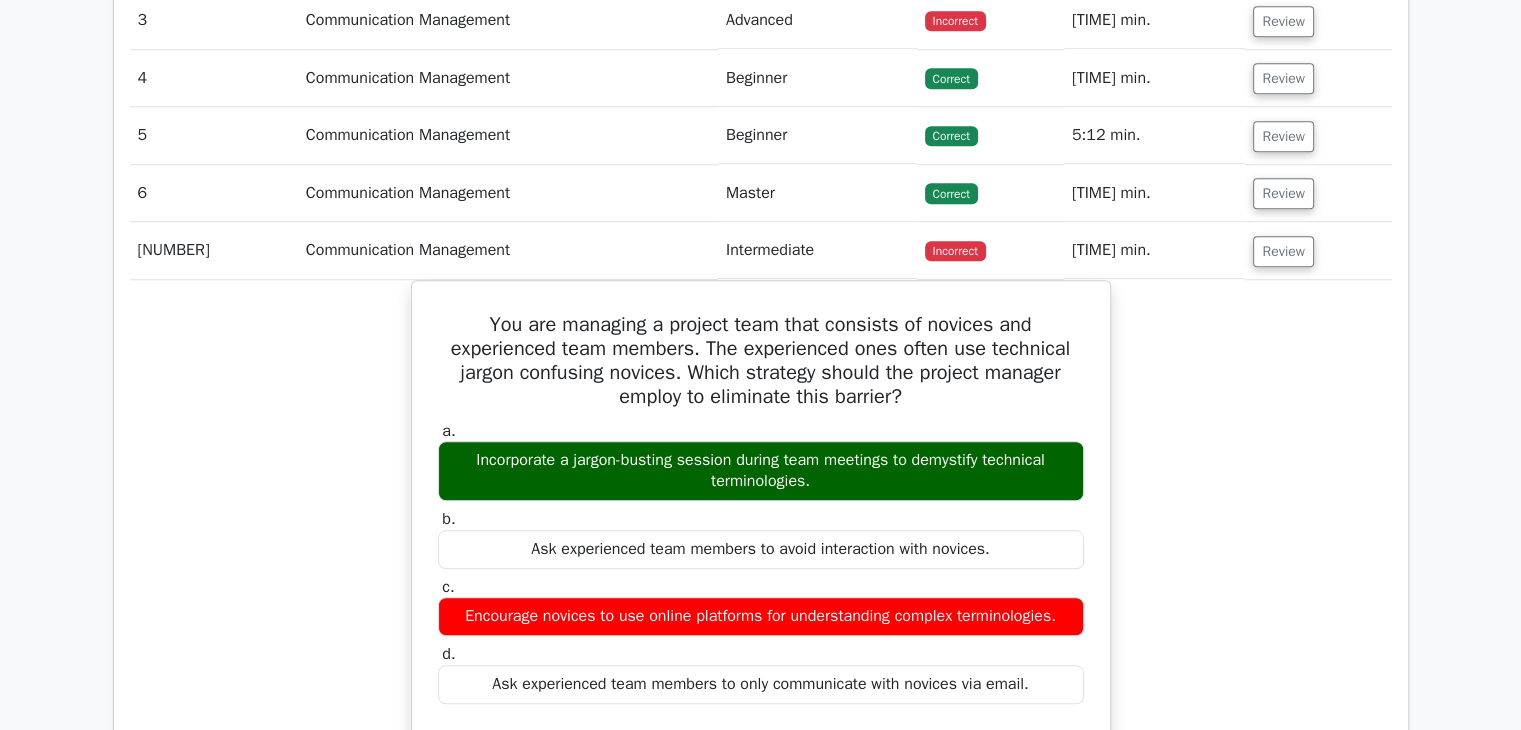 scroll, scrollTop: 1700, scrollLeft: 0, axis: vertical 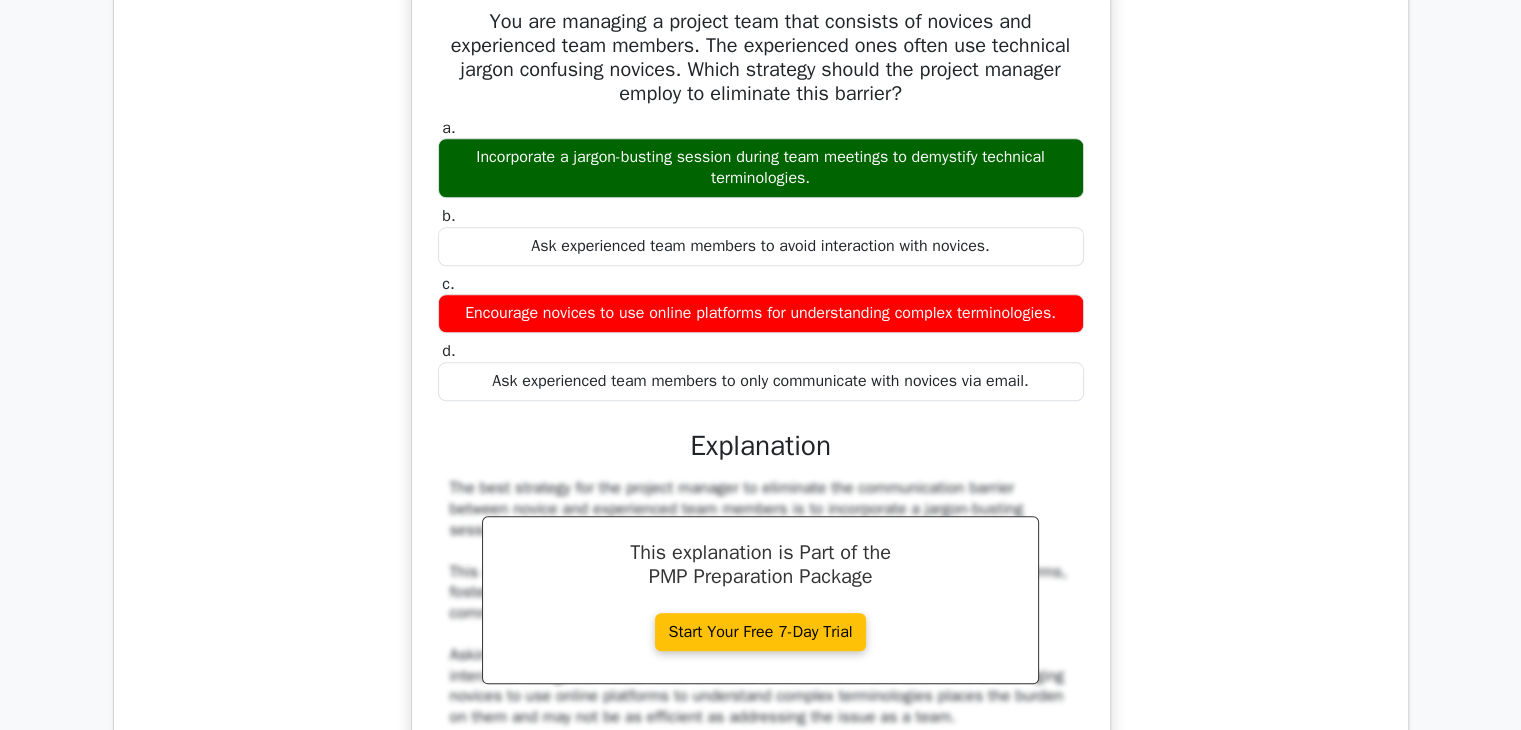 type 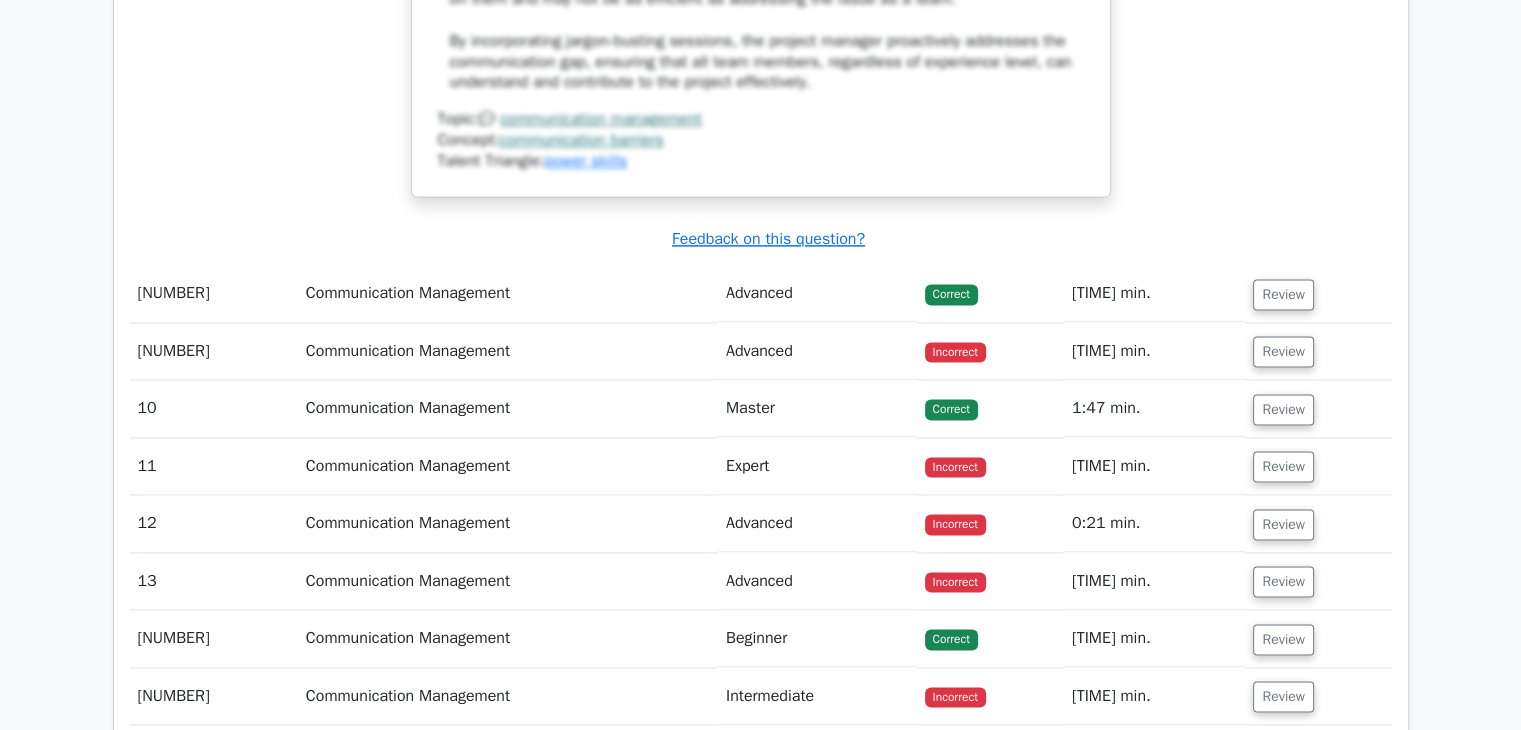 scroll, scrollTop: 2713, scrollLeft: 0, axis: vertical 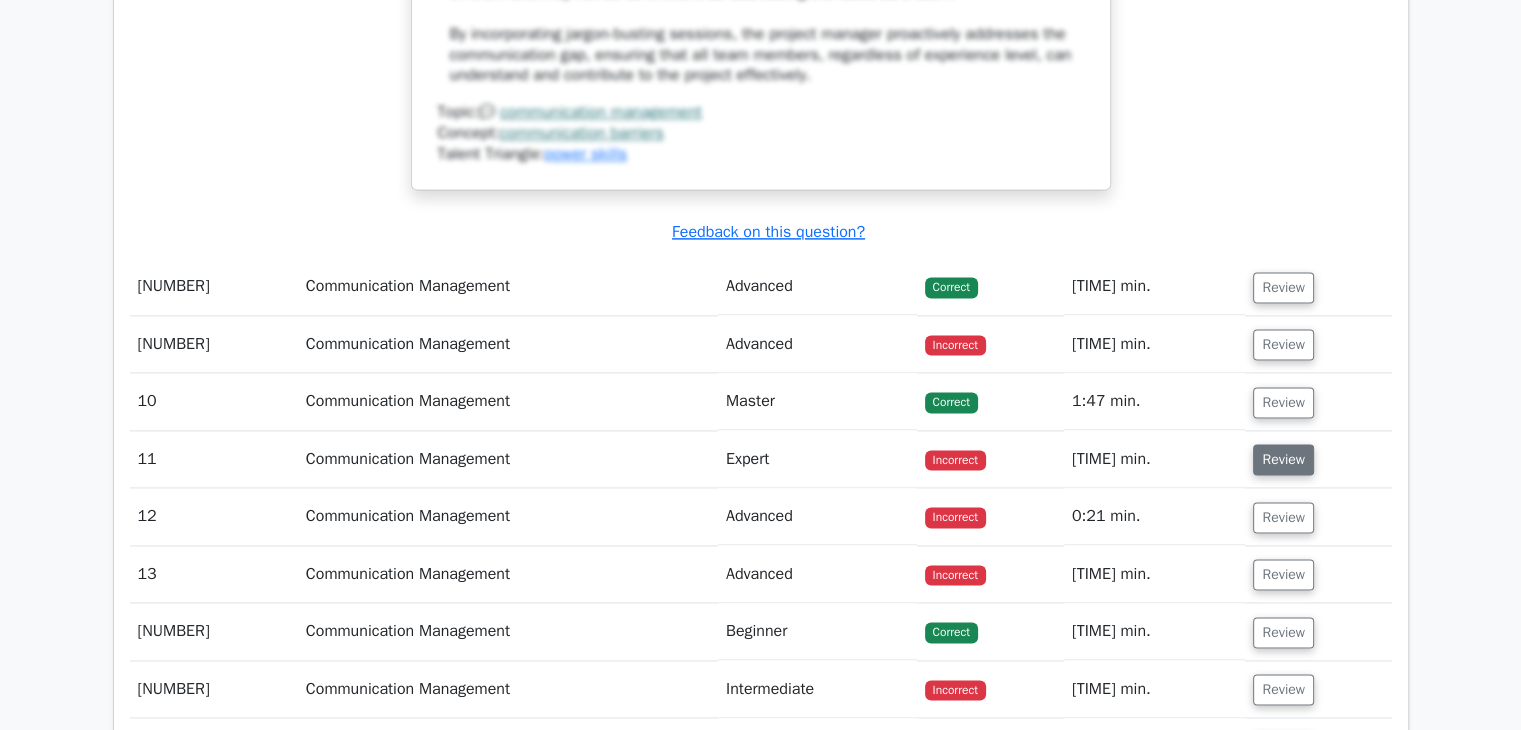 click on "Review" at bounding box center (1283, 459) 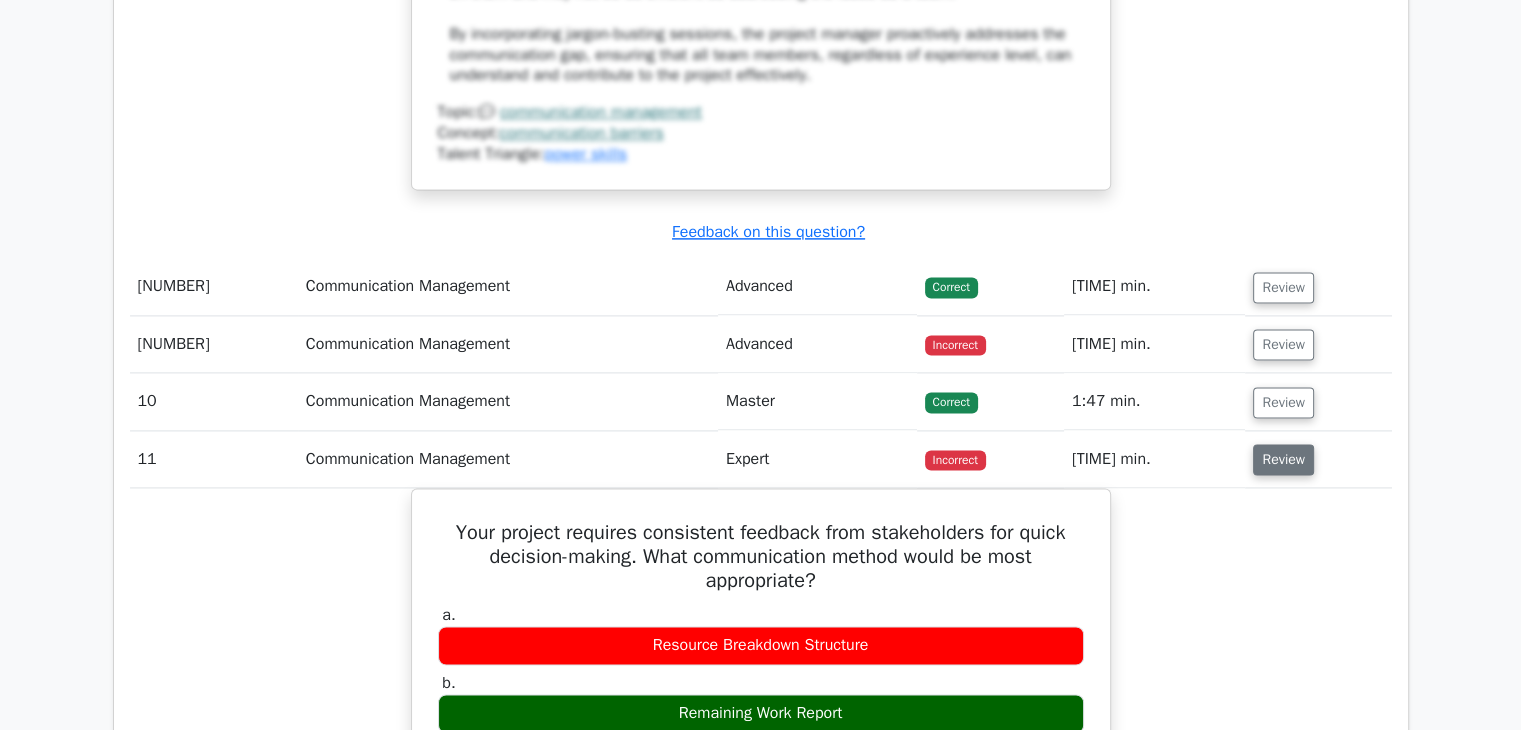 click on "Review" at bounding box center (1283, 459) 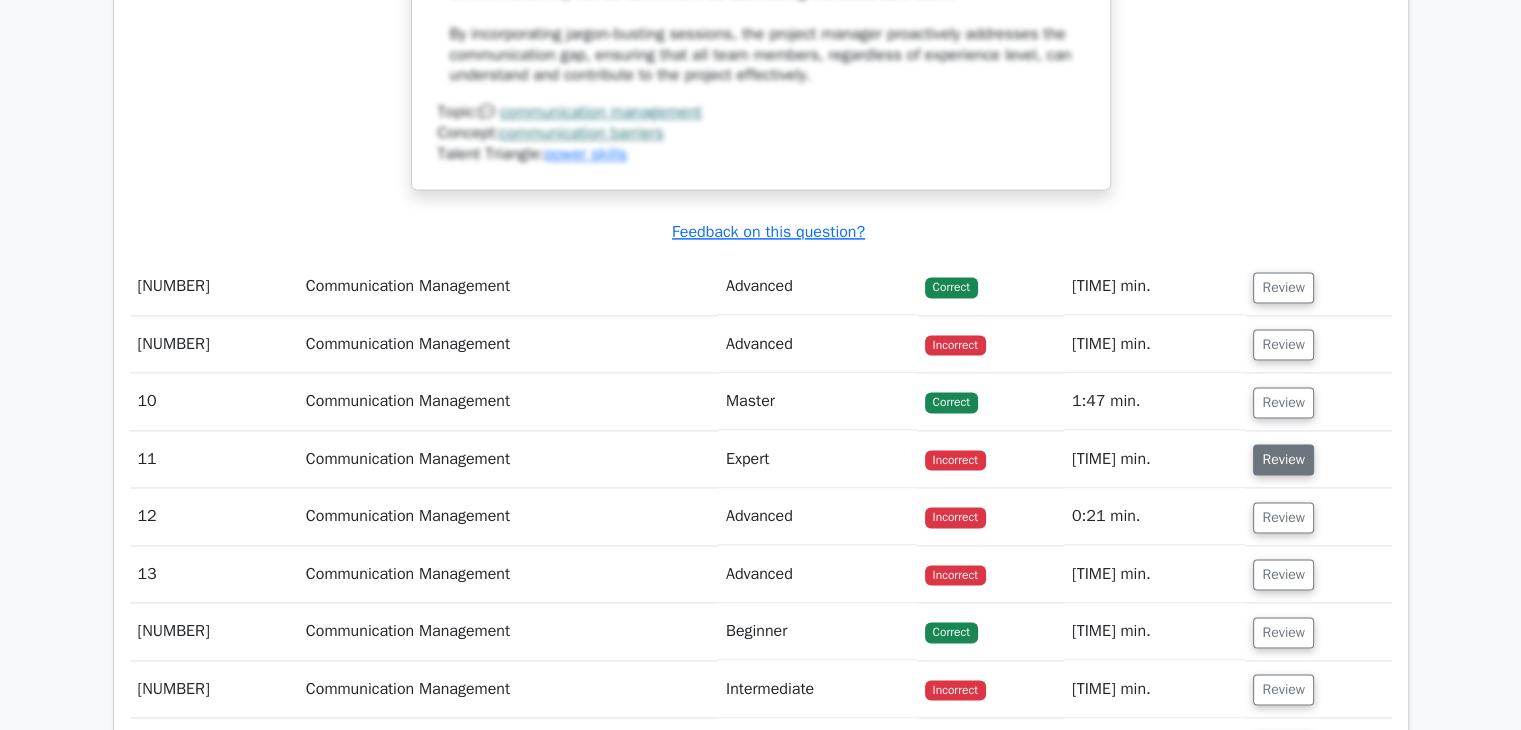 click on "Review" at bounding box center (1283, 459) 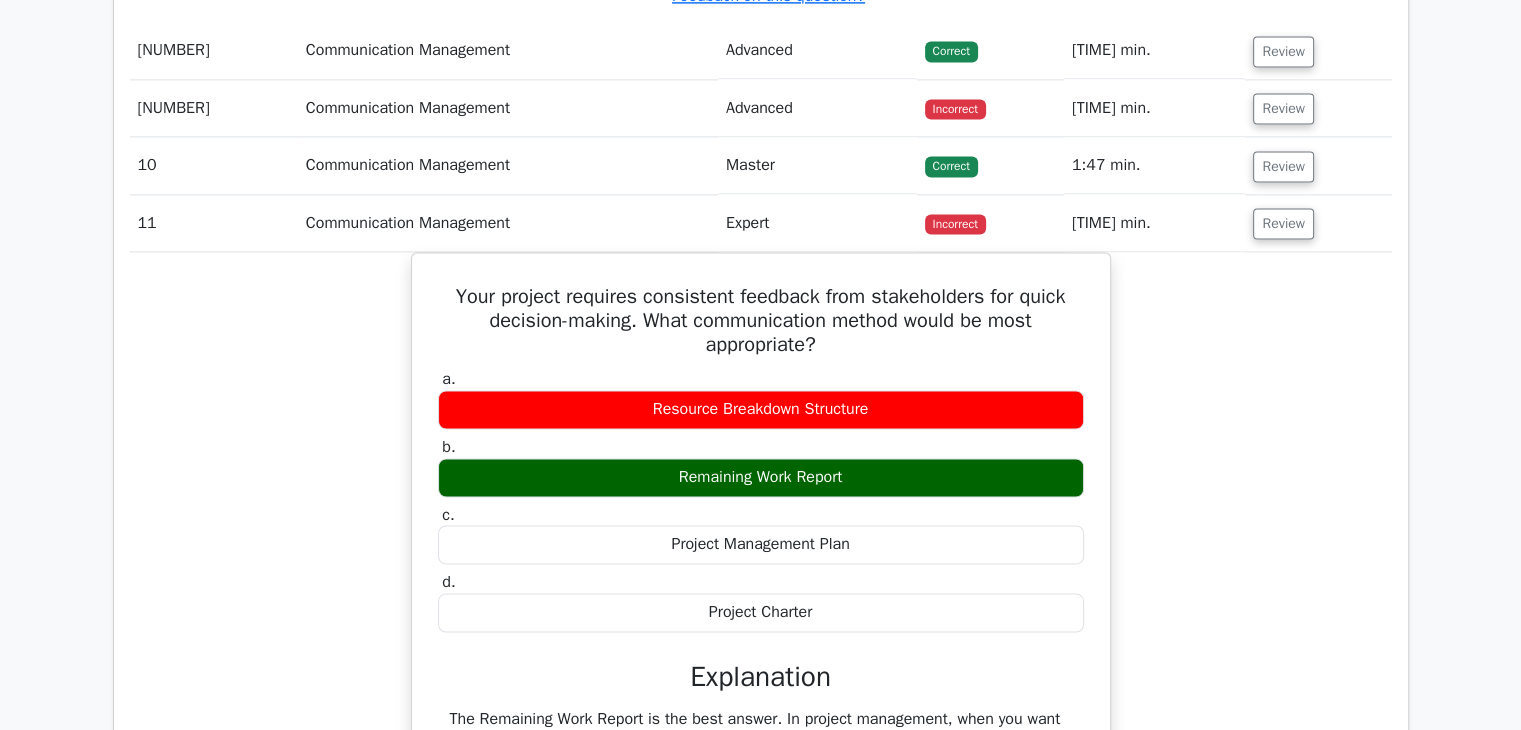scroll, scrollTop: 2964, scrollLeft: 0, axis: vertical 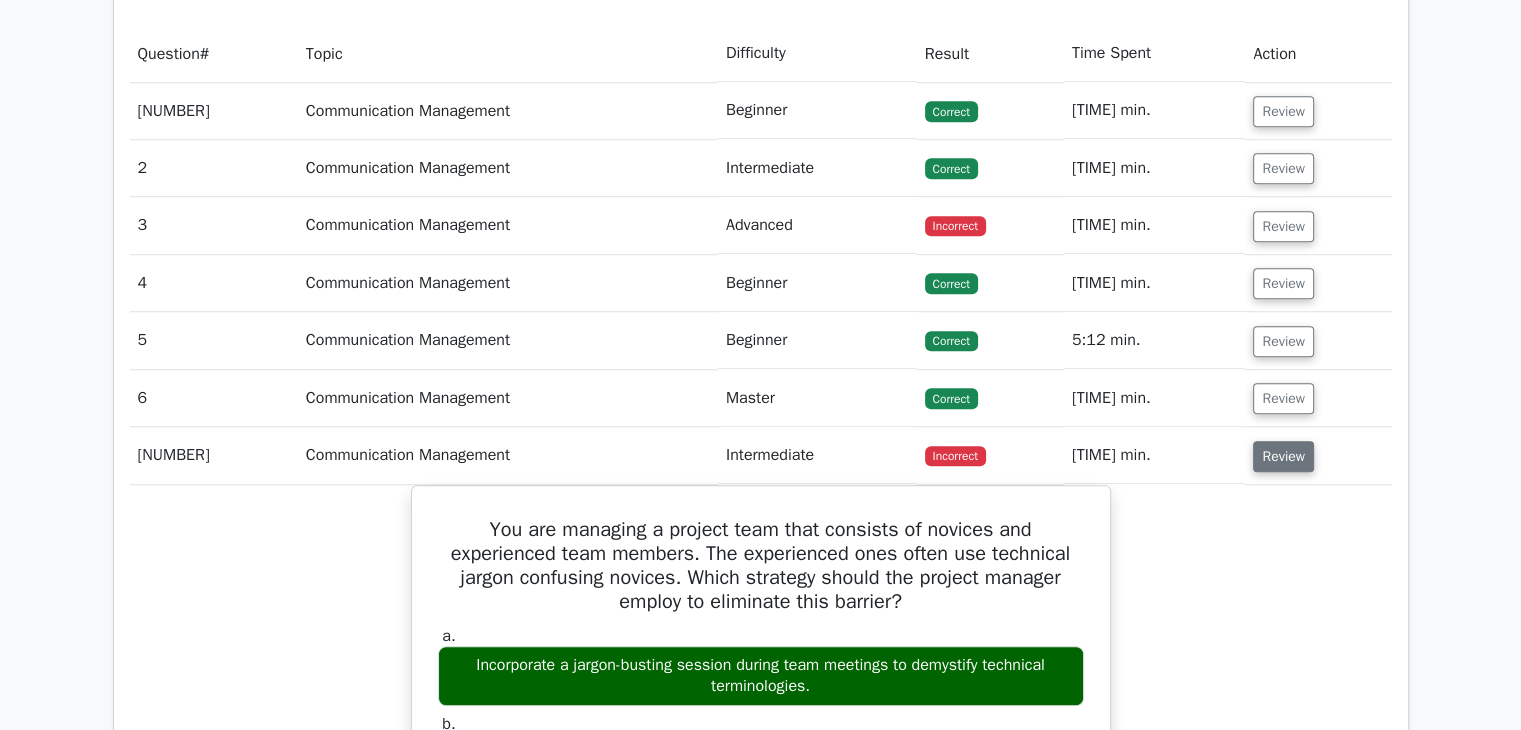 click on "Review" at bounding box center [1283, 456] 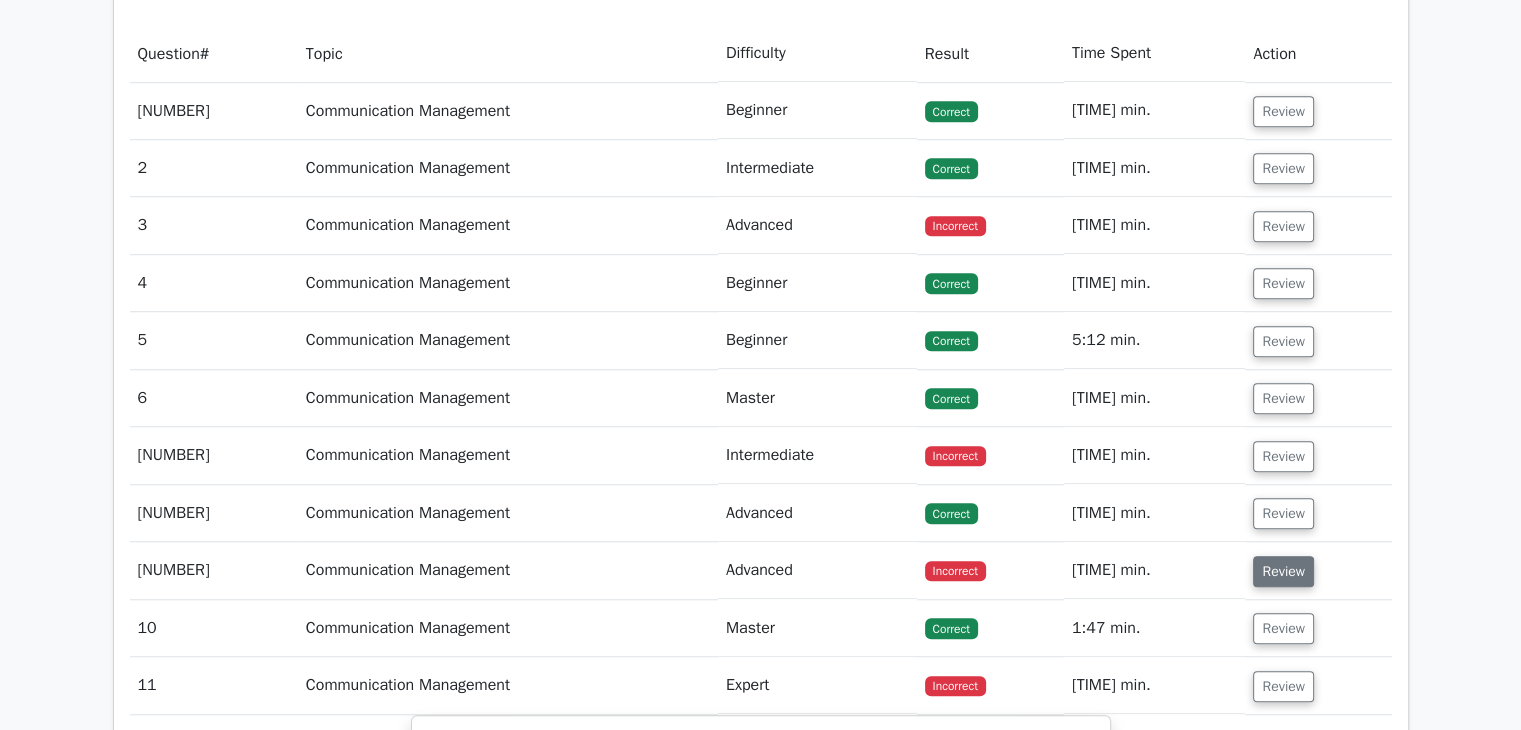 click on "Review" at bounding box center (1283, 571) 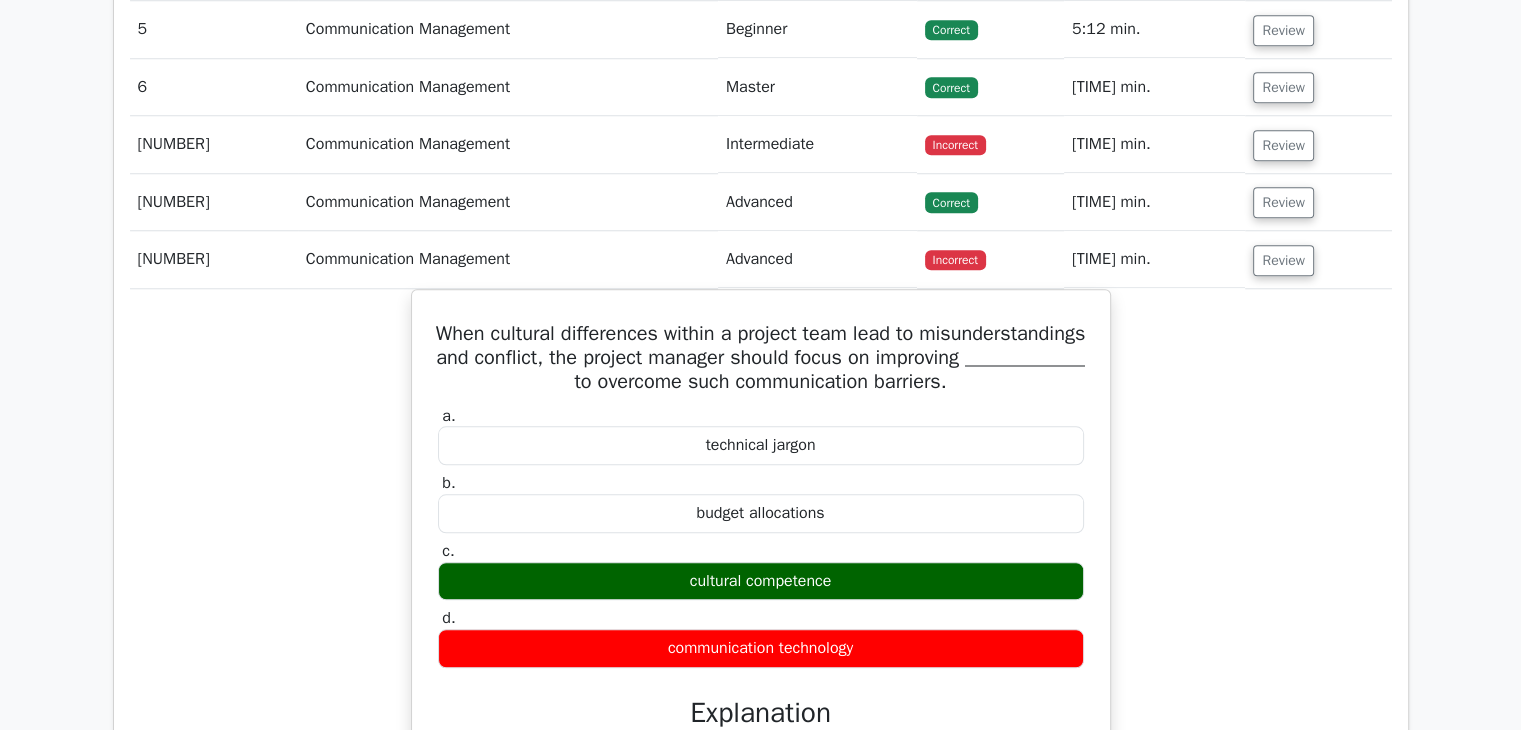 scroll, scrollTop: 1828, scrollLeft: 0, axis: vertical 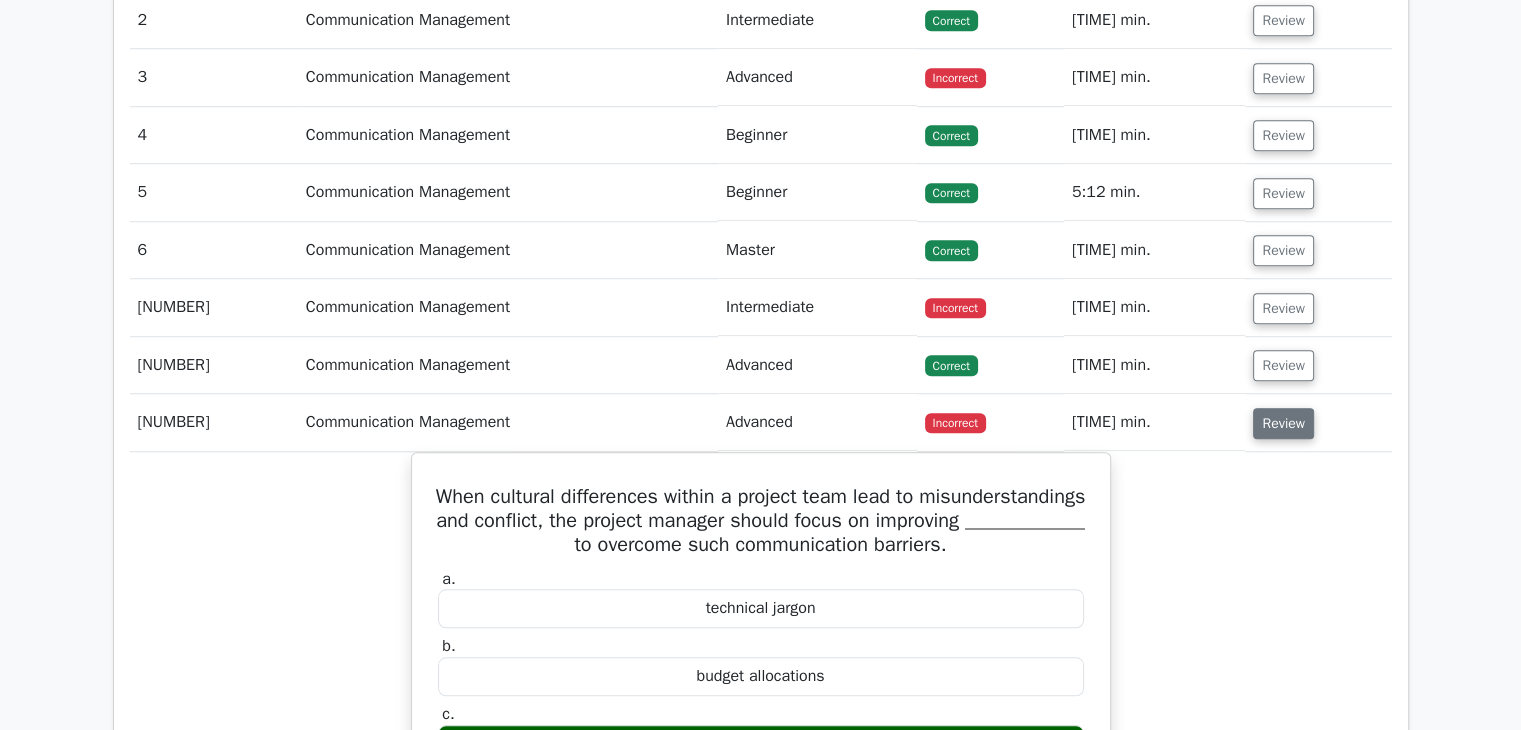 click on "Review" at bounding box center [1283, 423] 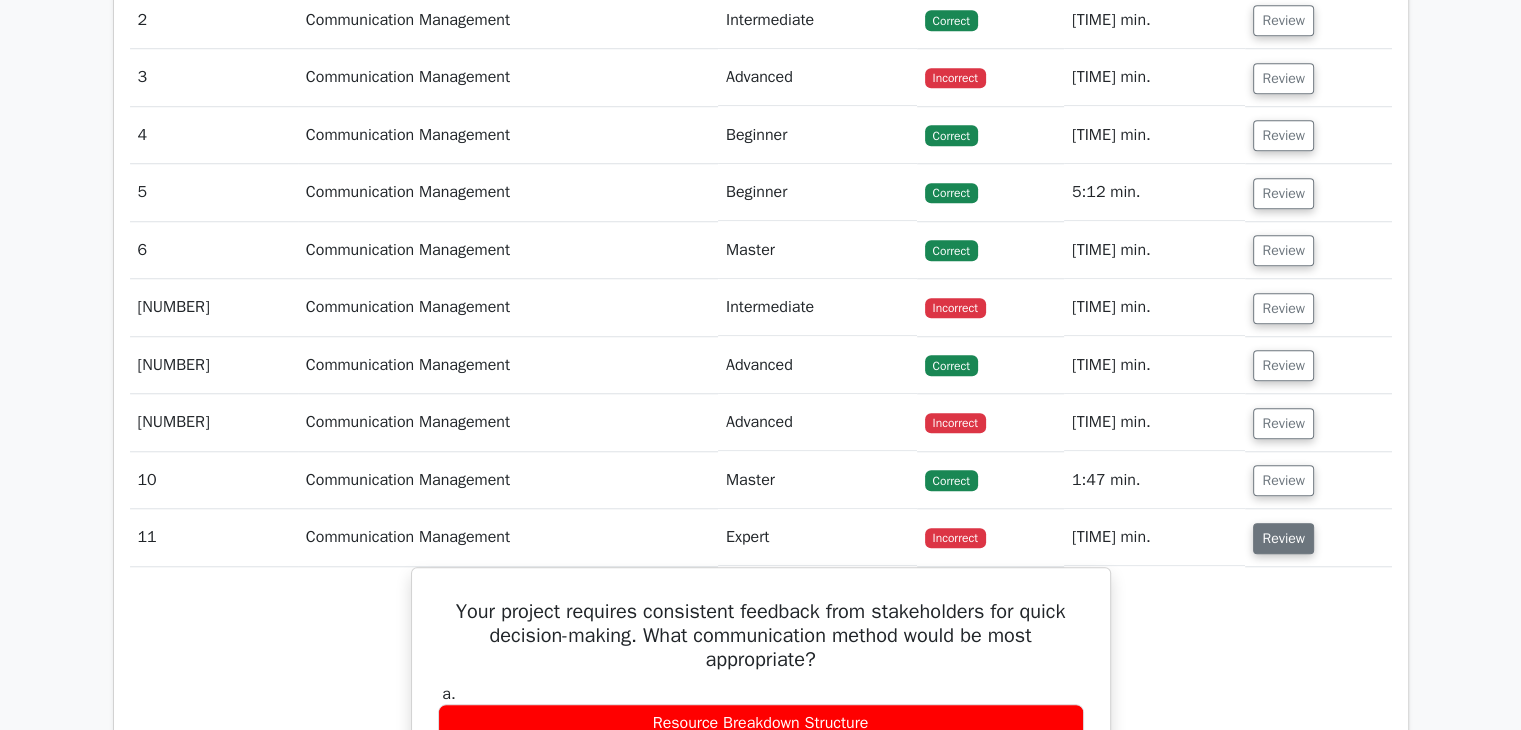 click on "Review" at bounding box center [1283, 538] 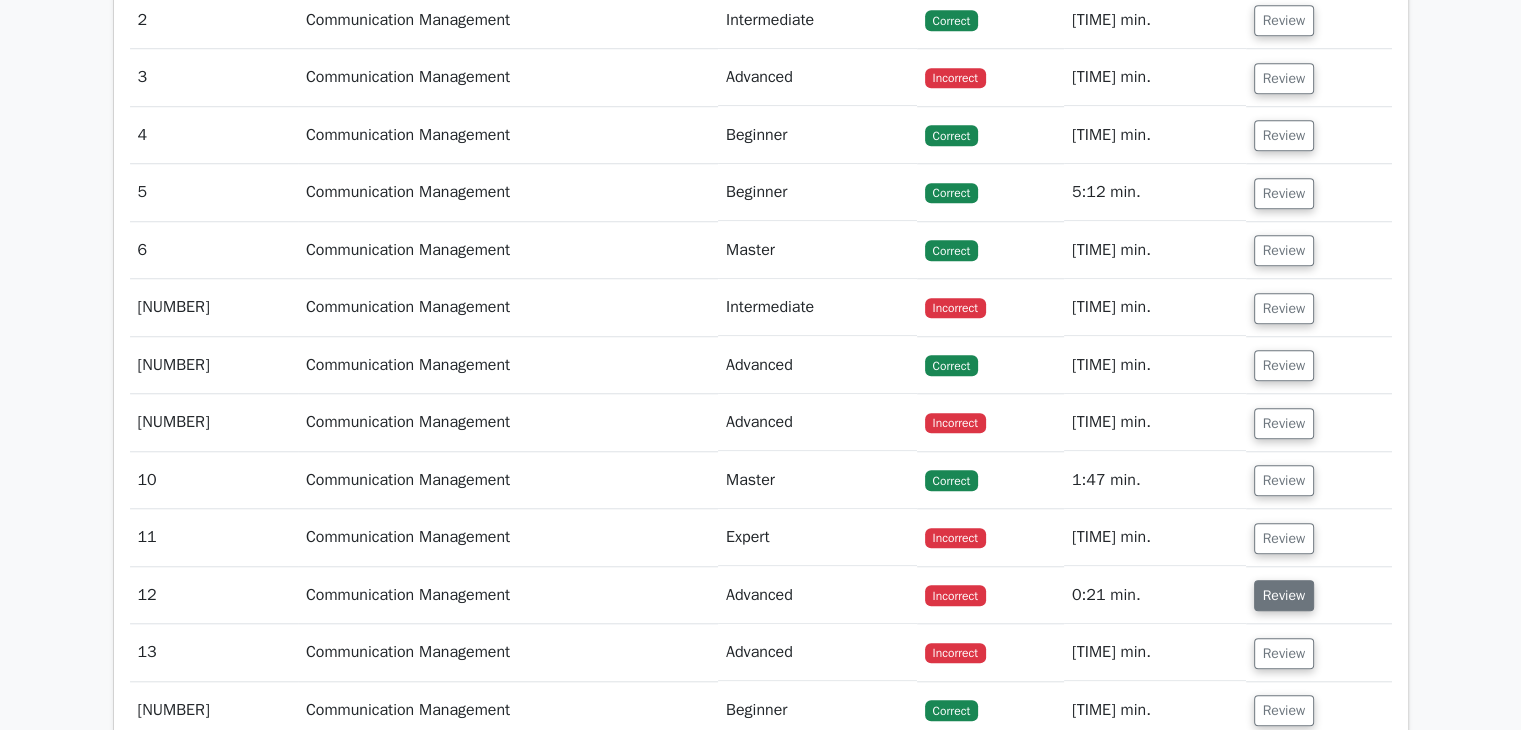 click on "Review" at bounding box center [1284, 595] 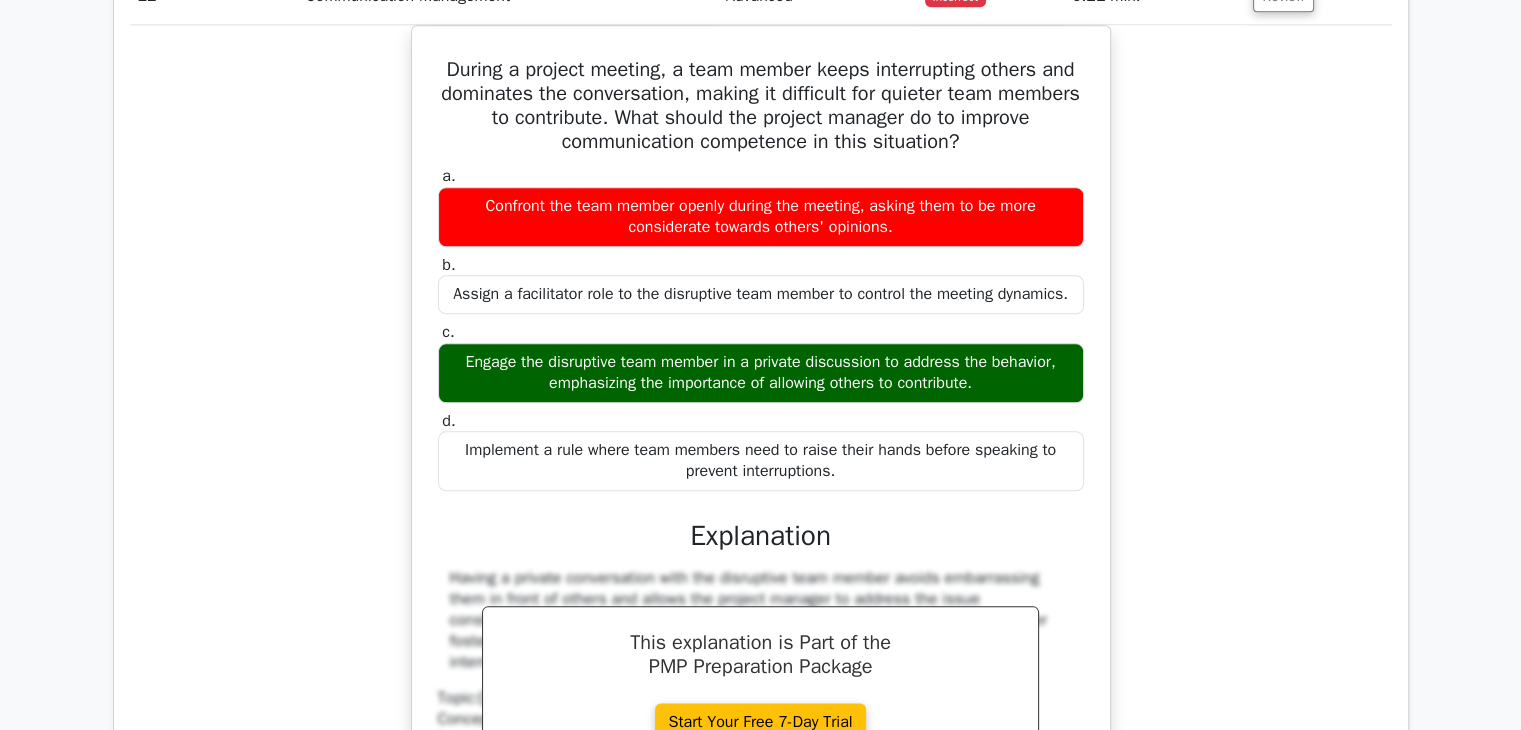 scroll, scrollTop: 2262, scrollLeft: 0, axis: vertical 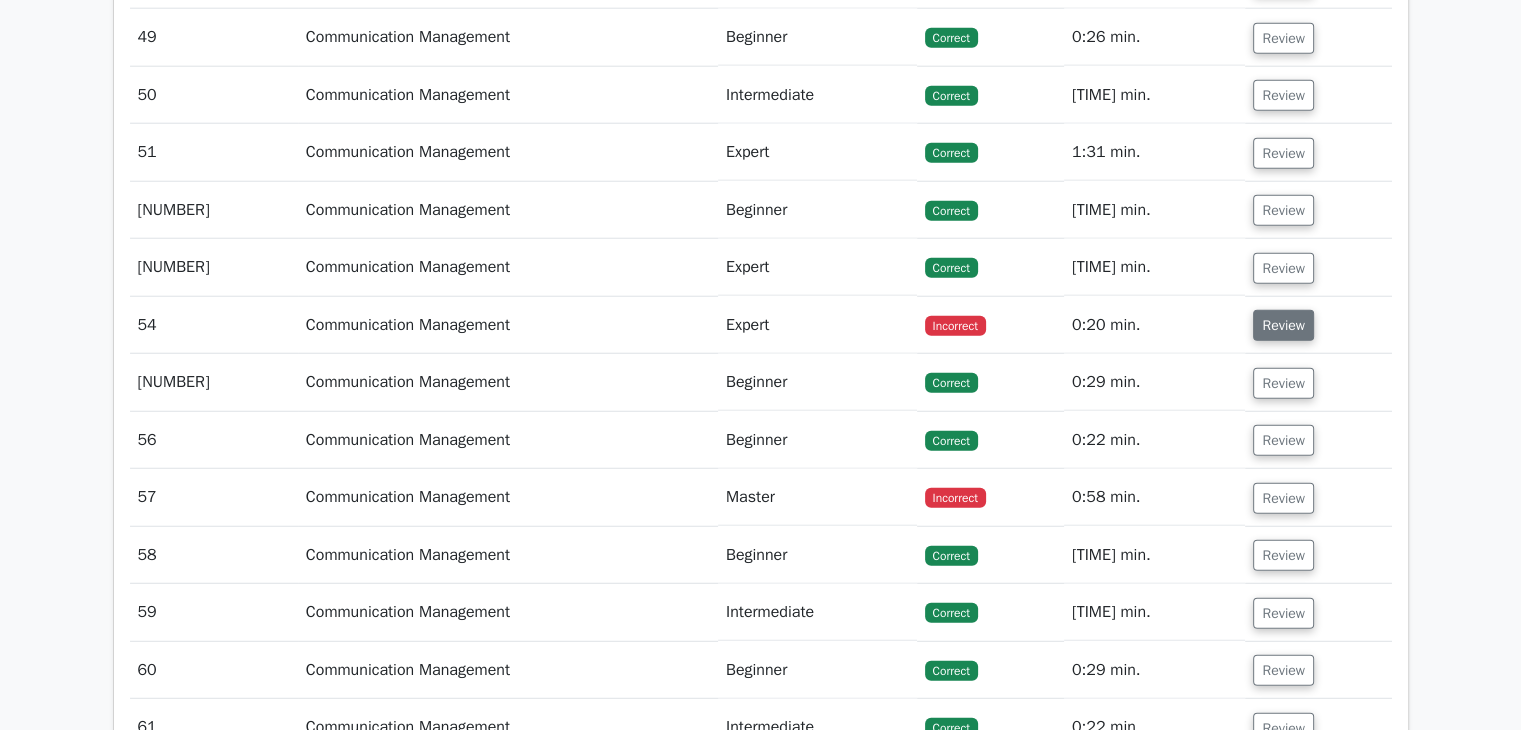 click on "Review" at bounding box center (1283, 325) 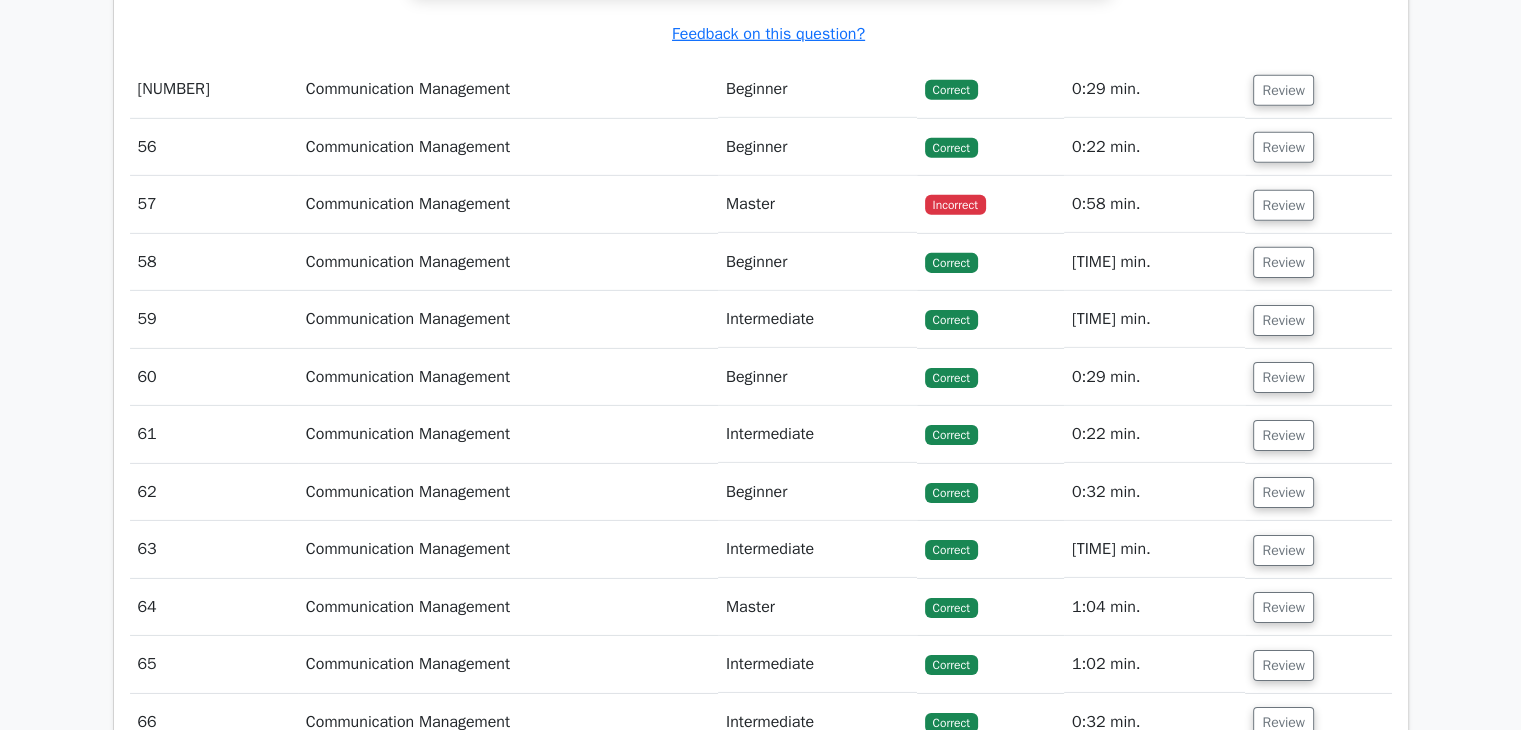 scroll, scrollTop: 5230, scrollLeft: 0, axis: vertical 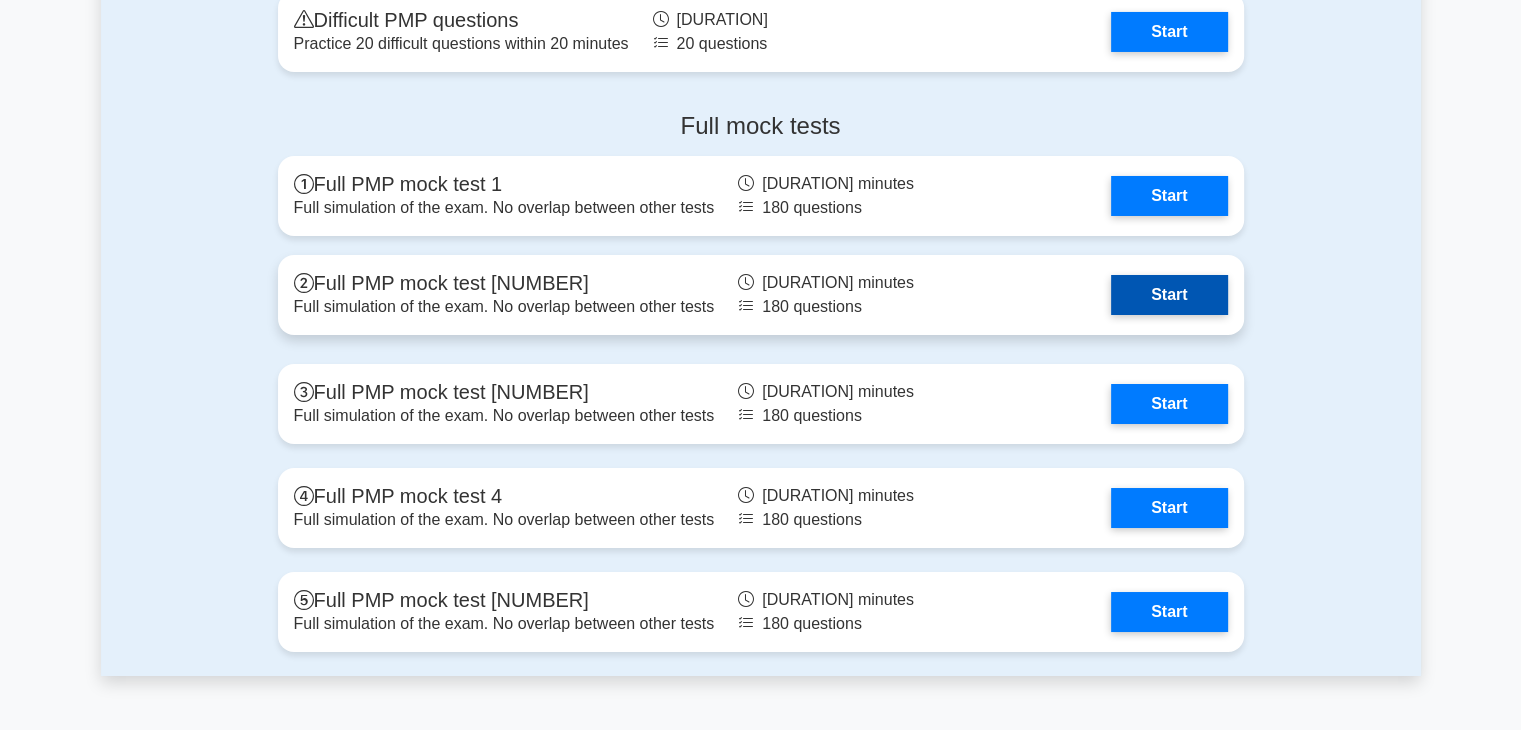 click on "Start" at bounding box center [1169, 295] 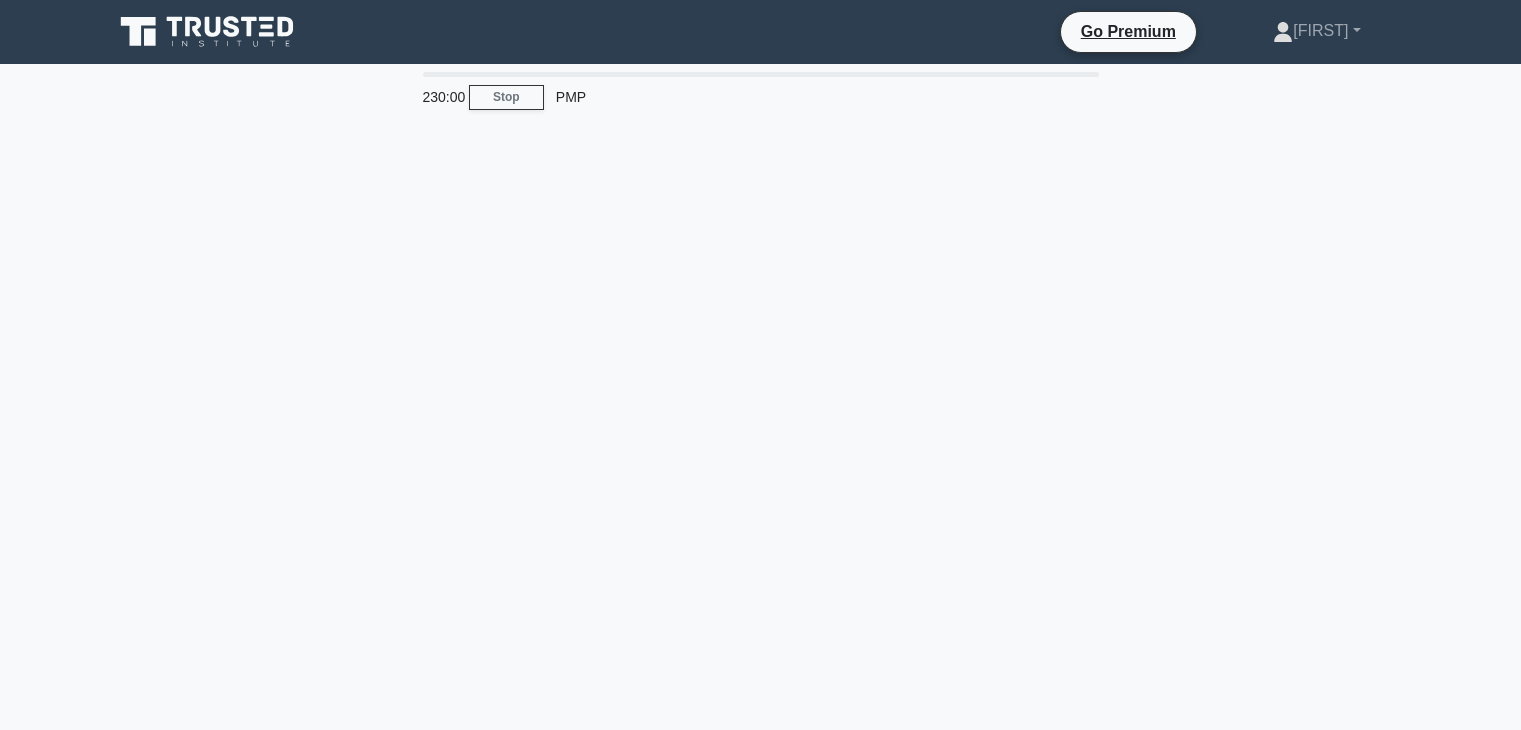 scroll, scrollTop: 0, scrollLeft: 0, axis: both 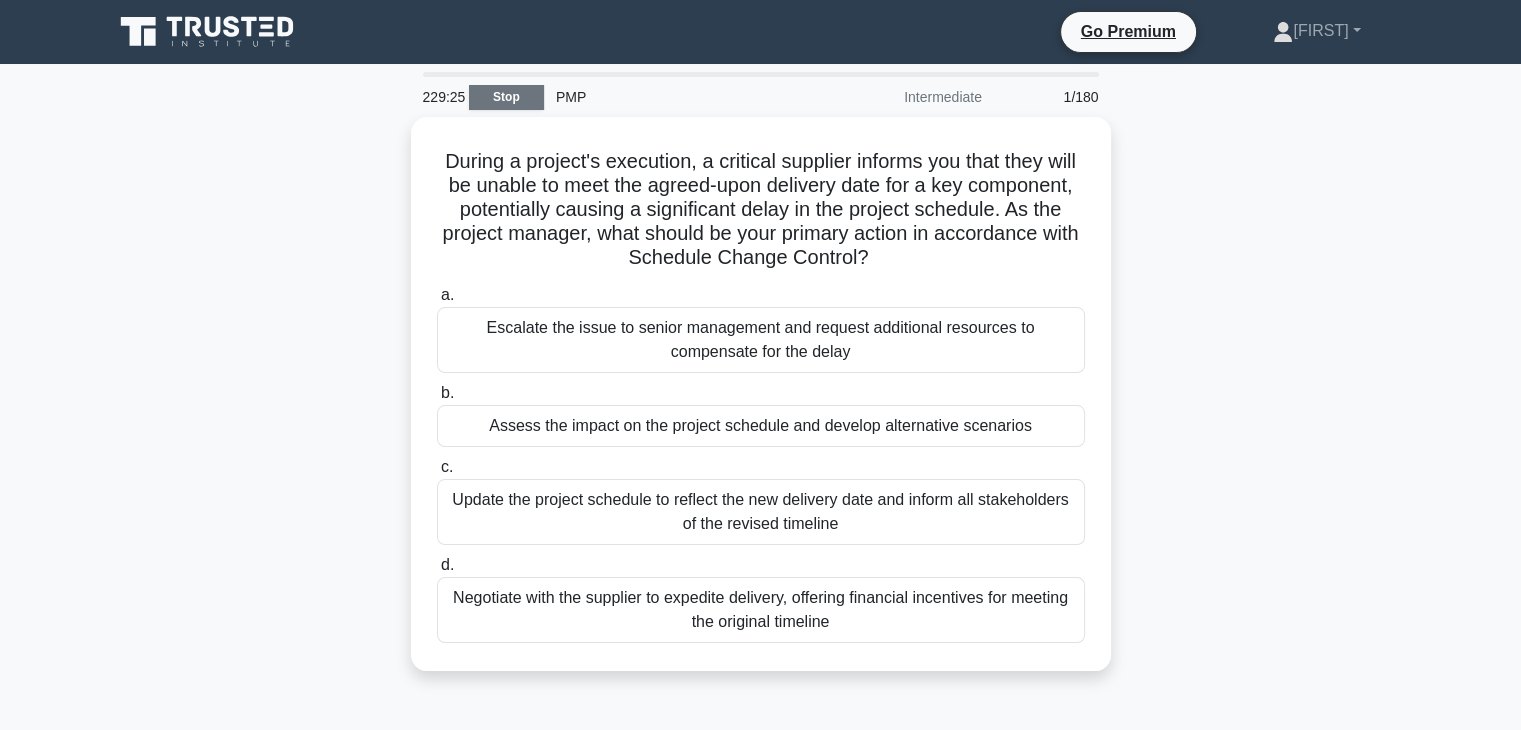 click on "Stop" at bounding box center [506, 97] 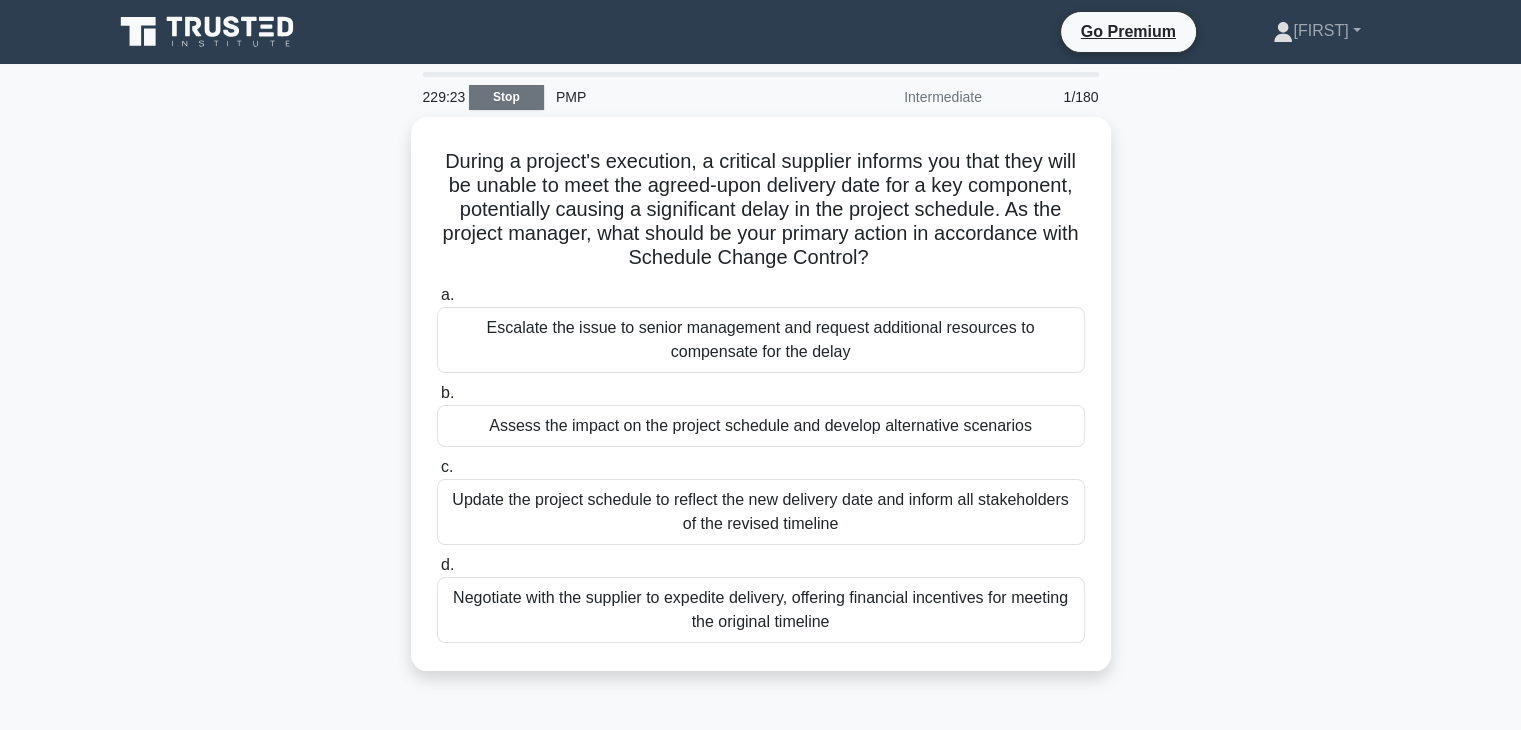 click on "Stop" at bounding box center (506, 97) 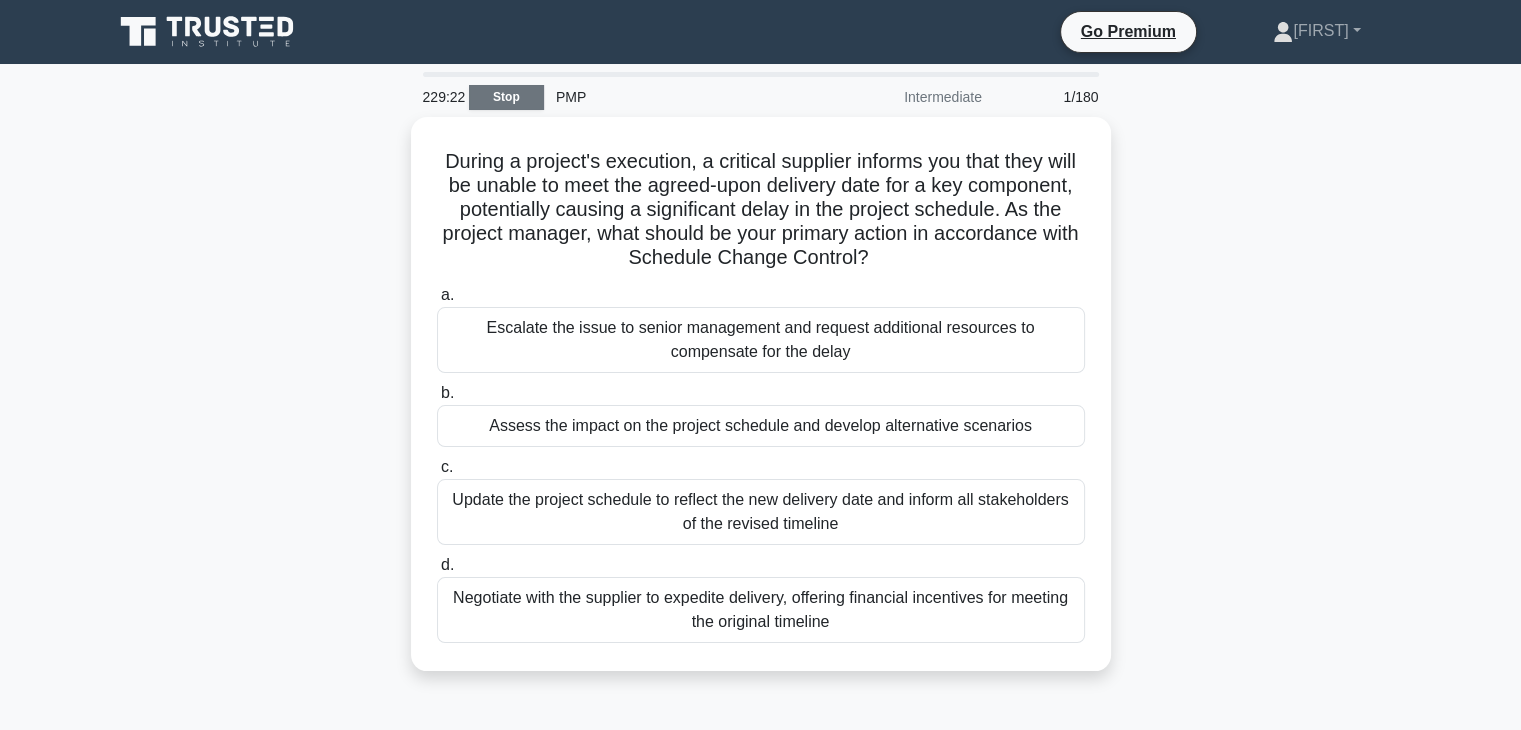 click on "Stop" at bounding box center (506, 97) 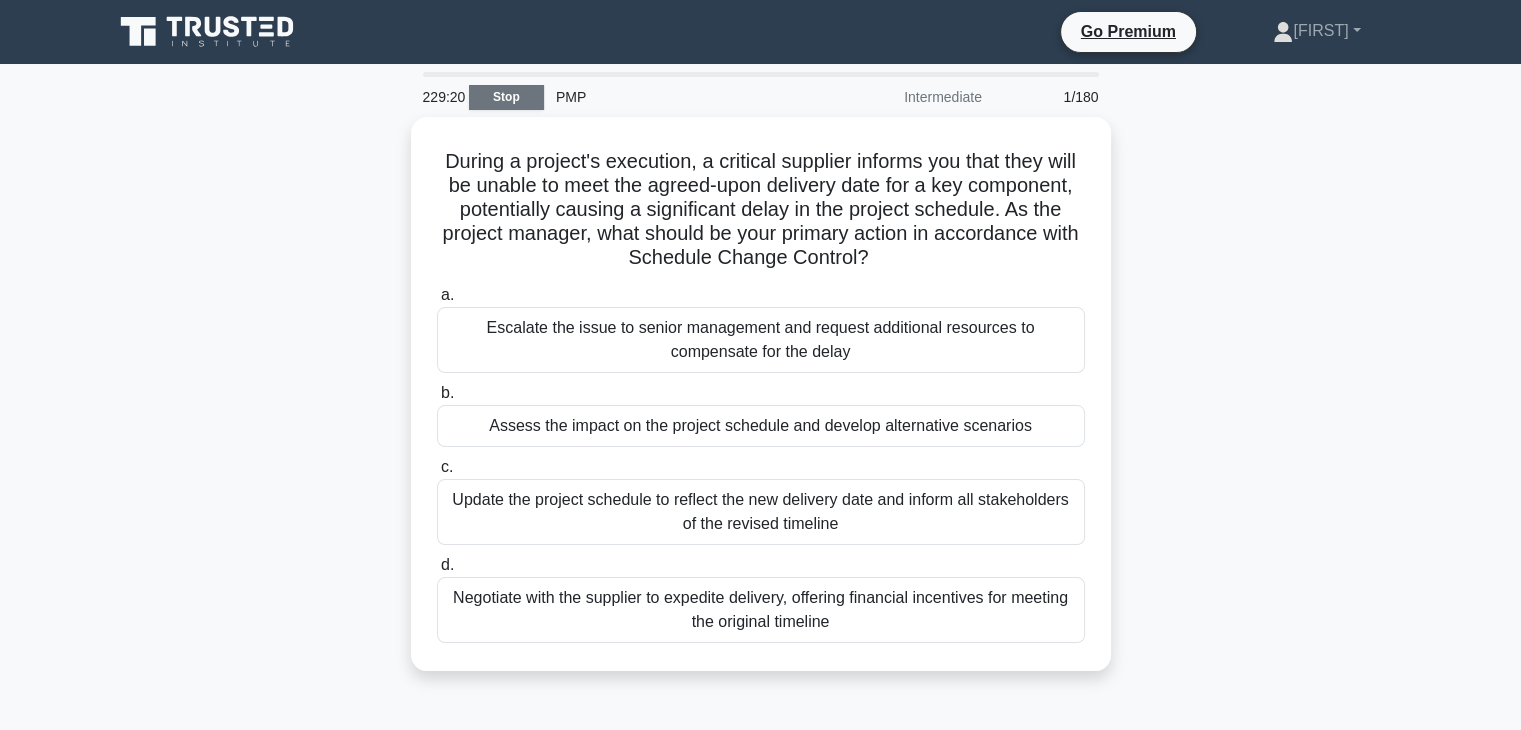 click on "Stop" at bounding box center (506, 97) 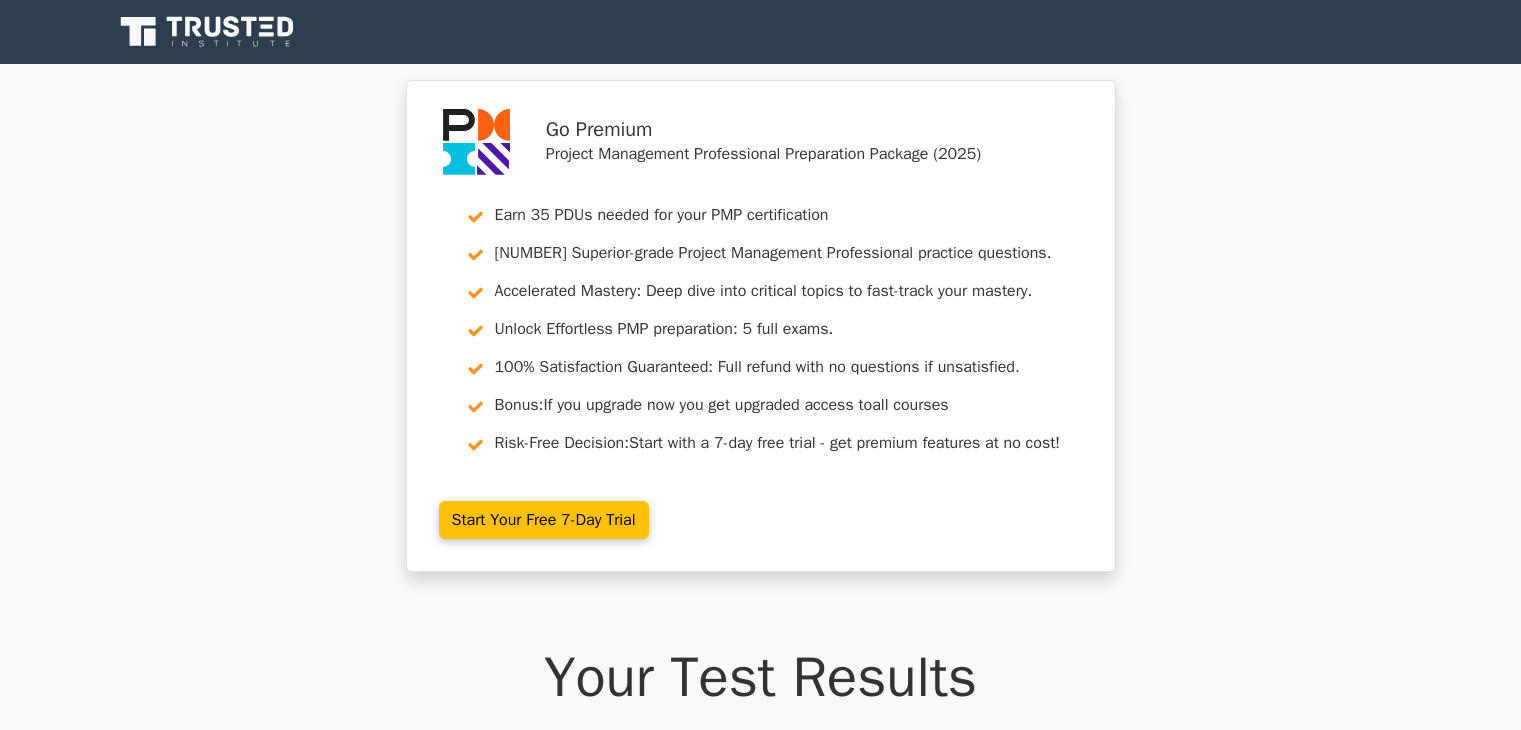 scroll, scrollTop: 0, scrollLeft: 0, axis: both 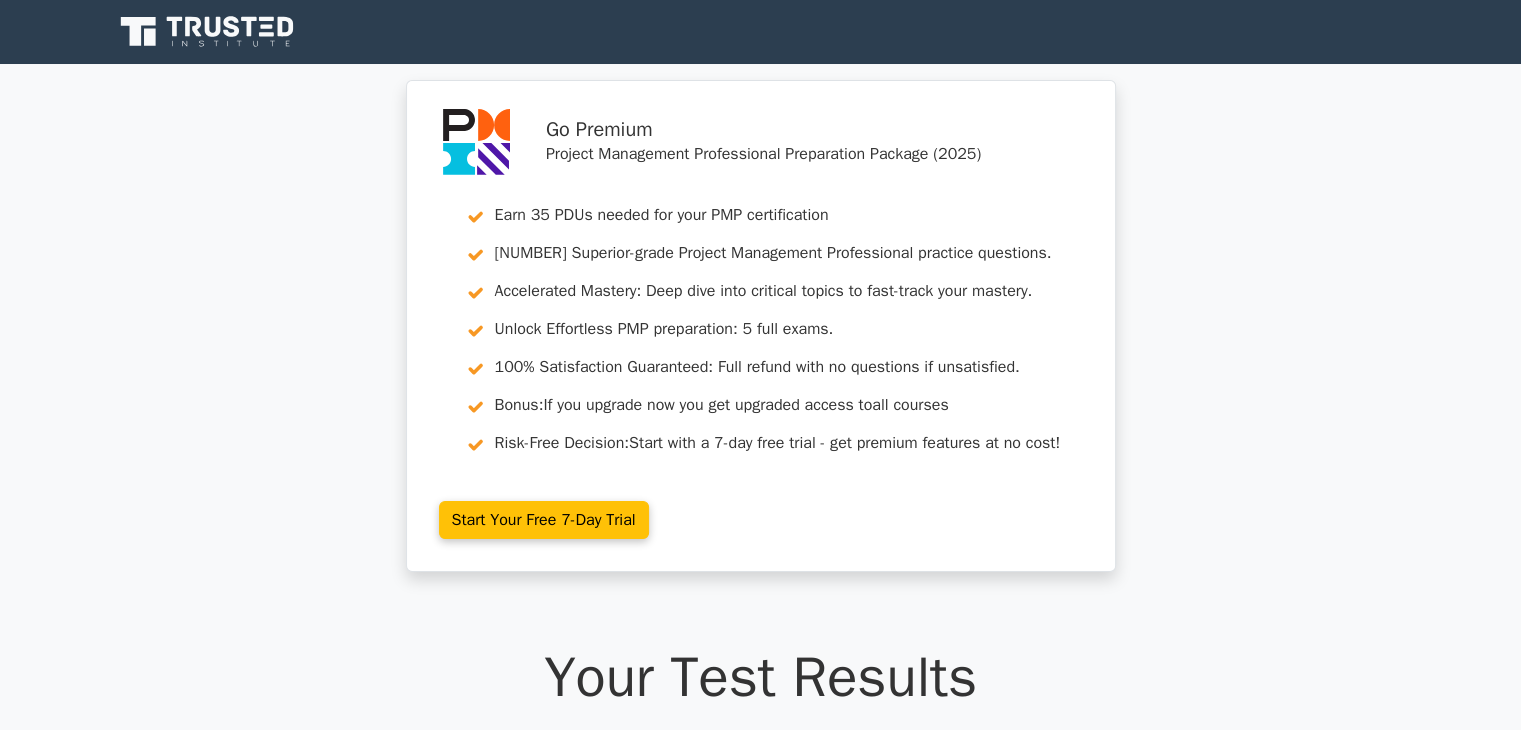 click on "Start Your Free 7-Day Trial" at bounding box center (544, 520) 